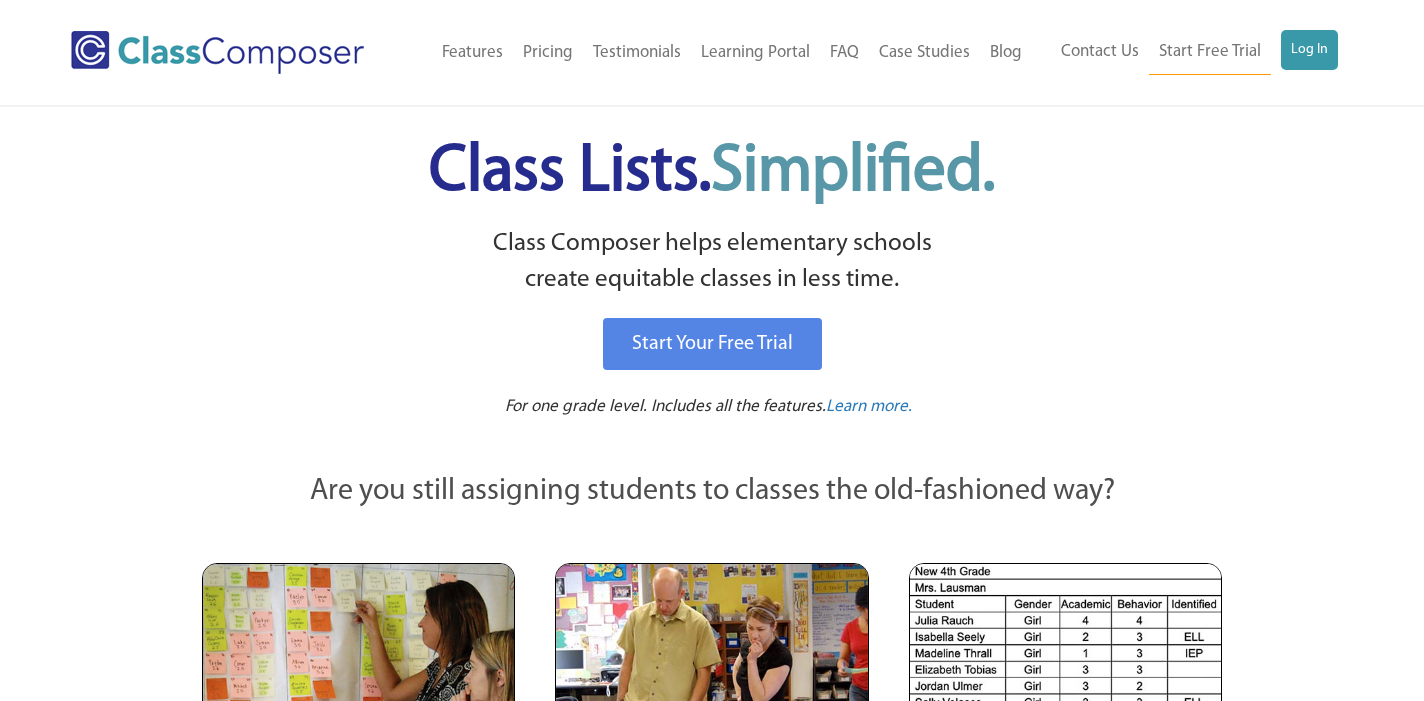 scroll, scrollTop: 0, scrollLeft: 0, axis: both 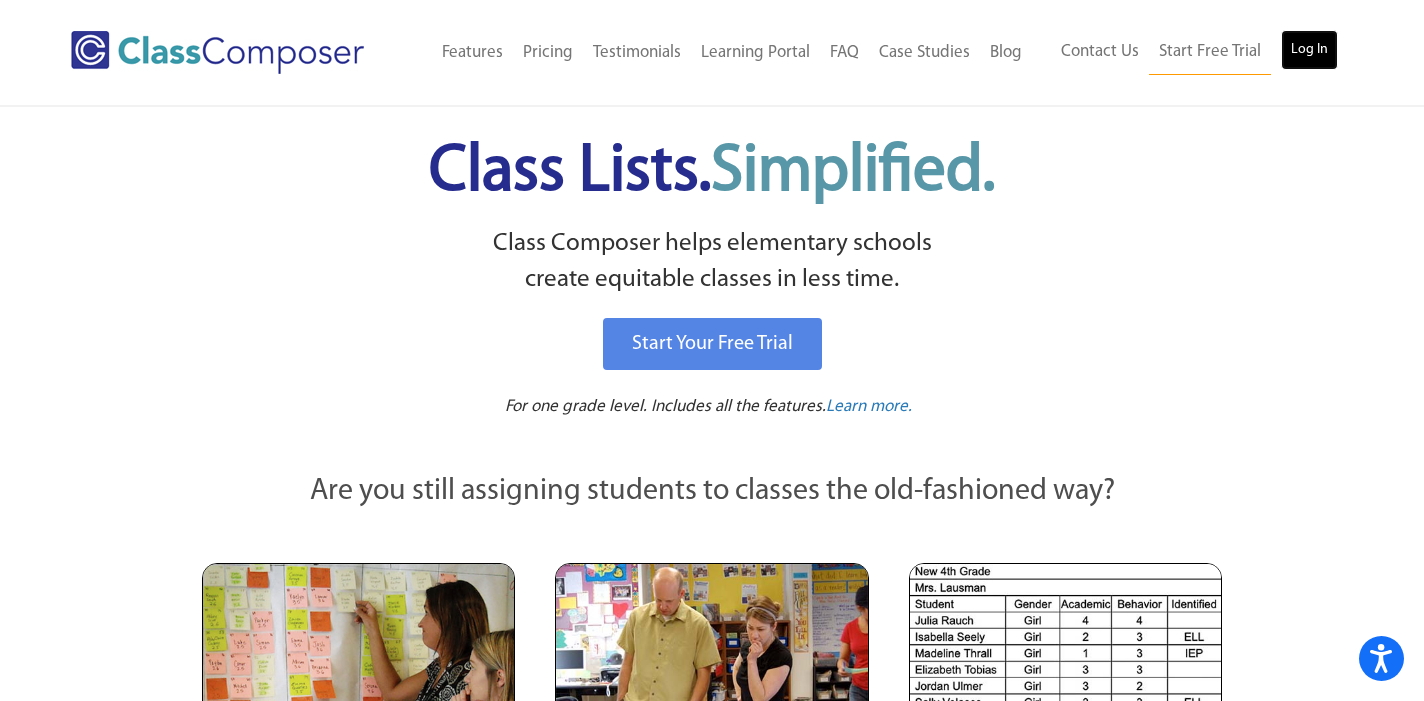 click on "Log In" at bounding box center (1309, 50) 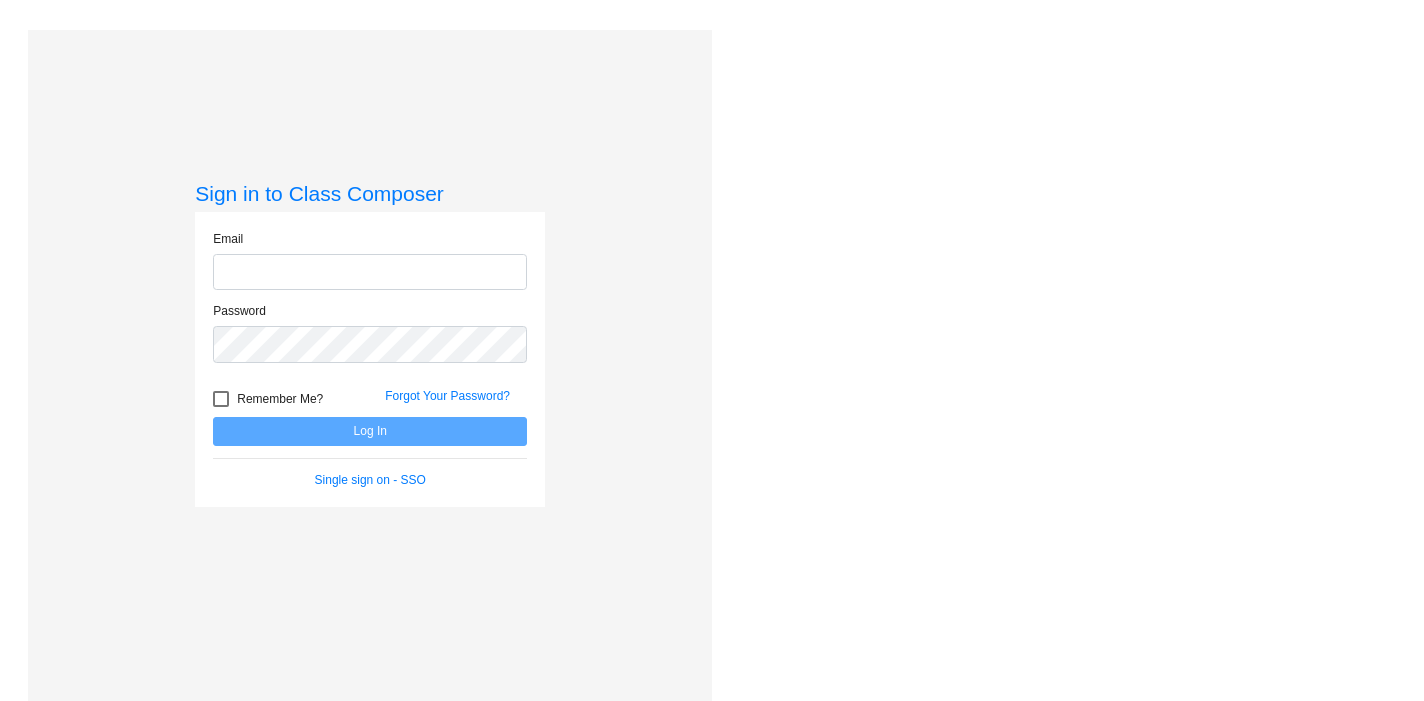 scroll, scrollTop: 0, scrollLeft: 0, axis: both 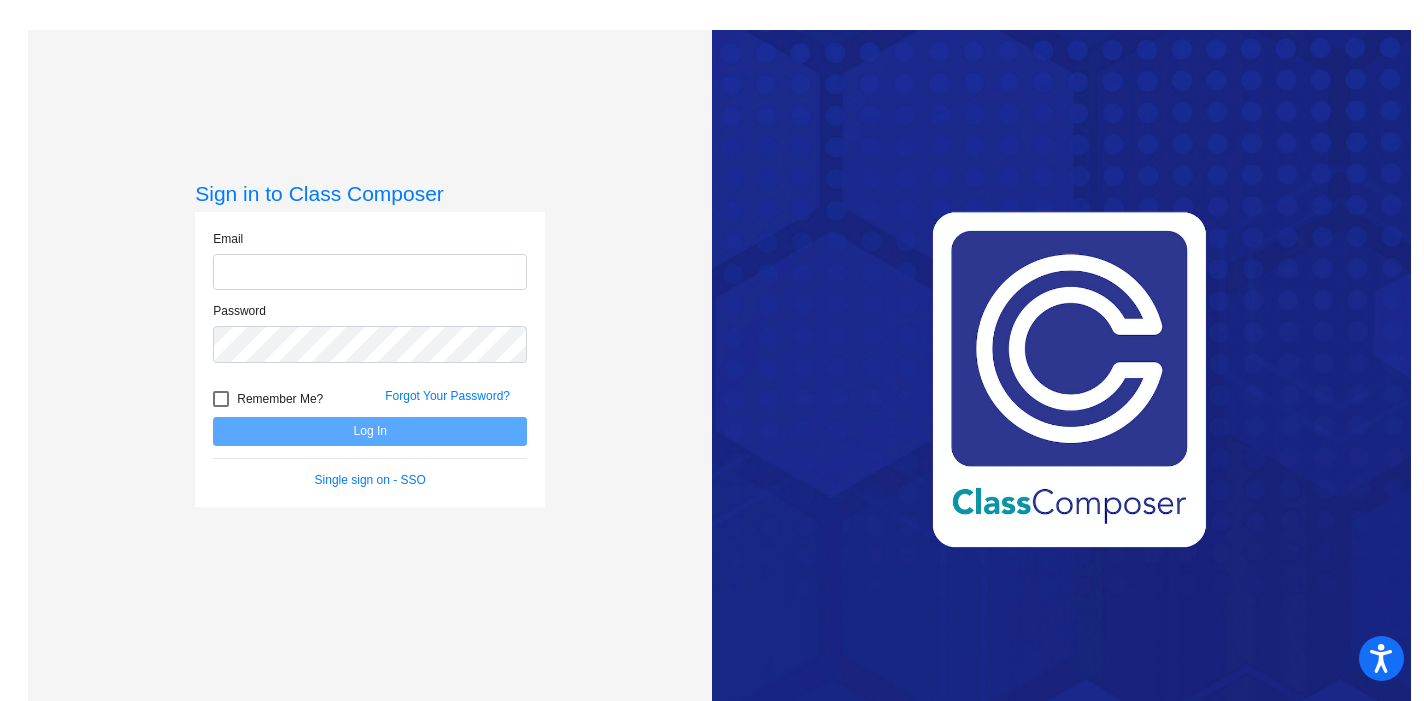 type on "cbeard@example.com" 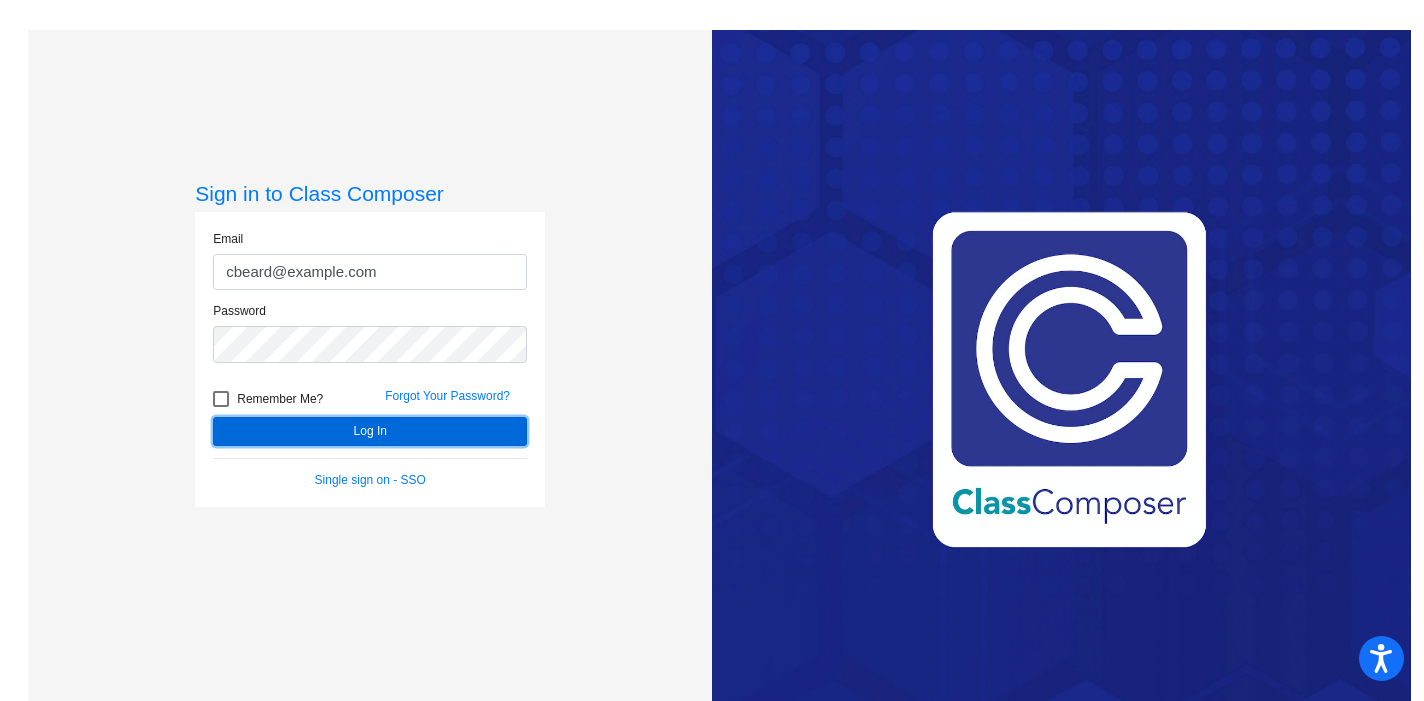click on "Log In" 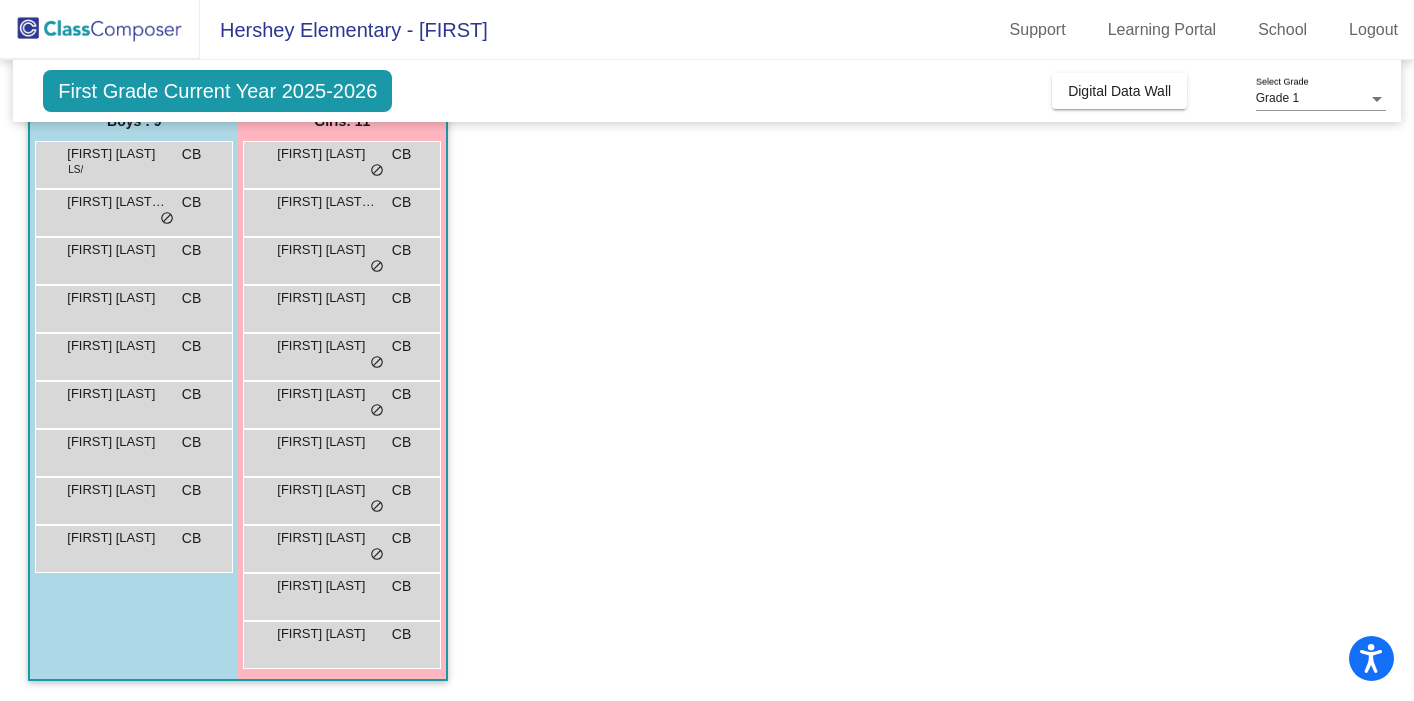 scroll, scrollTop: 137, scrollLeft: 0, axis: vertical 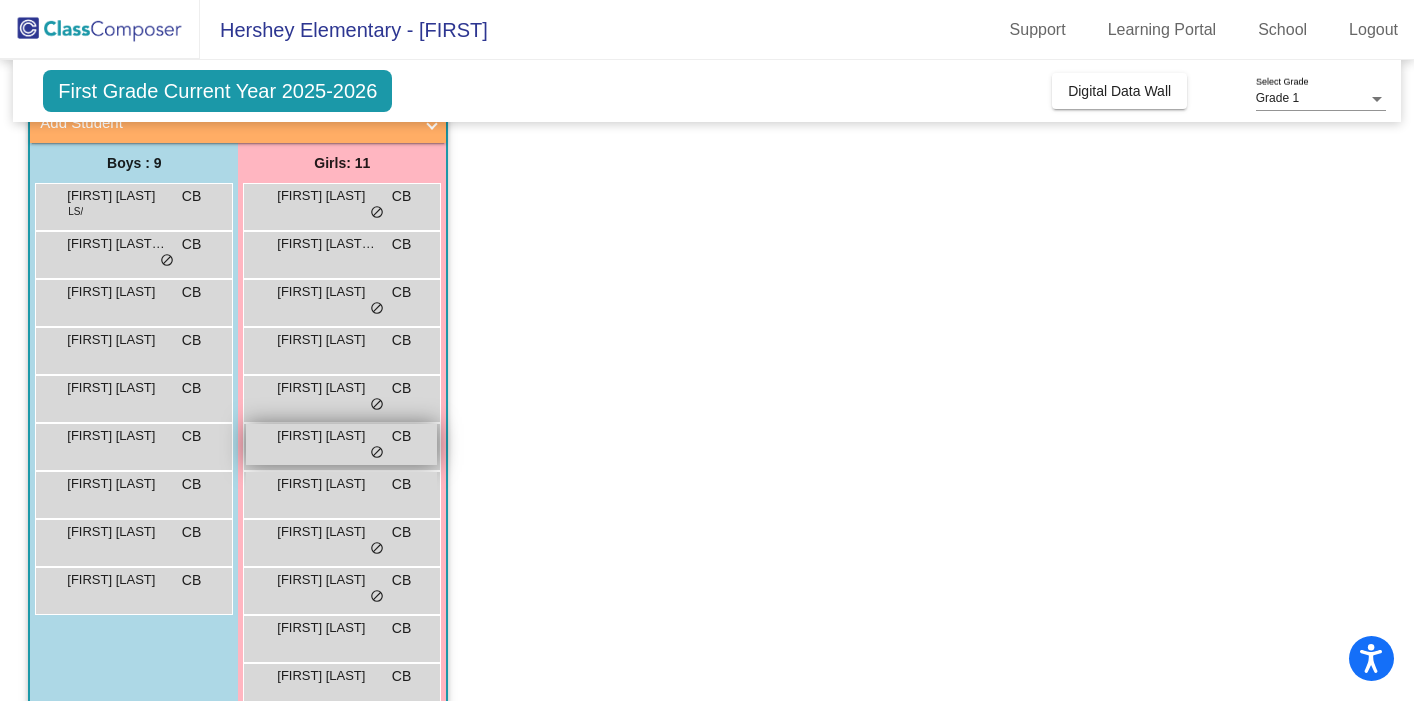 click on "[FIRST] [LAST] CB lock do_not_disturb_alt" at bounding box center (341, 444) 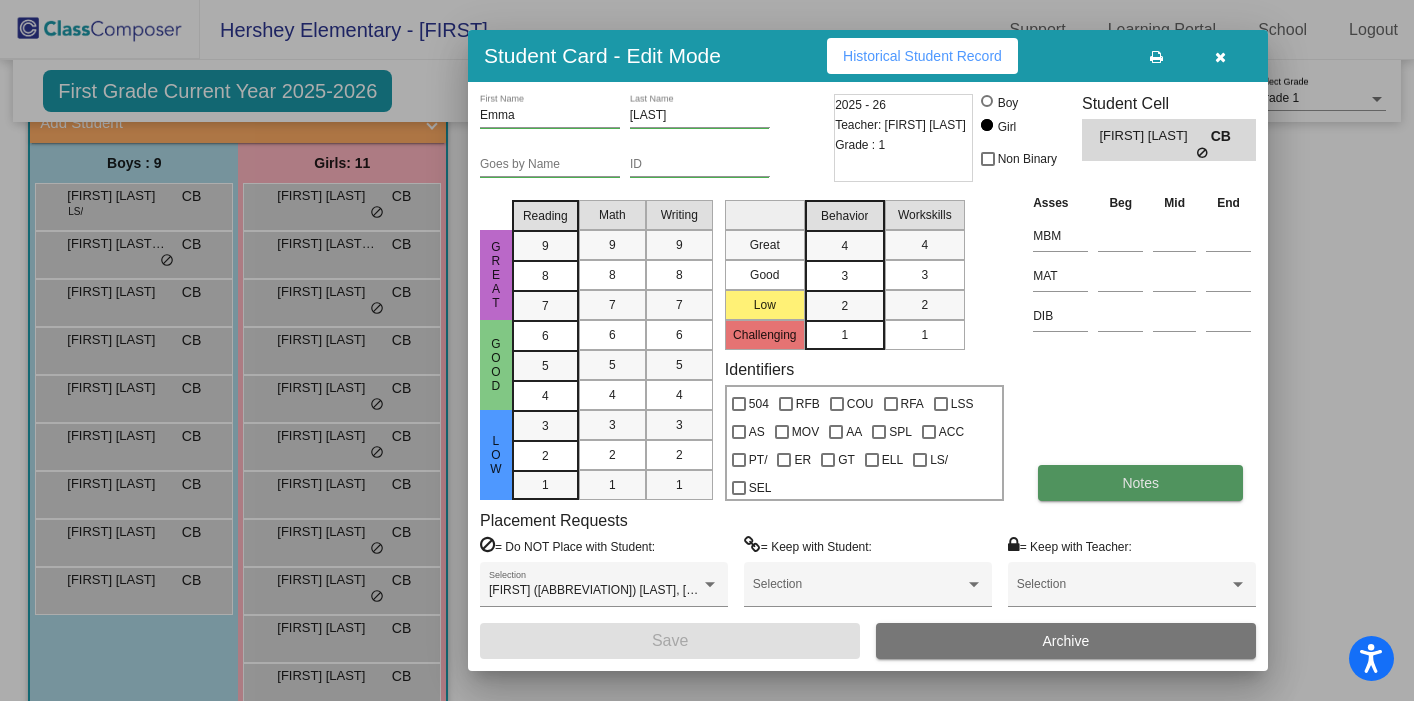 click on "Notes" at bounding box center (1140, 483) 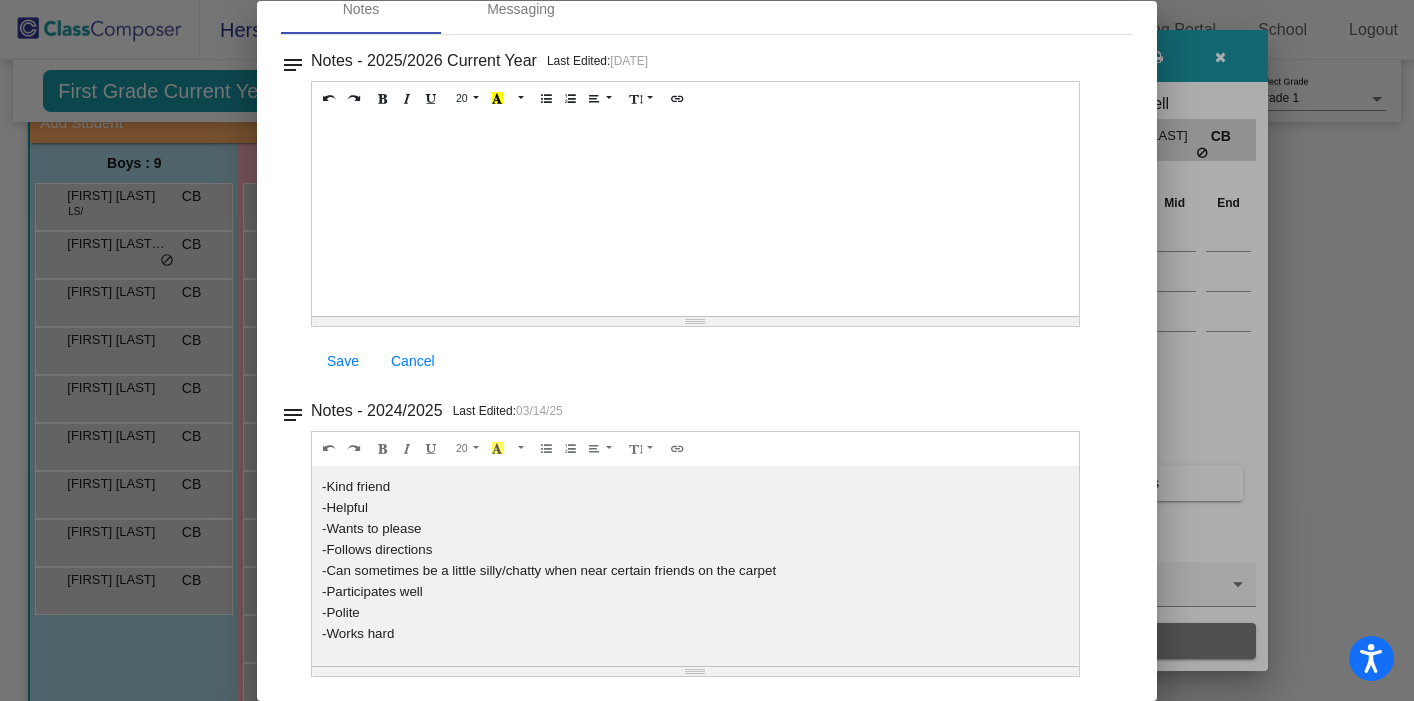 scroll, scrollTop: 0, scrollLeft: 0, axis: both 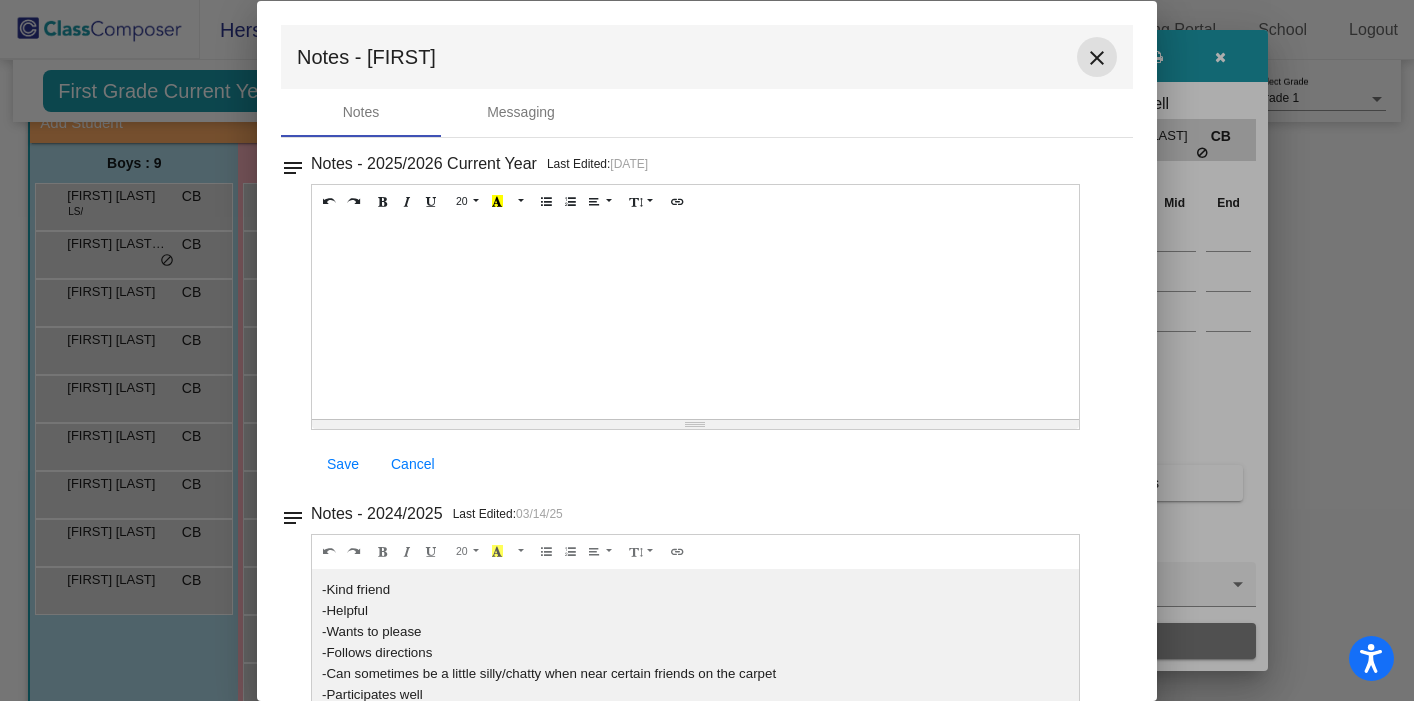 click on "close" at bounding box center (1097, 57) 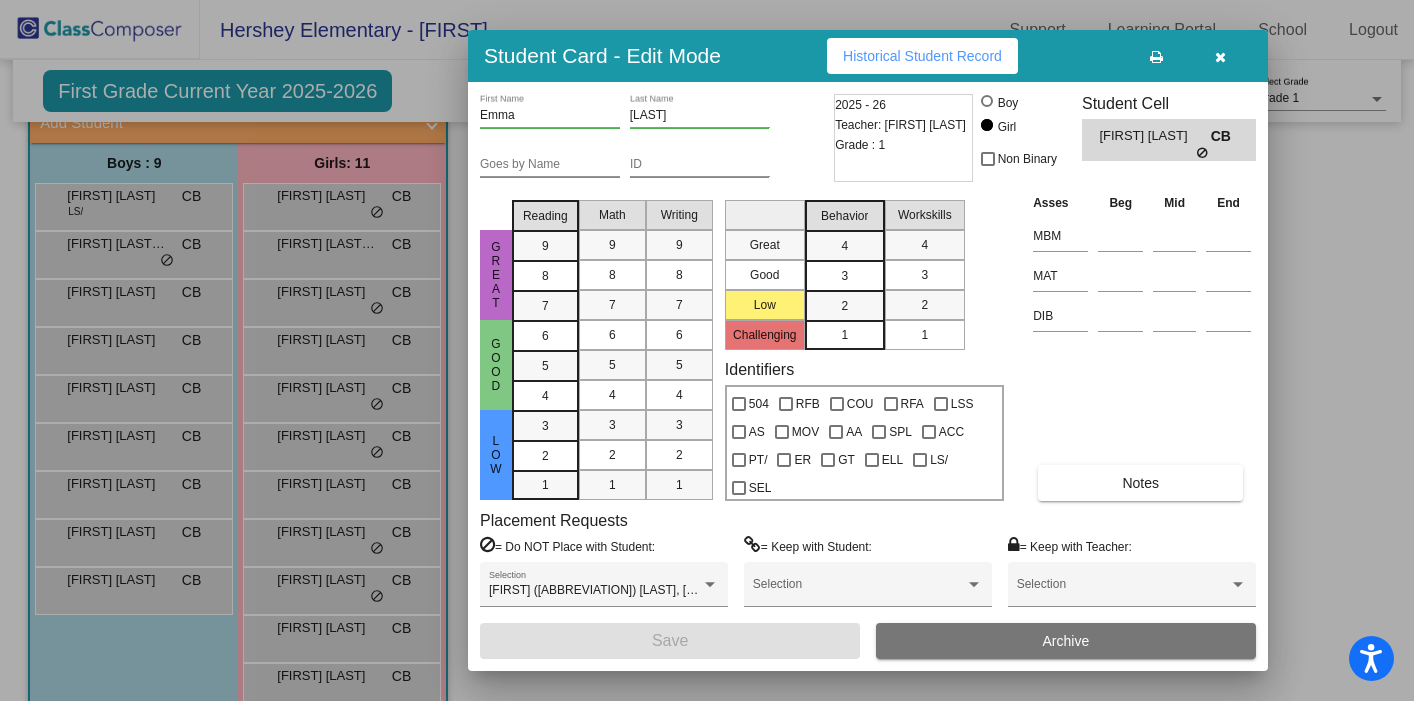 click at bounding box center (1220, 56) 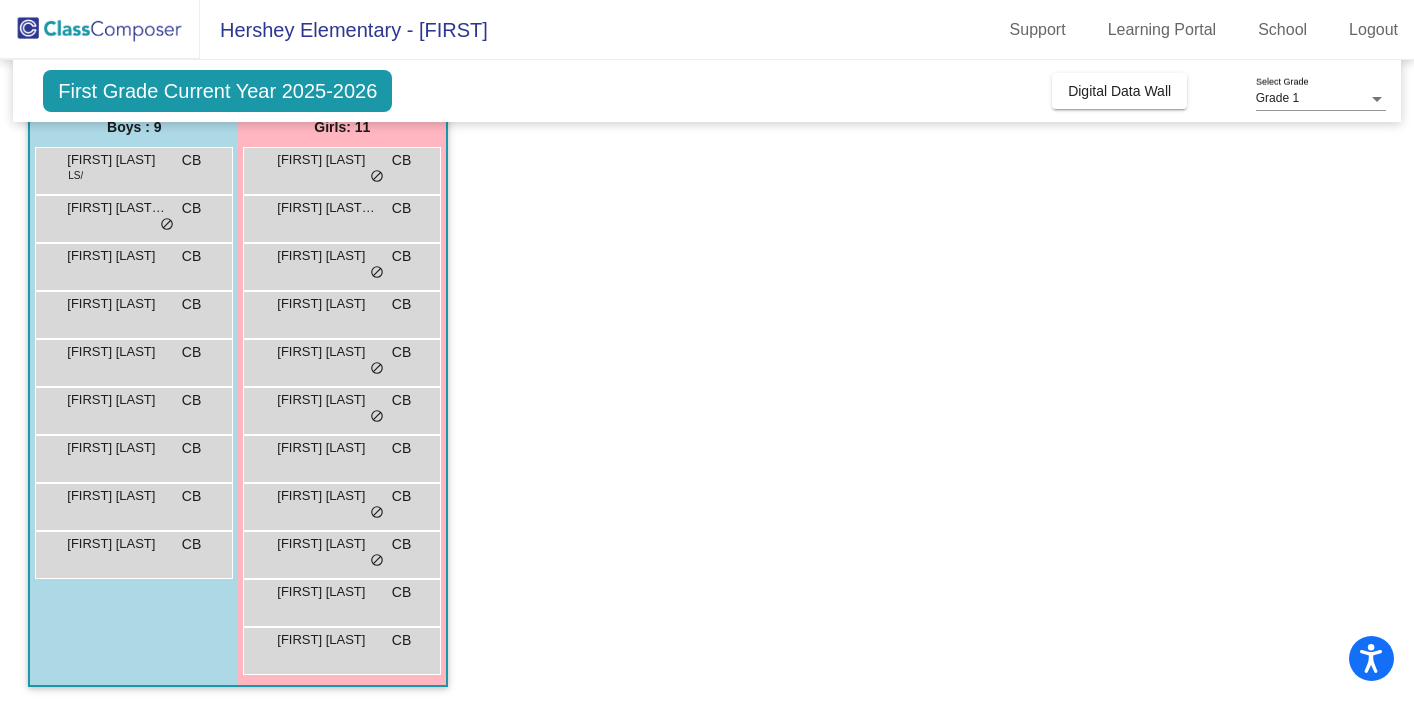 scroll, scrollTop: 179, scrollLeft: 0, axis: vertical 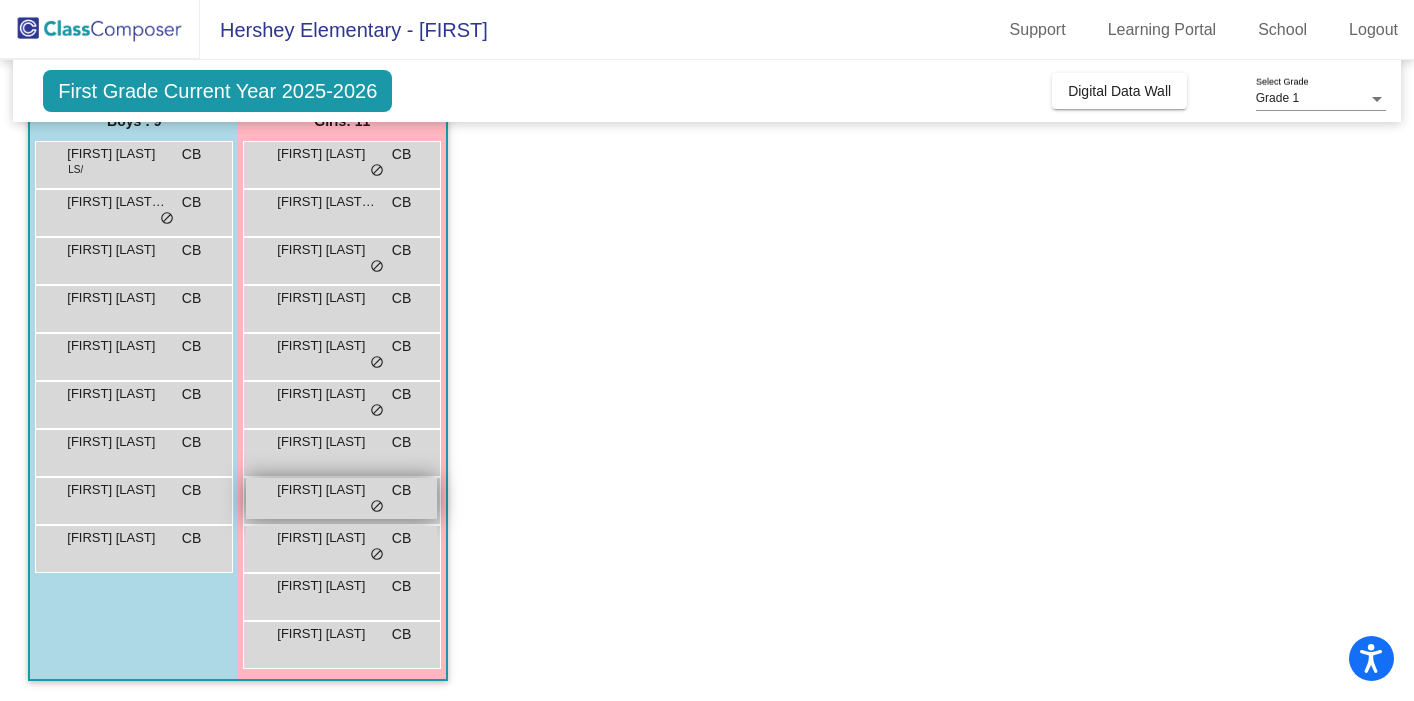 click on "[FIRST] [LAST] CB lock do_not_disturb_alt" at bounding box center (341, 498) 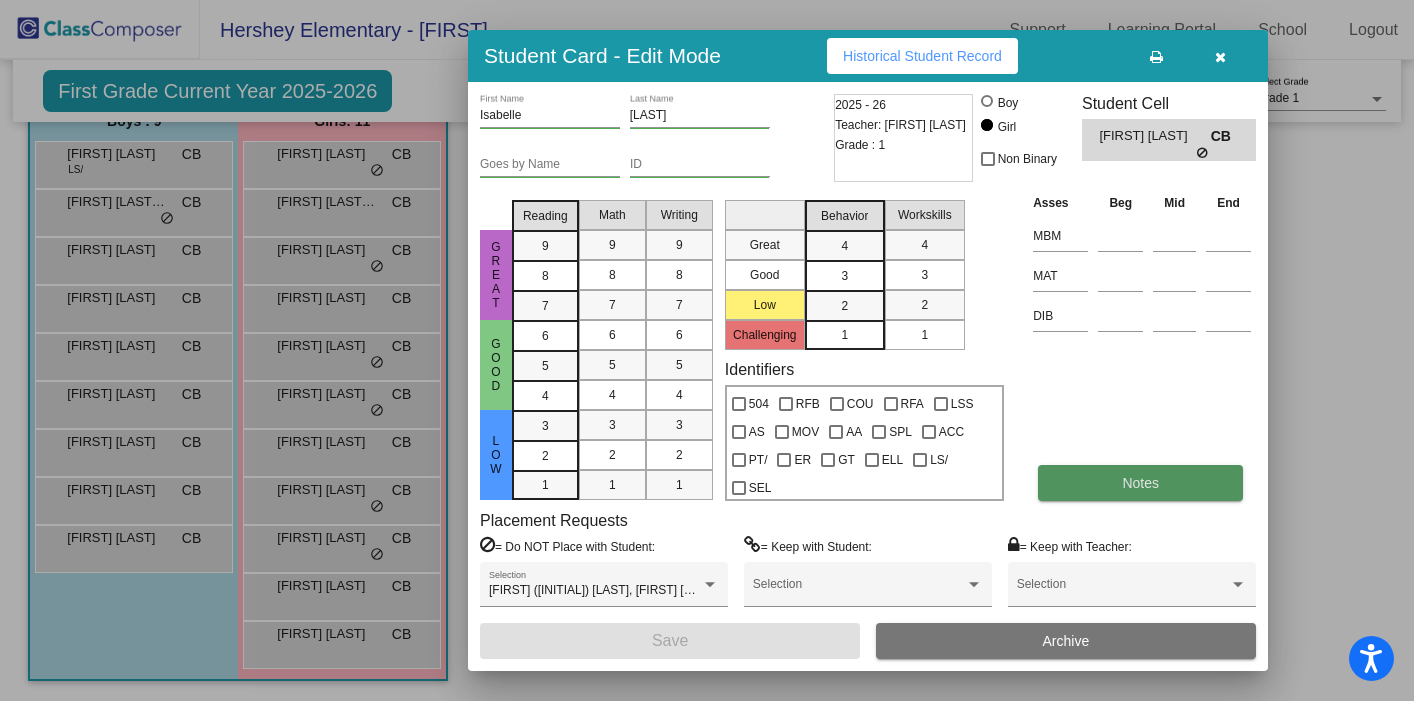 click on "Notes" at bounding box center [1140, 483] 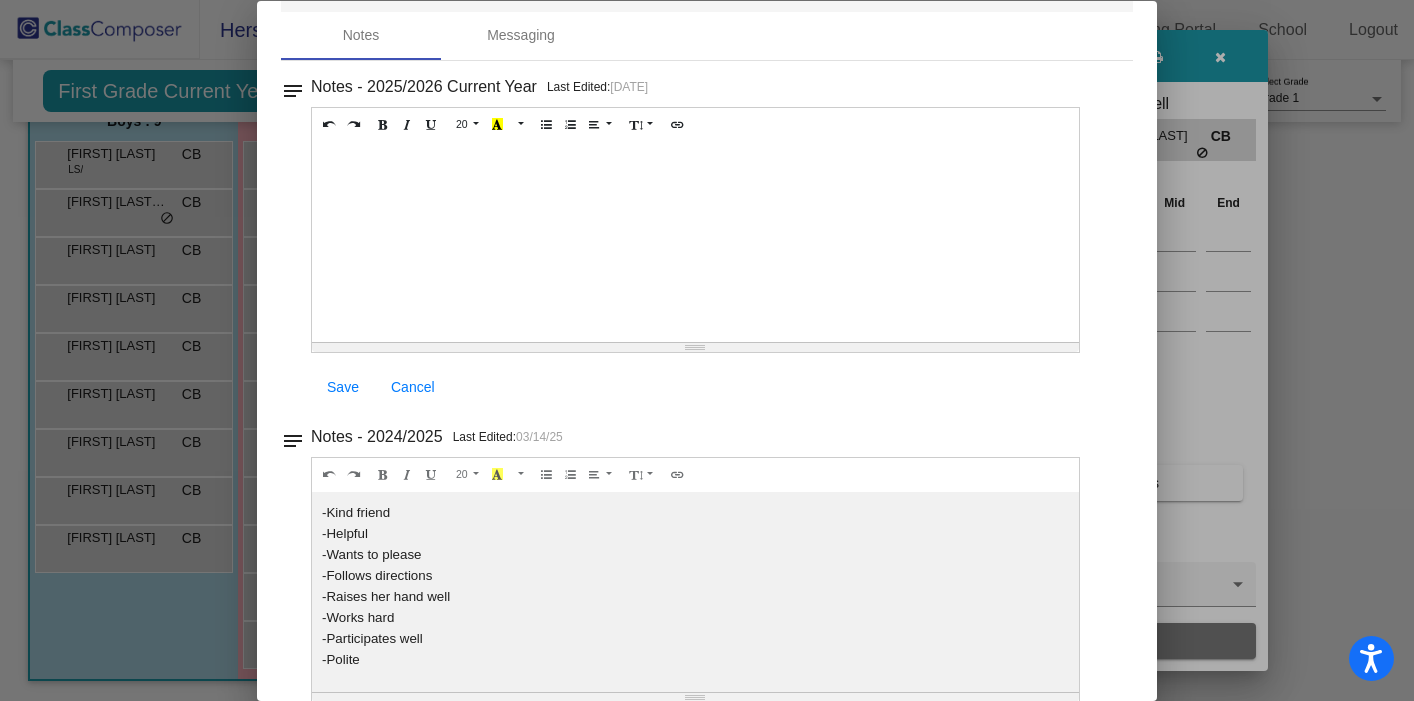 scroll, scrollTop: 0, scrollLeft: 0, axis: both 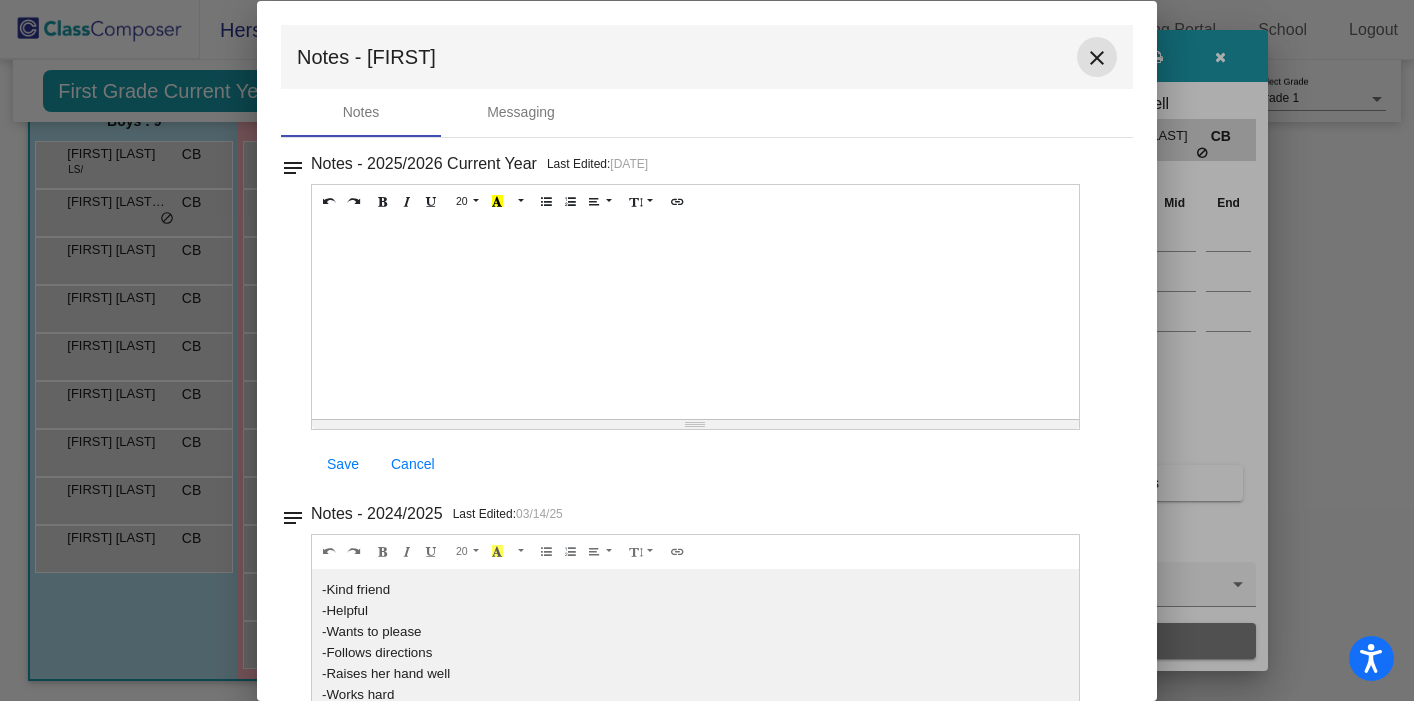 click on "close" at bounding box center (1097, 58) 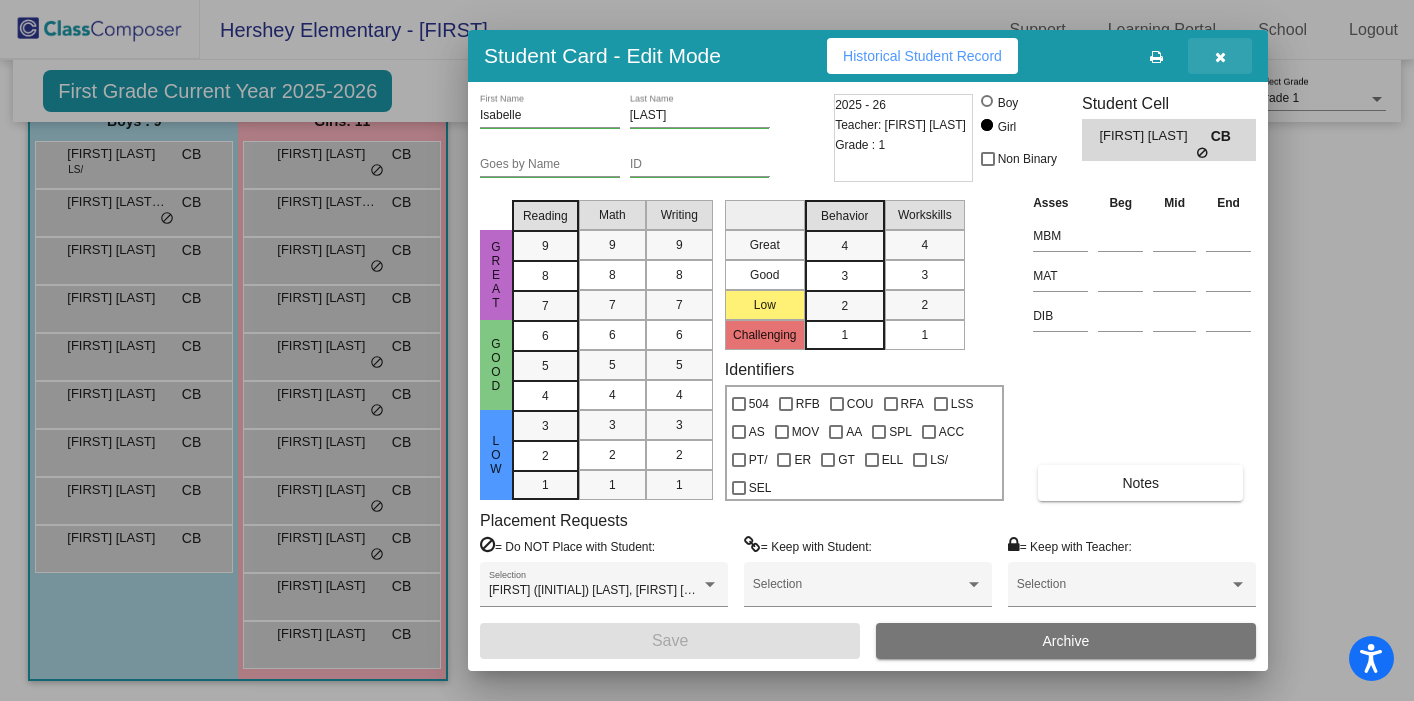 click at bounding box center [1220, 56] 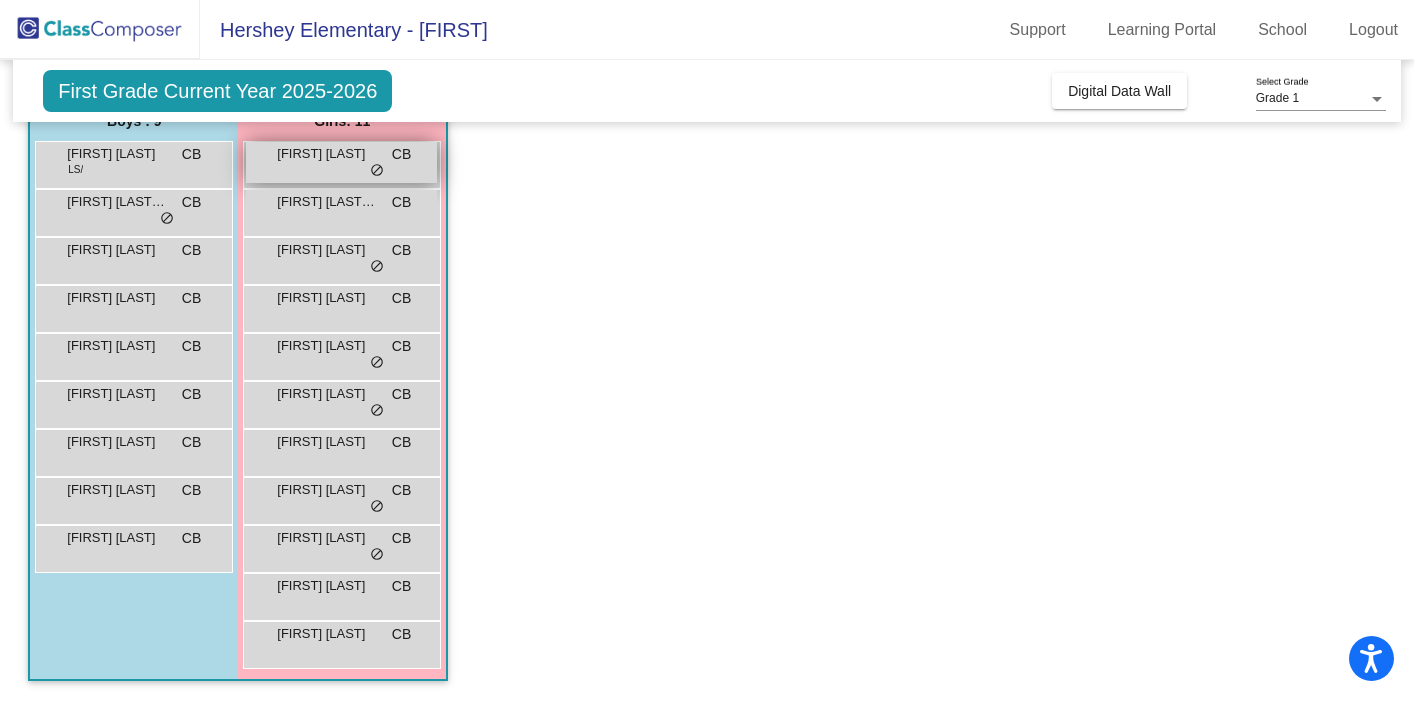 click on "[FIRST] [LAST]" at bounding box center (327, 154) 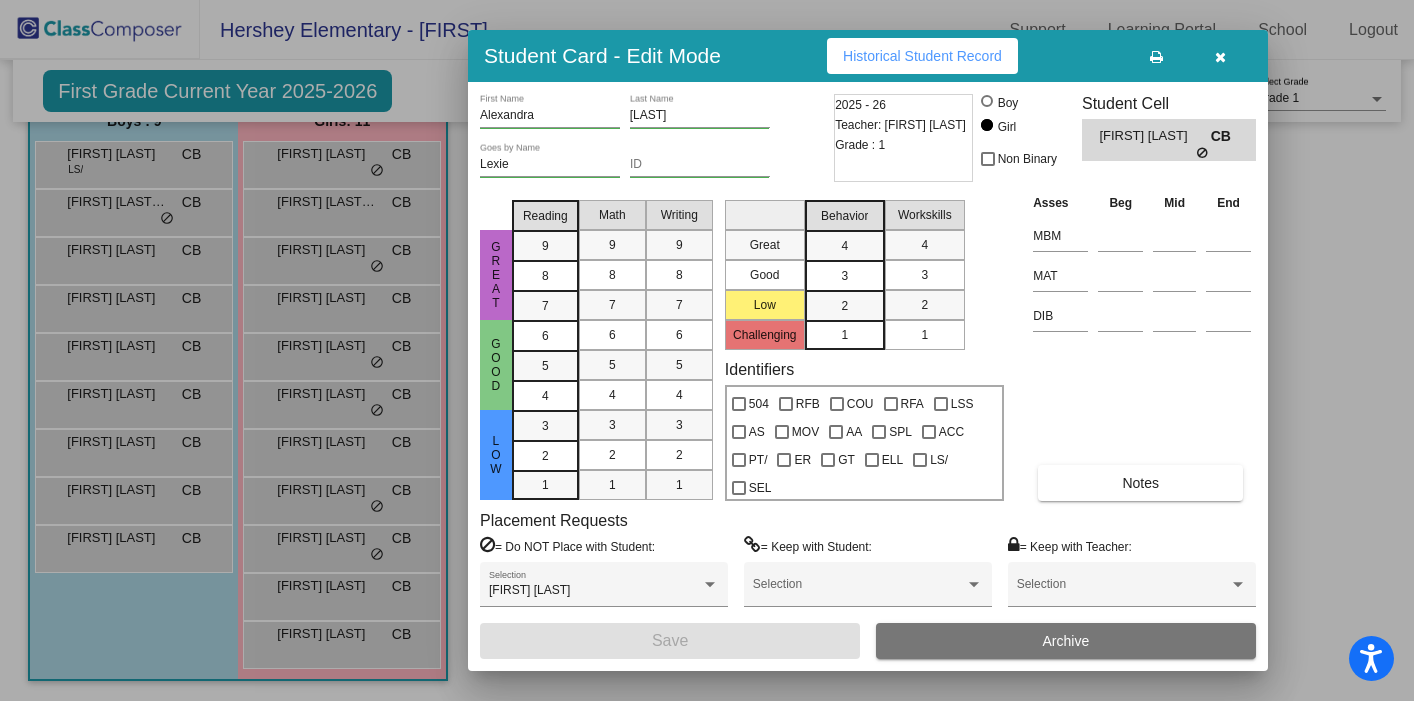 click at bounding box center [1220, 57] 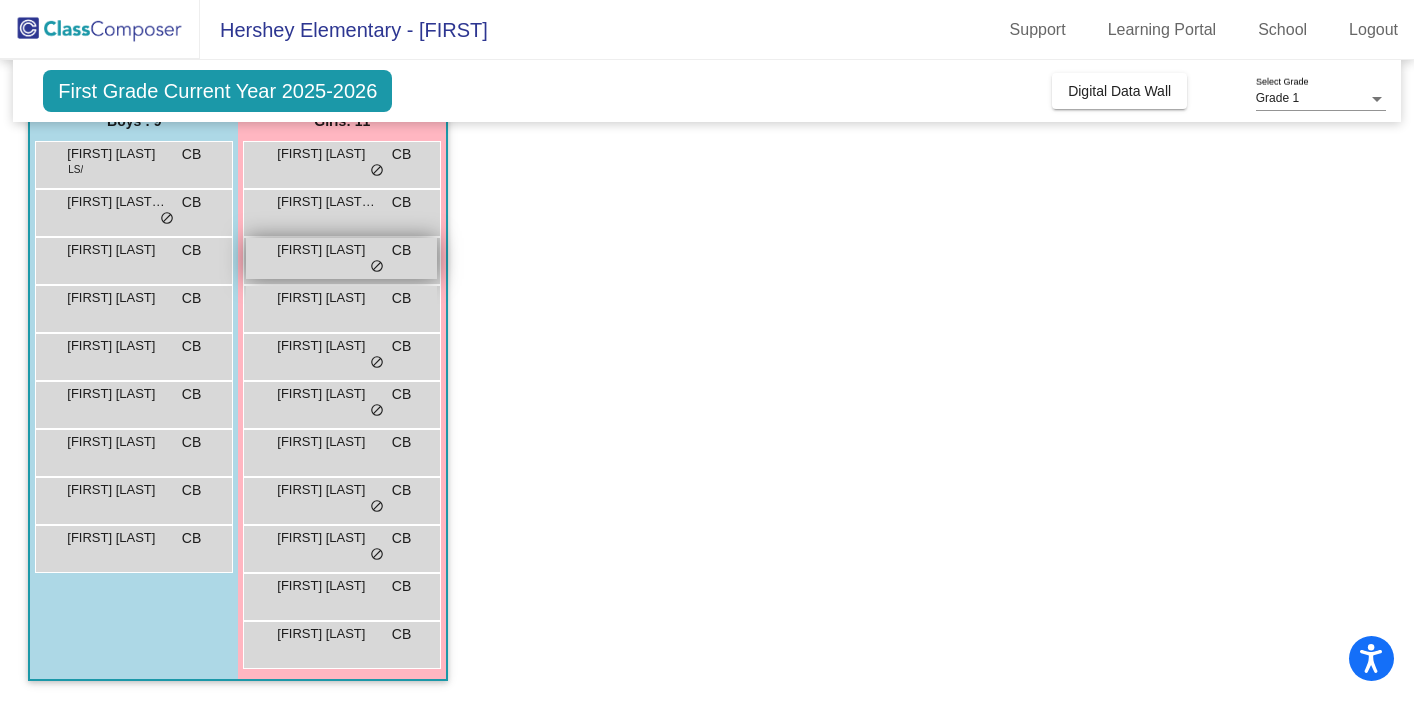 scroll, scrollTop: 0, scrollLeft: 0, axis: both 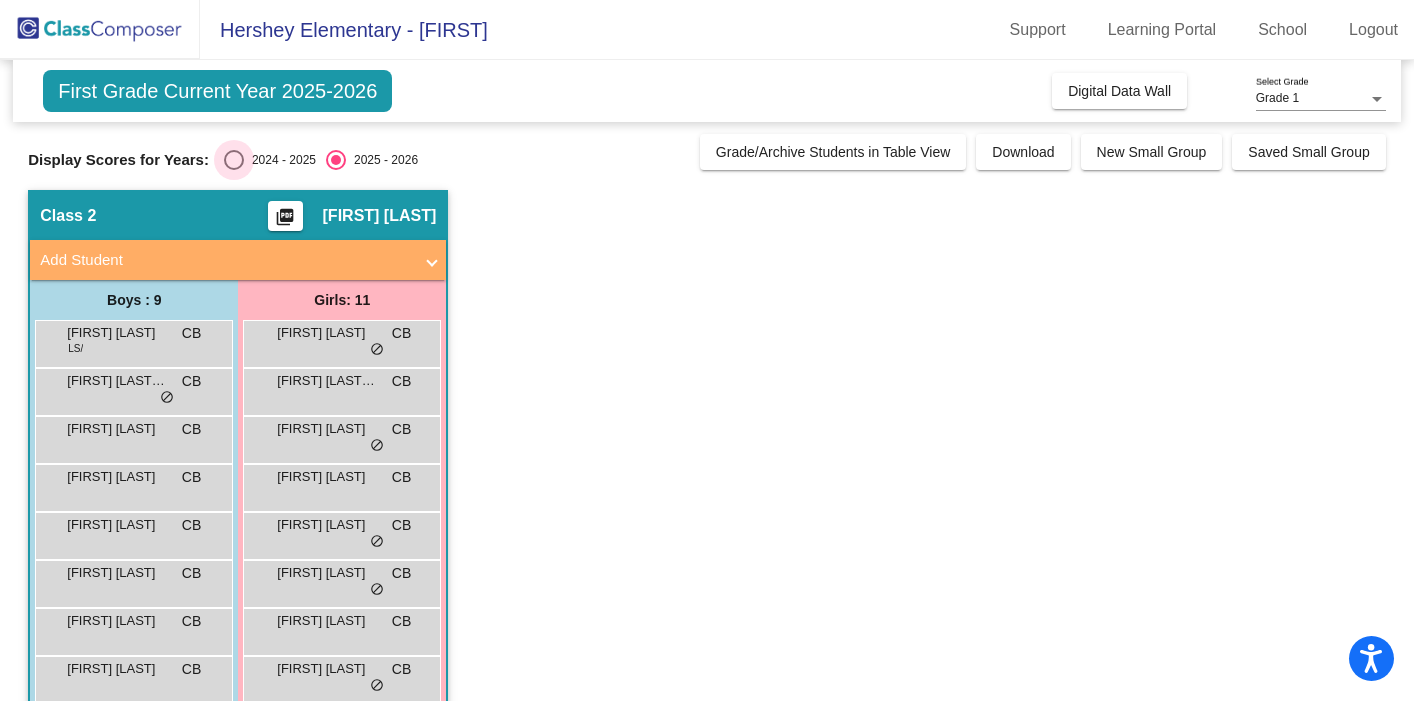 click at bounding box center (234, 160) 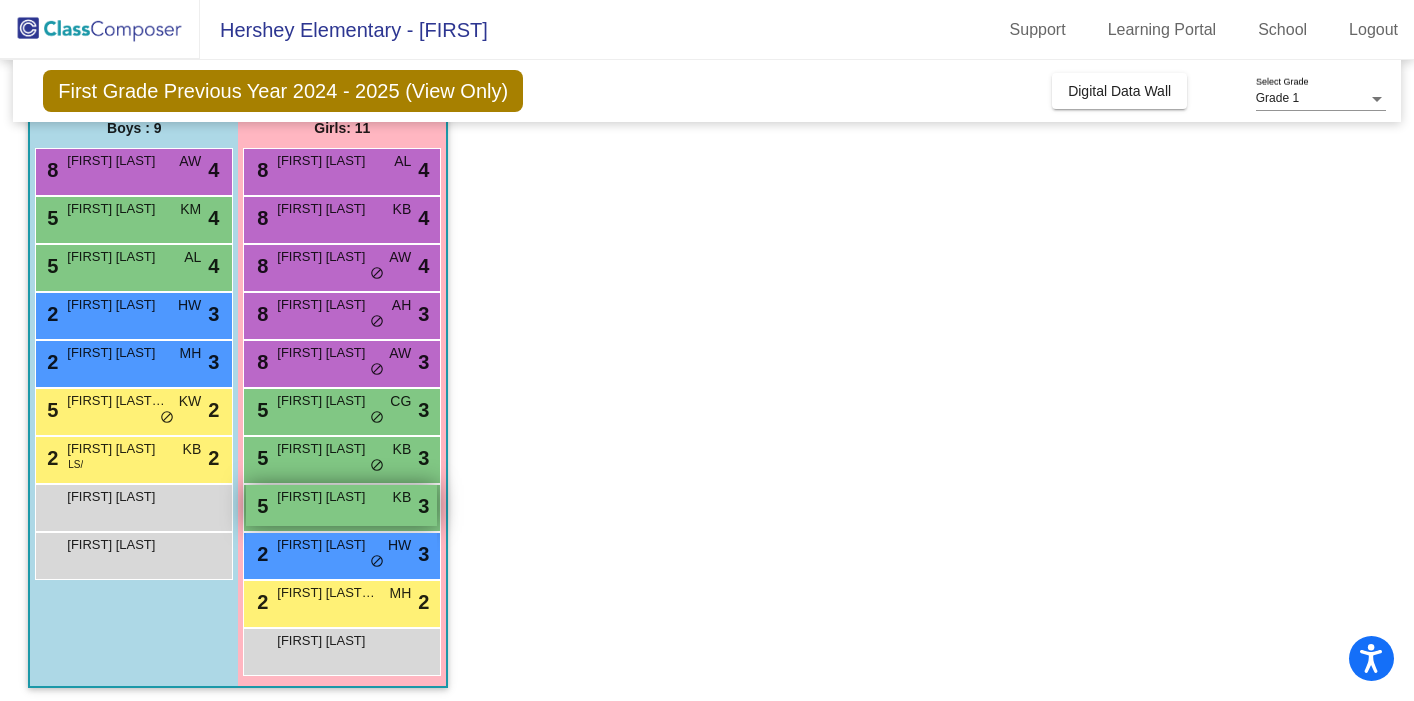 scroll, scrollTop: 177, scrollLeft: 0, axis: vertical 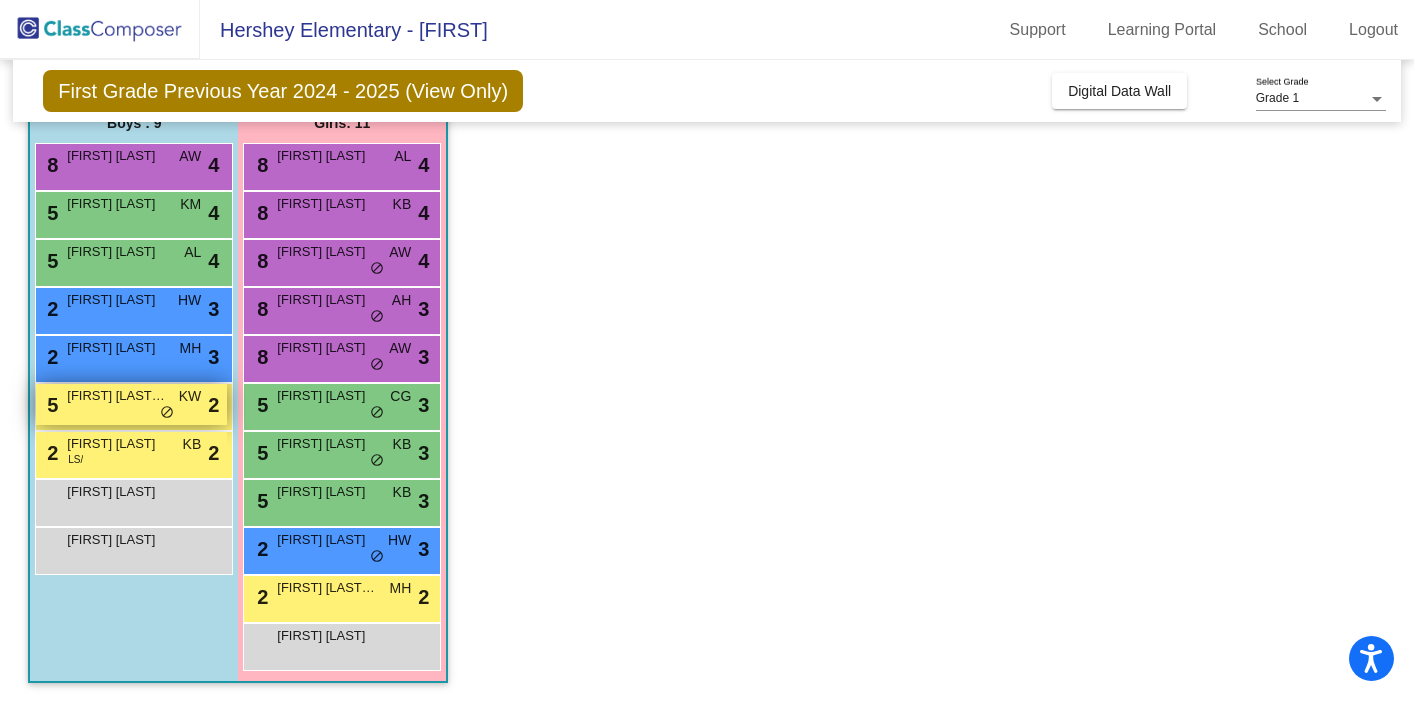 click on "[FIRST] [LAST]-[LAST]" at bounding box center (117, 396) 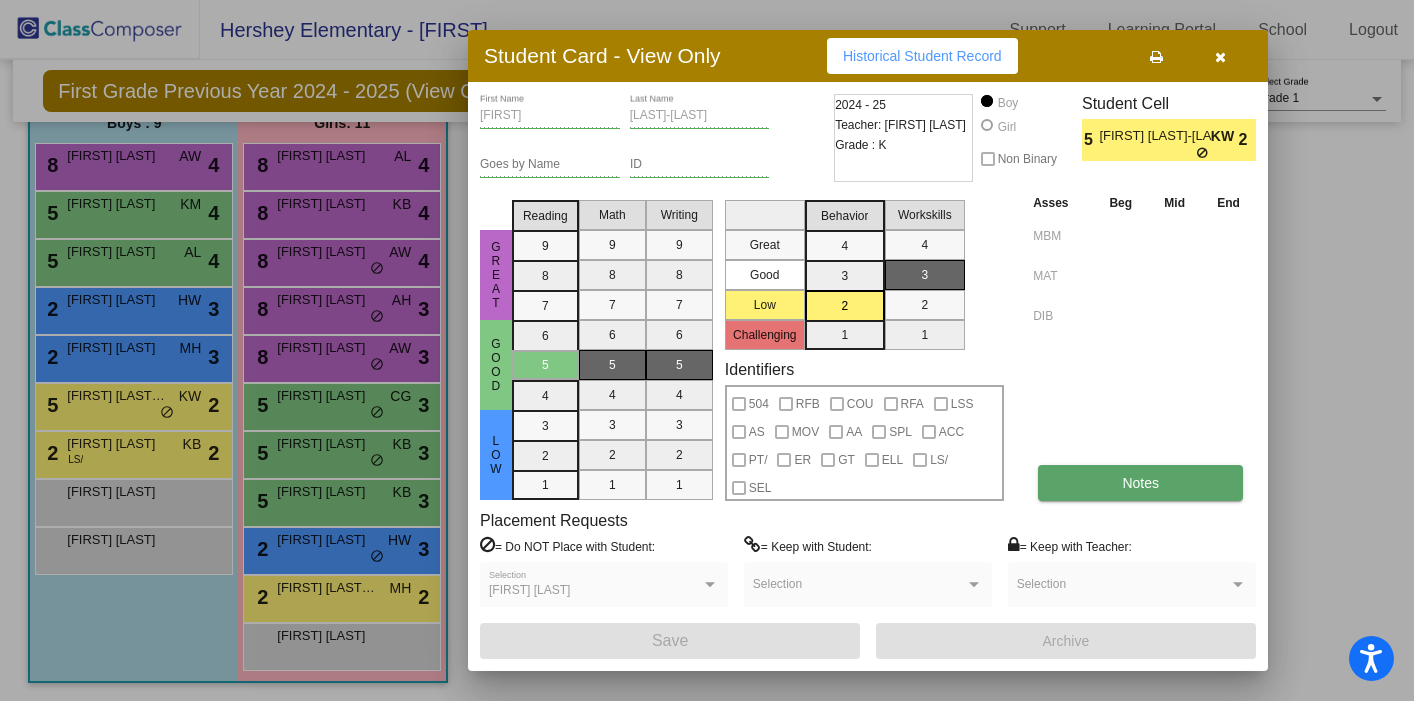 click on "Notes" at bounding box center (1140, 483) 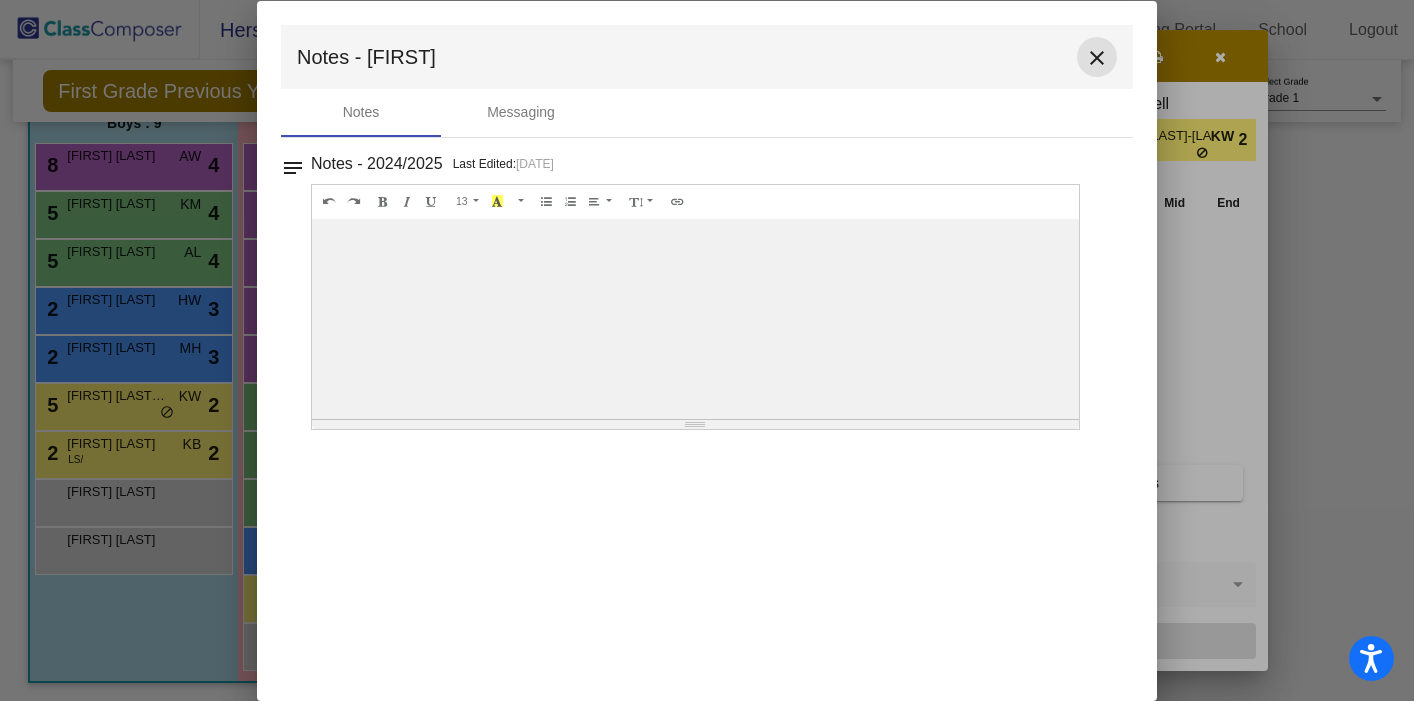 click on "close" at bounding box center [1097, 58] 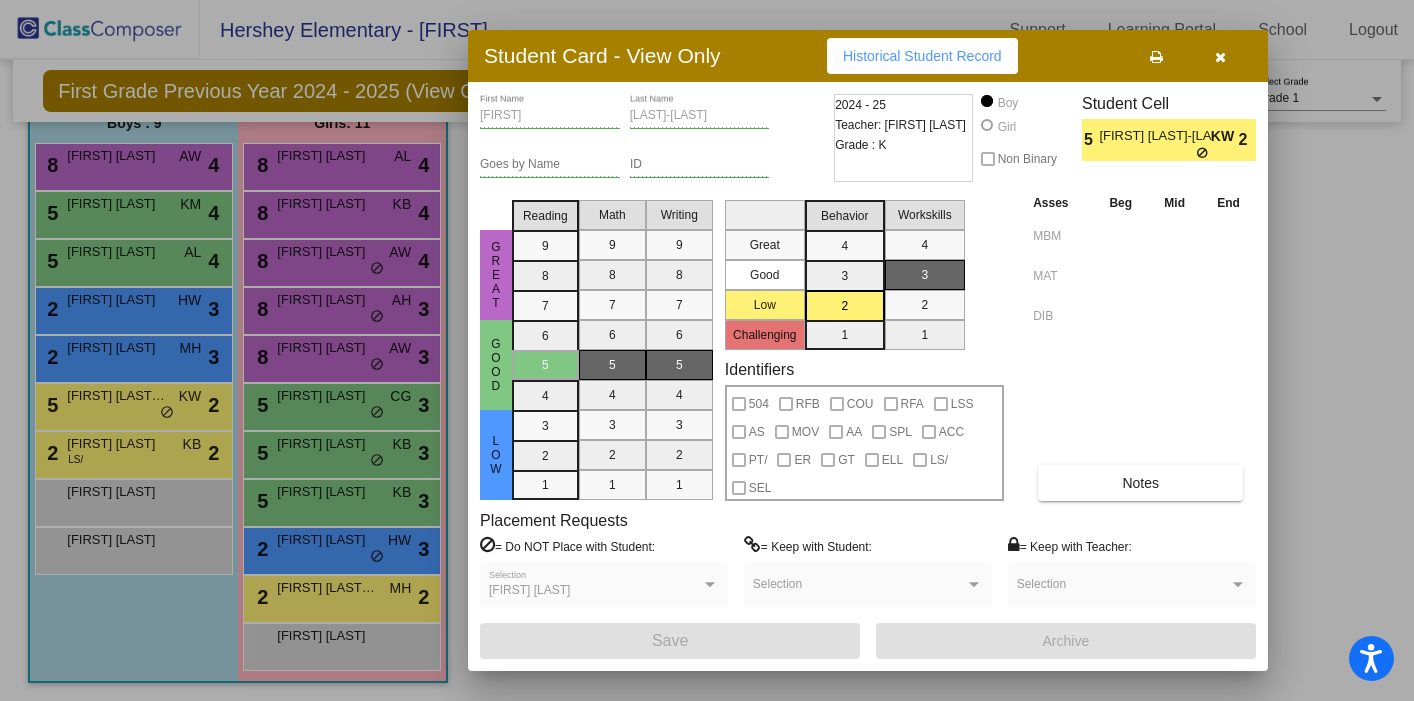 click at bounding box center (1220, 56) 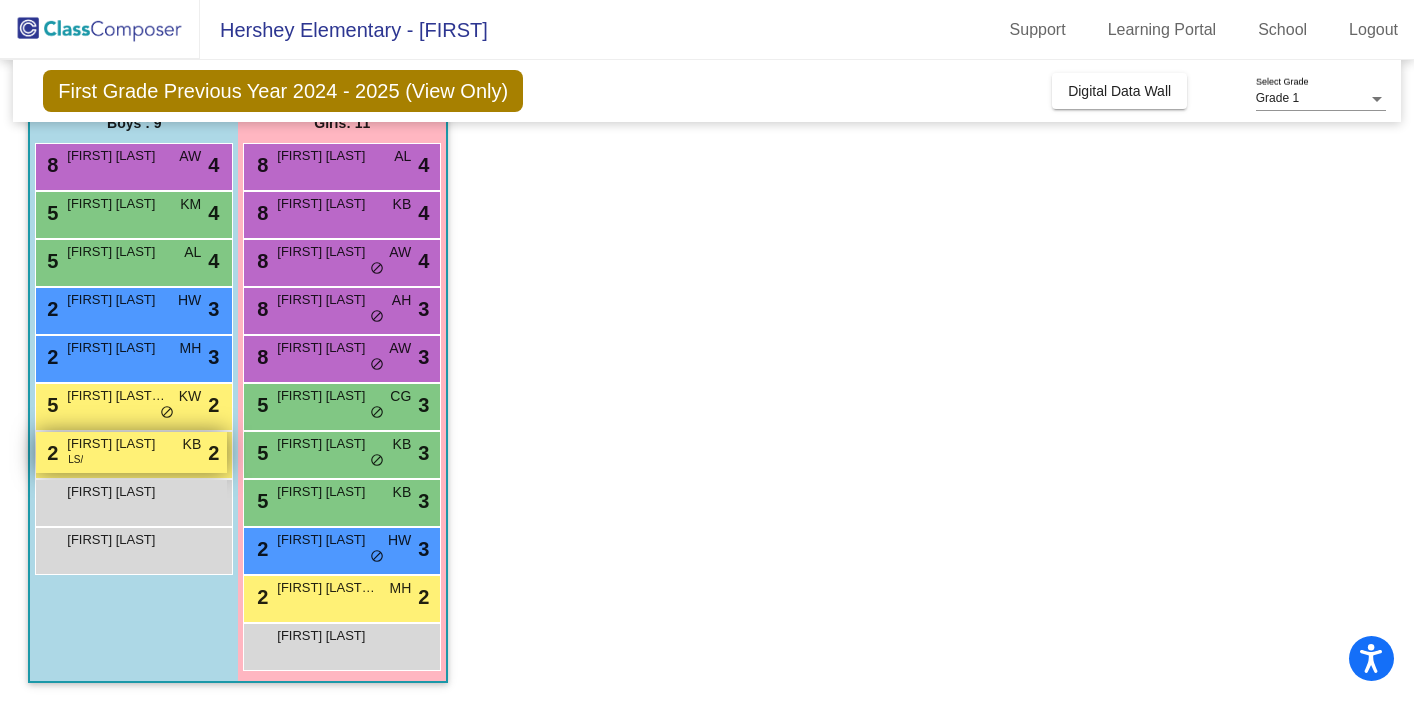 click on "2 [FIRST] [LAST] LS/ KB lock do_not_disturb_alt 2" at bounding box center (131, 452) 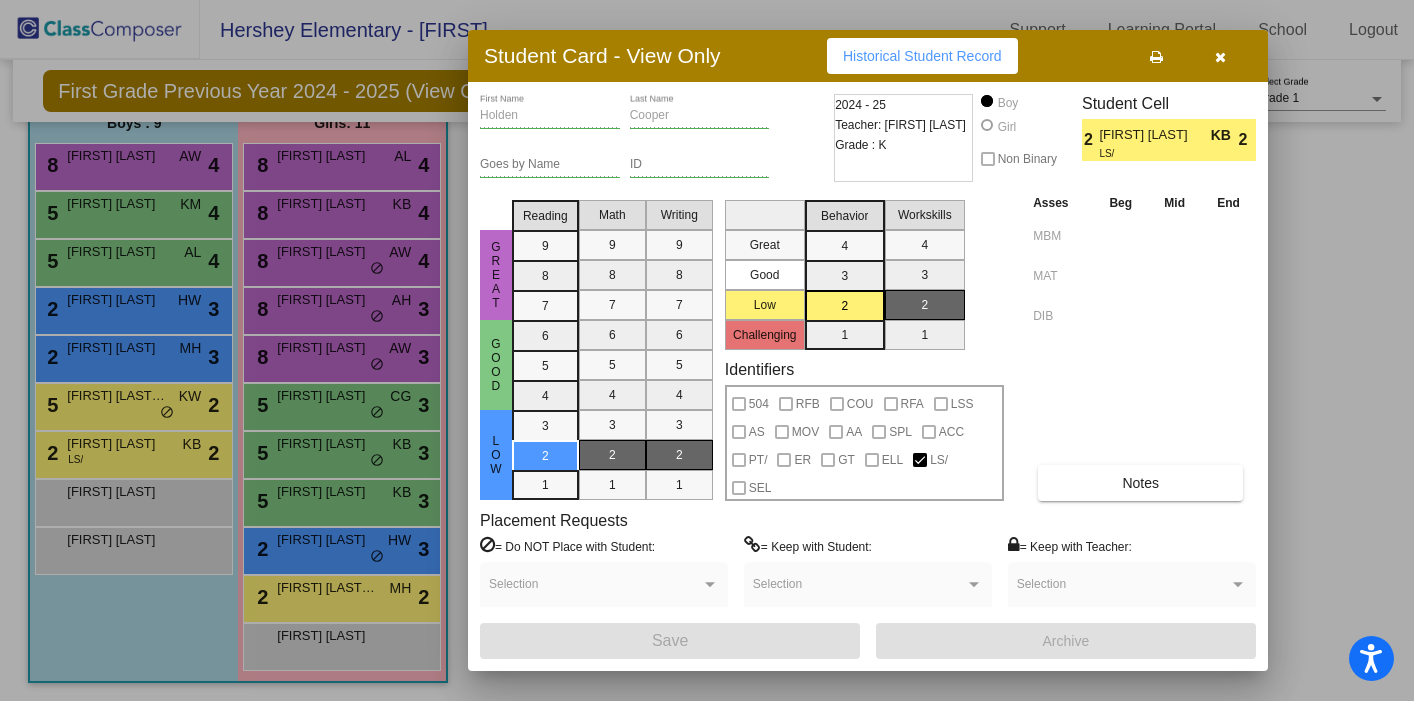 click on "Holden First Name Cooper Last Name Goes by Name ID 2024 - 25 Teacher: Kristen Boarts Grade : K   Boy   Girl   Non Binary Student Cell 2 Holden Cooper KB LS/ 2   Great   Good   Low   Reading 9 8 7 6 5 4 3 2 1 Math 9 8 7 6 5 4 3 2 1 Writing 9 8 7 6 5 4 3 2 1 Great Good Low Challenging Behavior 4 3 2 1 Workskills 4 3 2 1 Identifiers  504  RFB  COU  RFA  LSS  AS  MOV  AA  SPL  ACC  PT/  ER  GT  ELL  LS/  SEL Asses Beg Mid End MBM MAT DIB  Notes  Placement Requests  = Do NOT Place with Student:  Selection  = Keep with Student:  Selection  = Keep with Teacher:  Selection  Save  Archive" at bounding box center (868, 376) 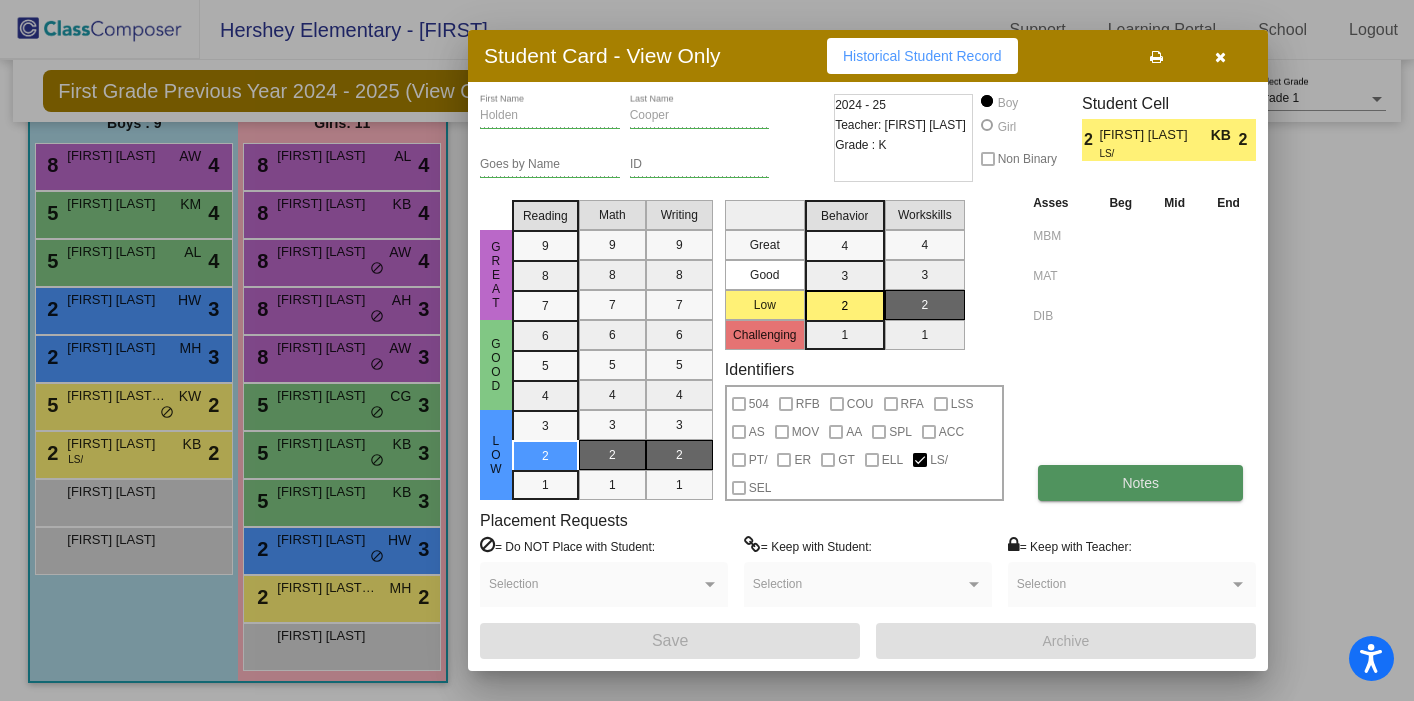 click on "Notes" at bounding box center (1140, 483) 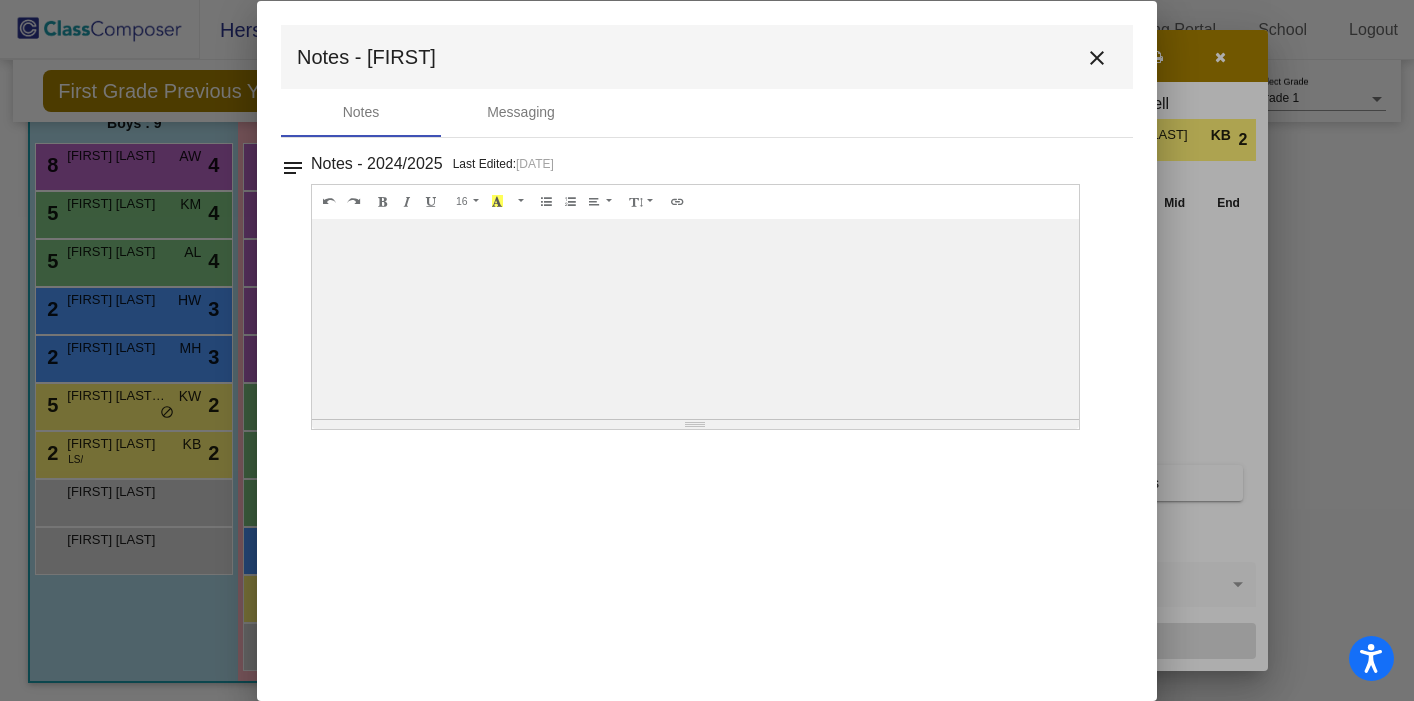 click on "close" at bounding box center [1097, 58] 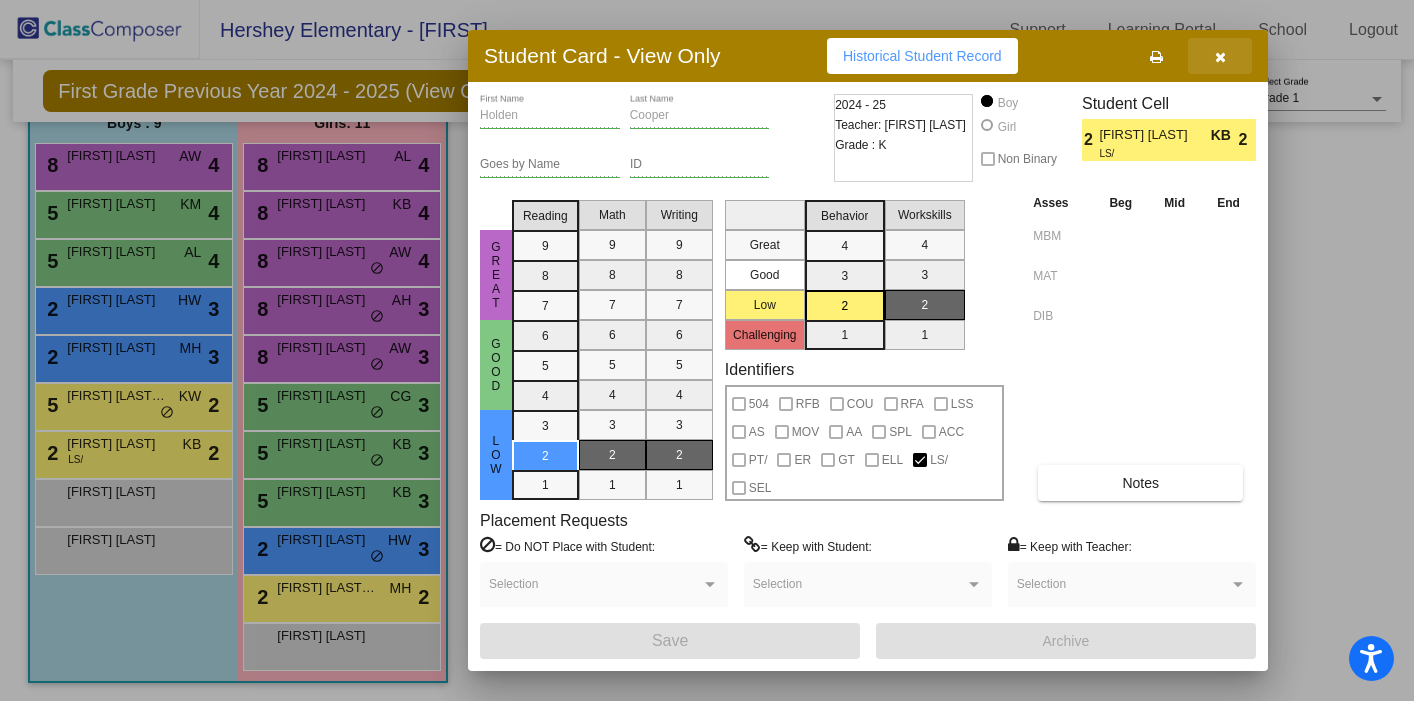 click at bounding box center (1220, 57) 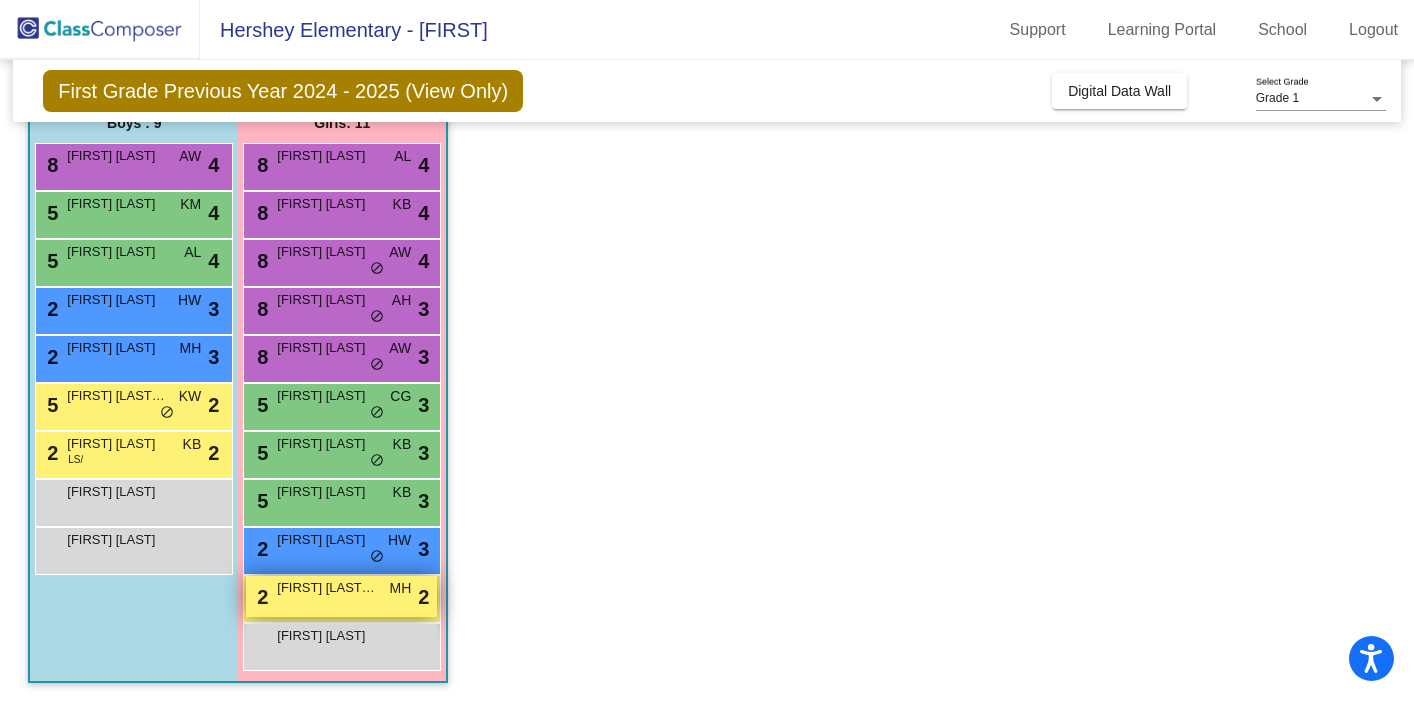 click on "2 [FIRST] [LAST] MH lock do_not_disturb_alt 2" at bounding box center (341, 596) 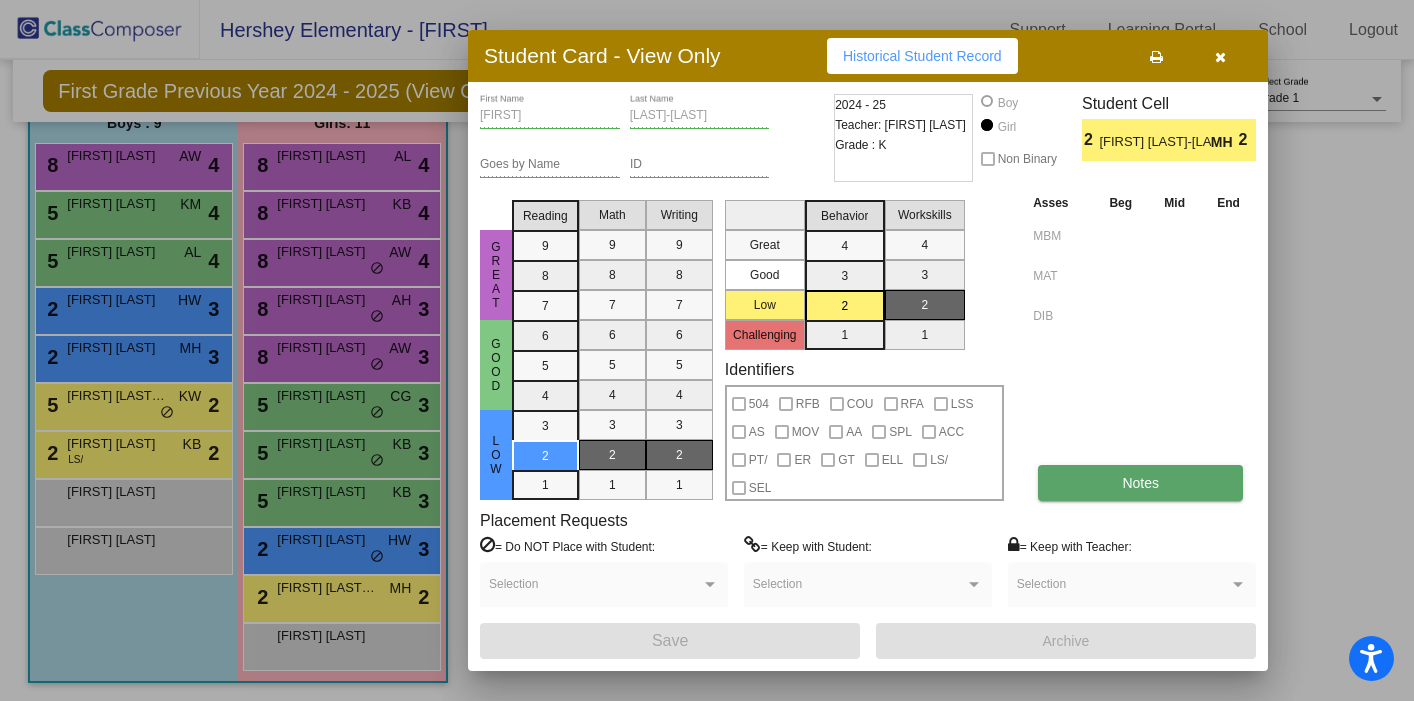 click on "Notes" at bounding box center (1140, 483) 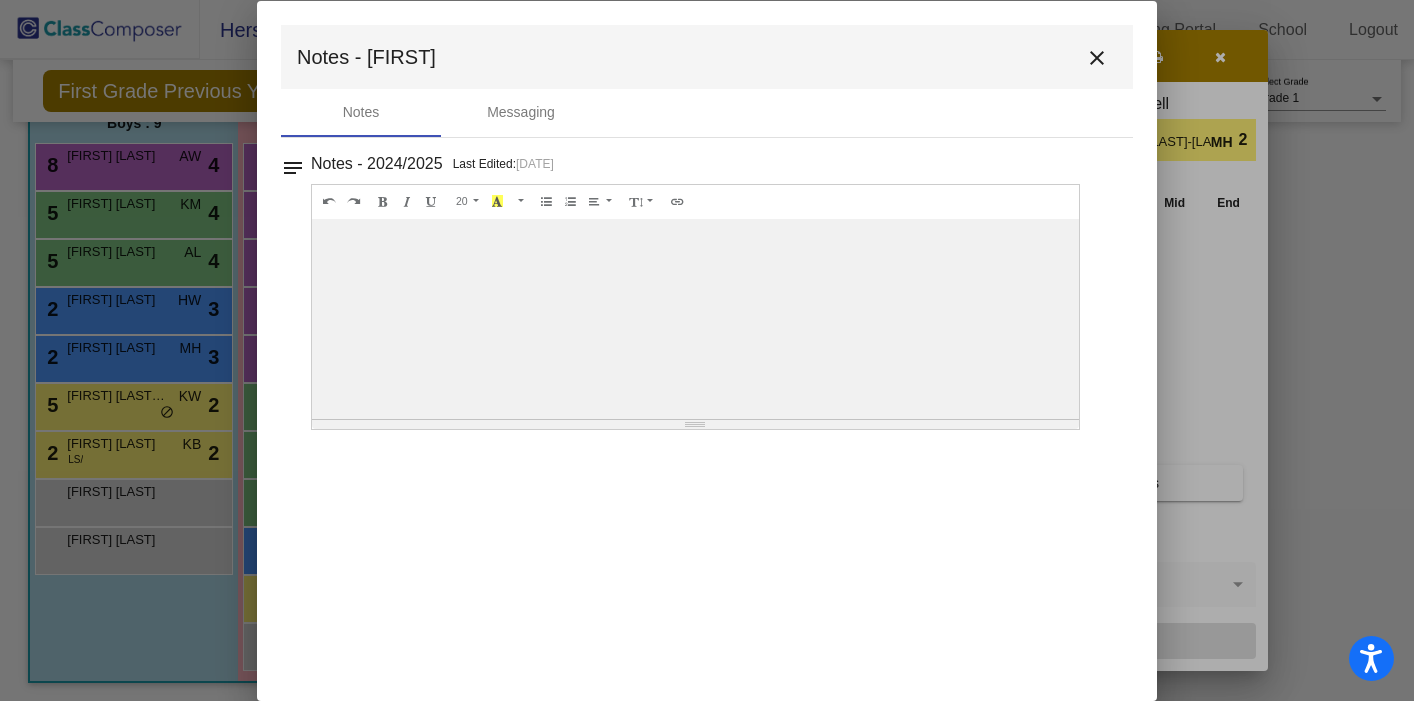 click on "close" at bounding box center (1097, 58) 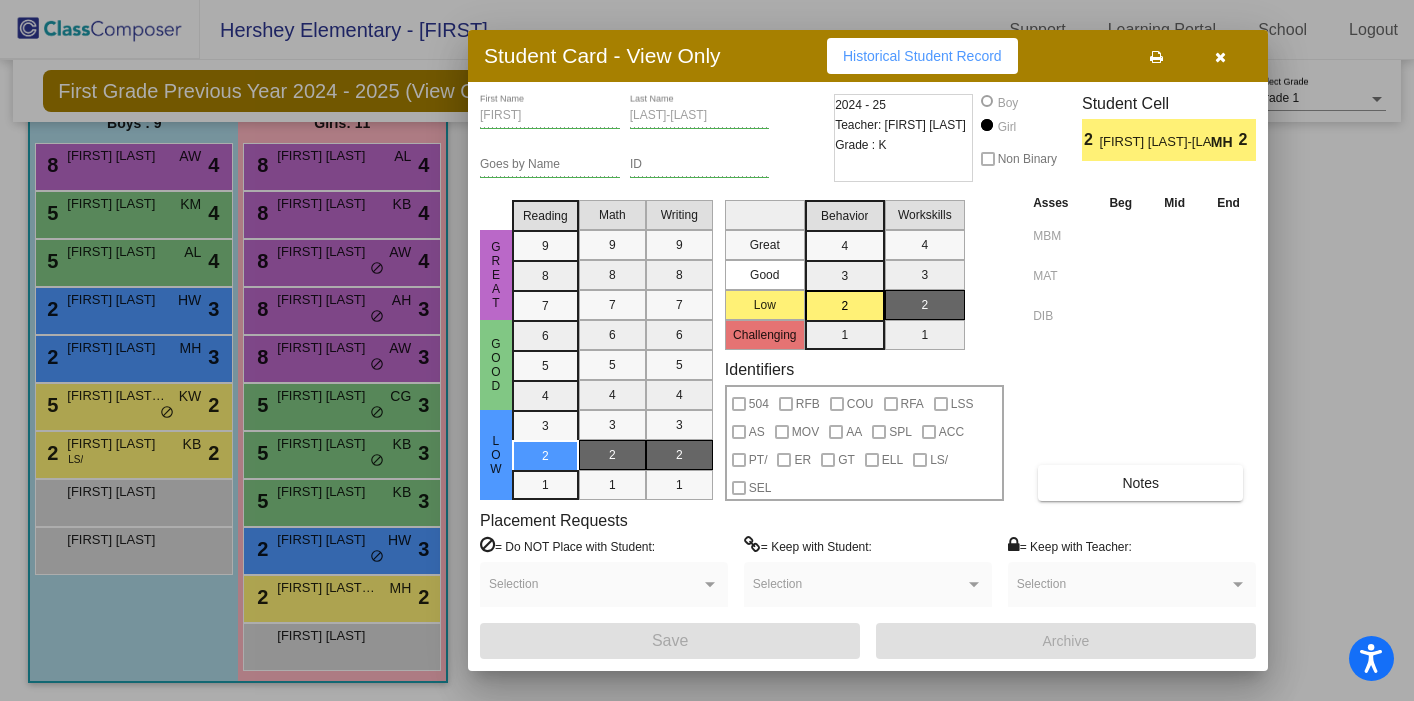 click at bounding box center [1220, 57] 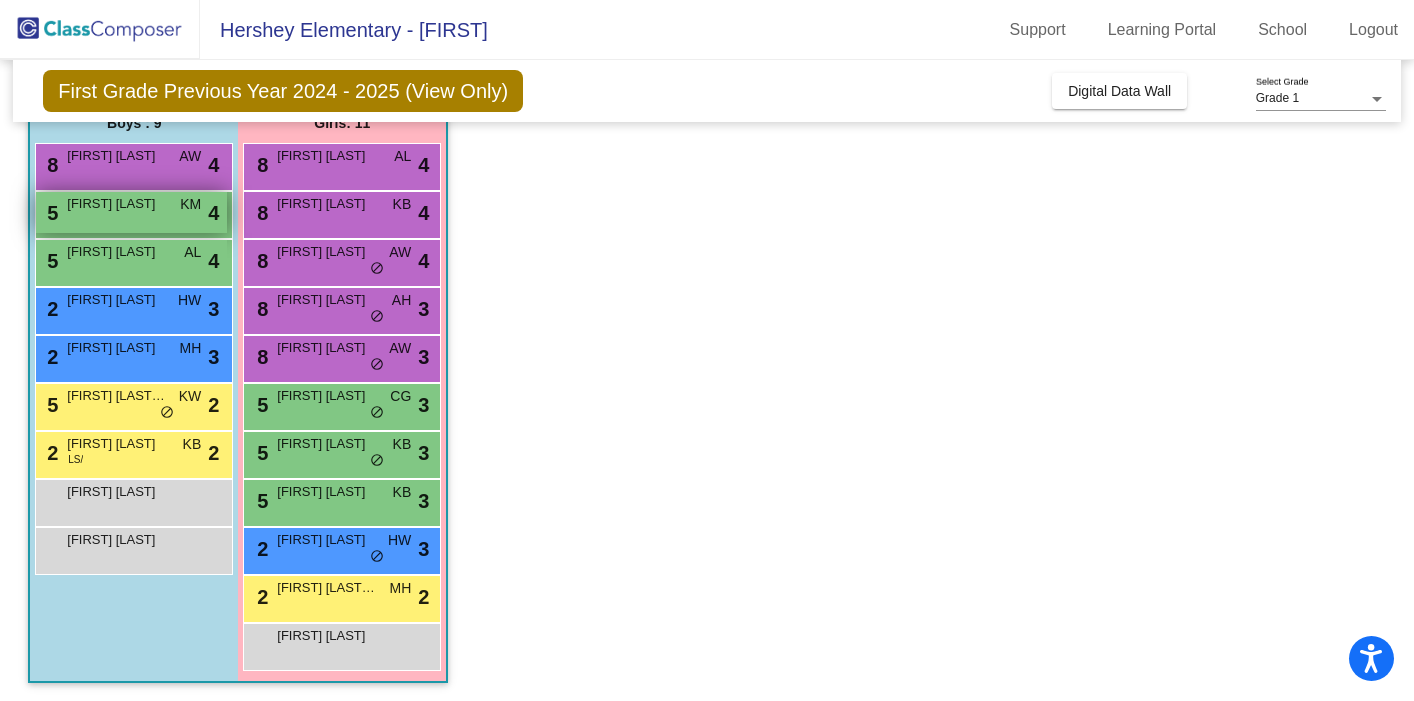 click on "KM" at bounding box center (190, 204) 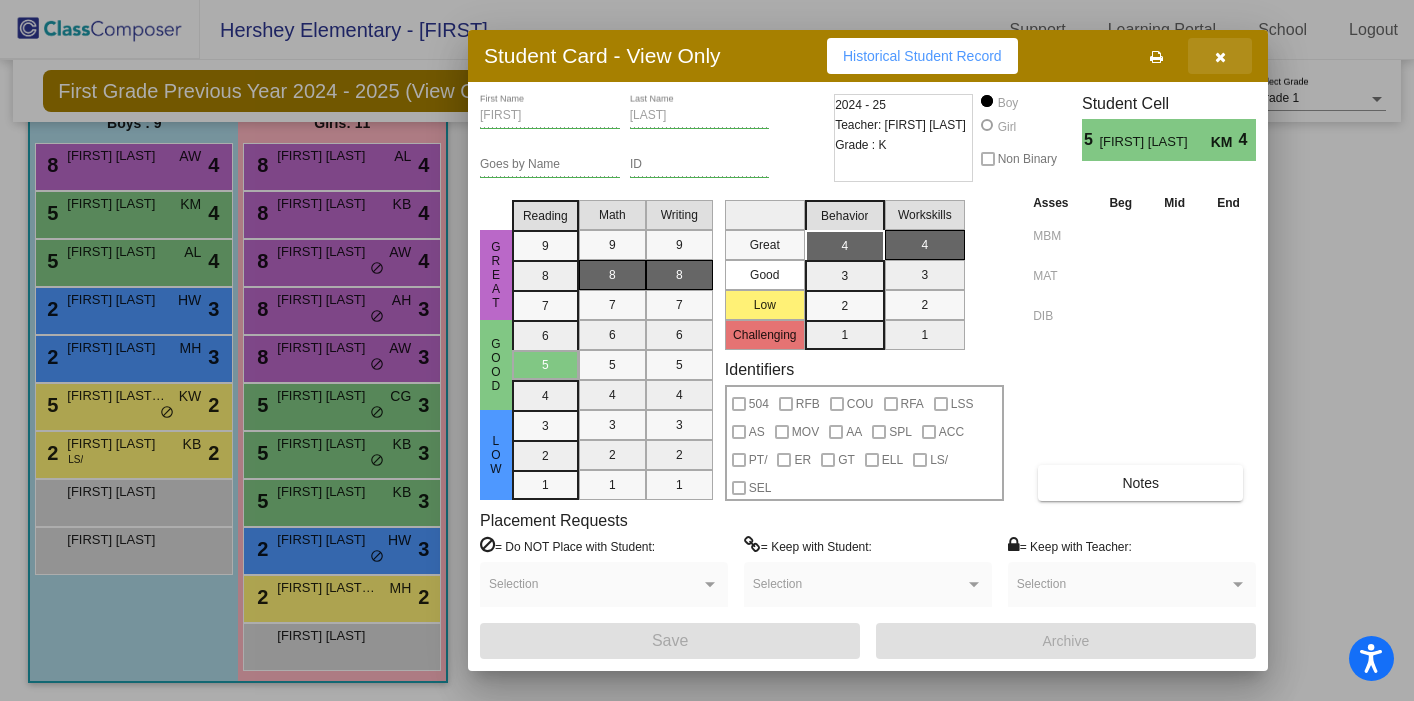 click at bounding box center (1220, 57) 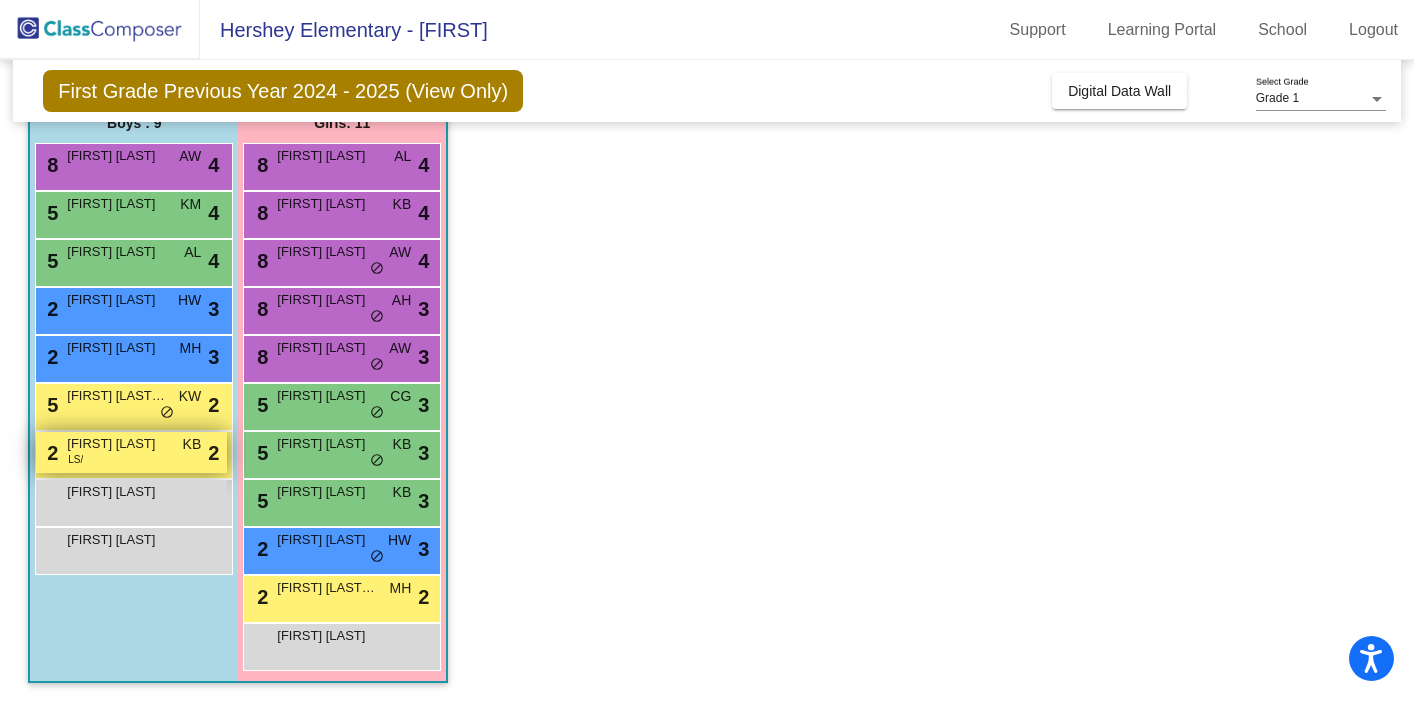 click on "2 [FIRST] [LAST] LS/ KB lock do_not_disturb_alt 2" at bounding box center (131, 452) 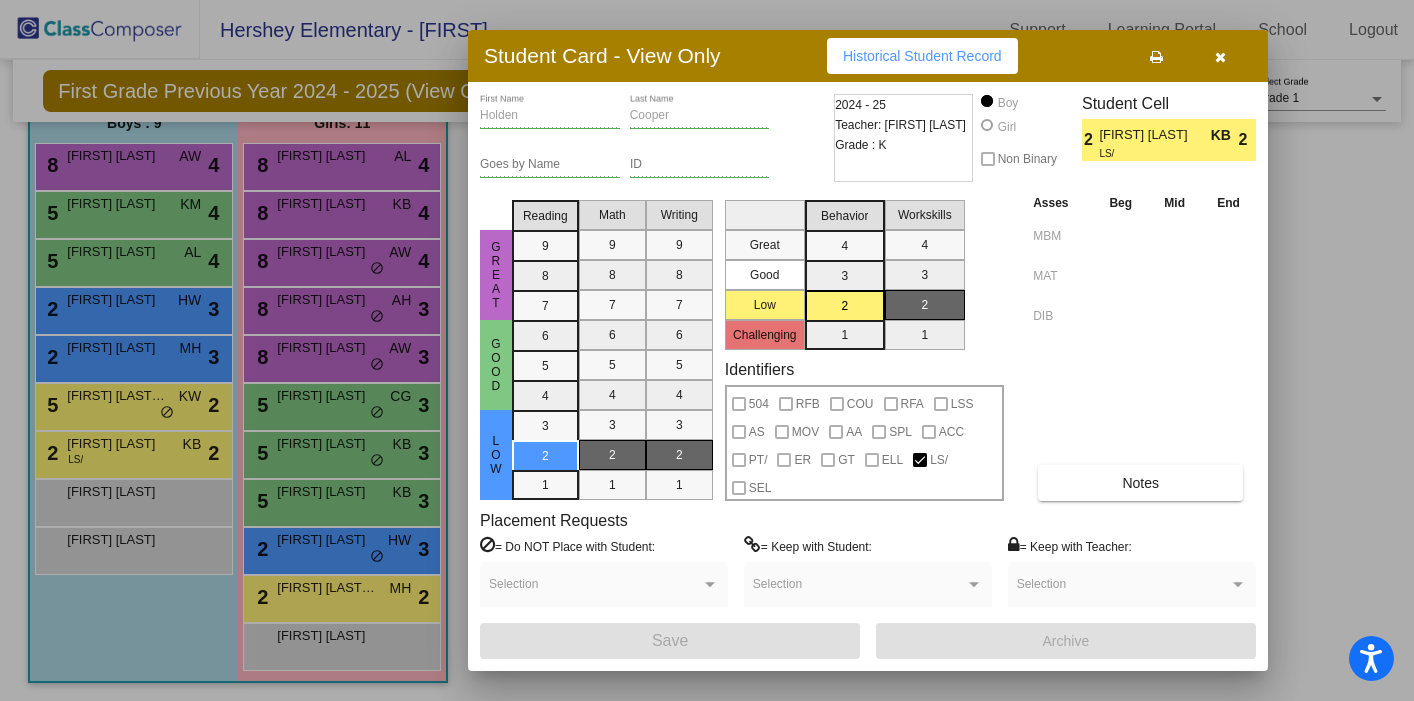 click at bounding box center [1220, 57] 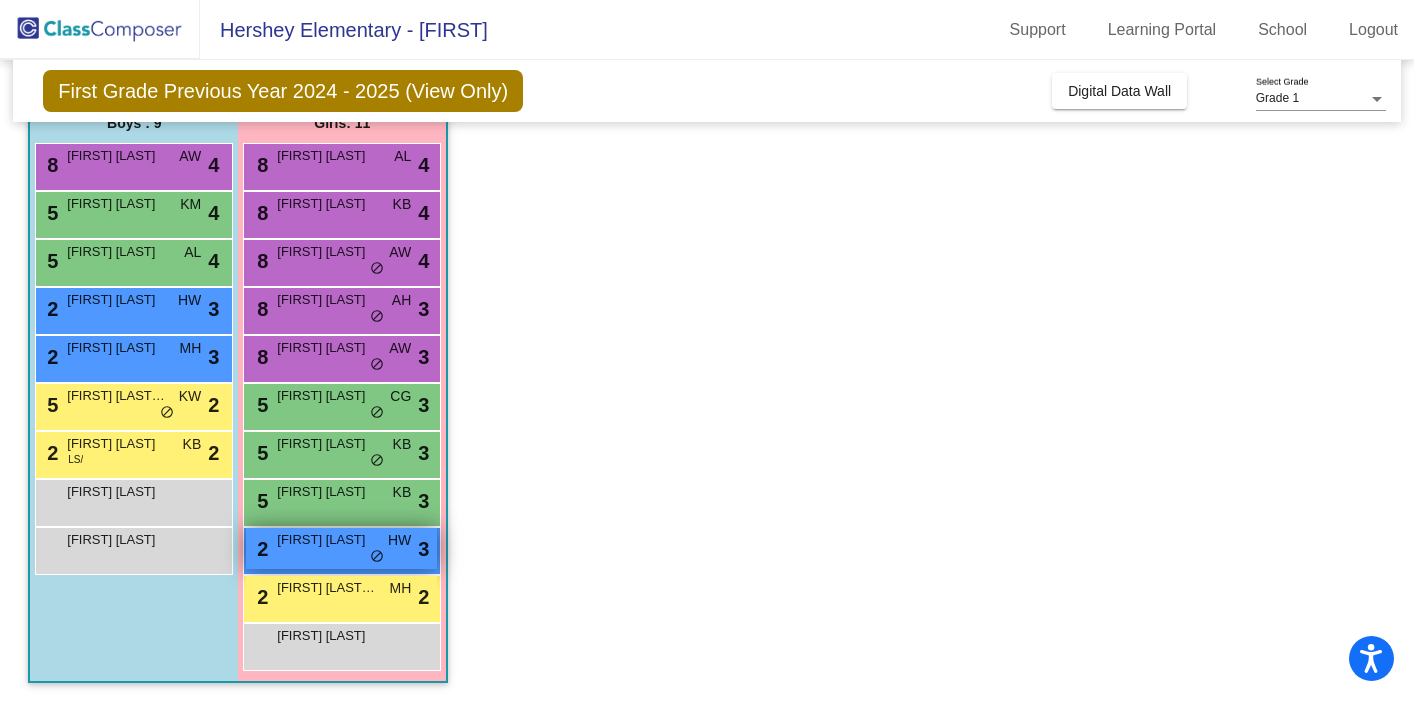 click on "[FIRST] [LAST]" at bounding box center [327, 540] 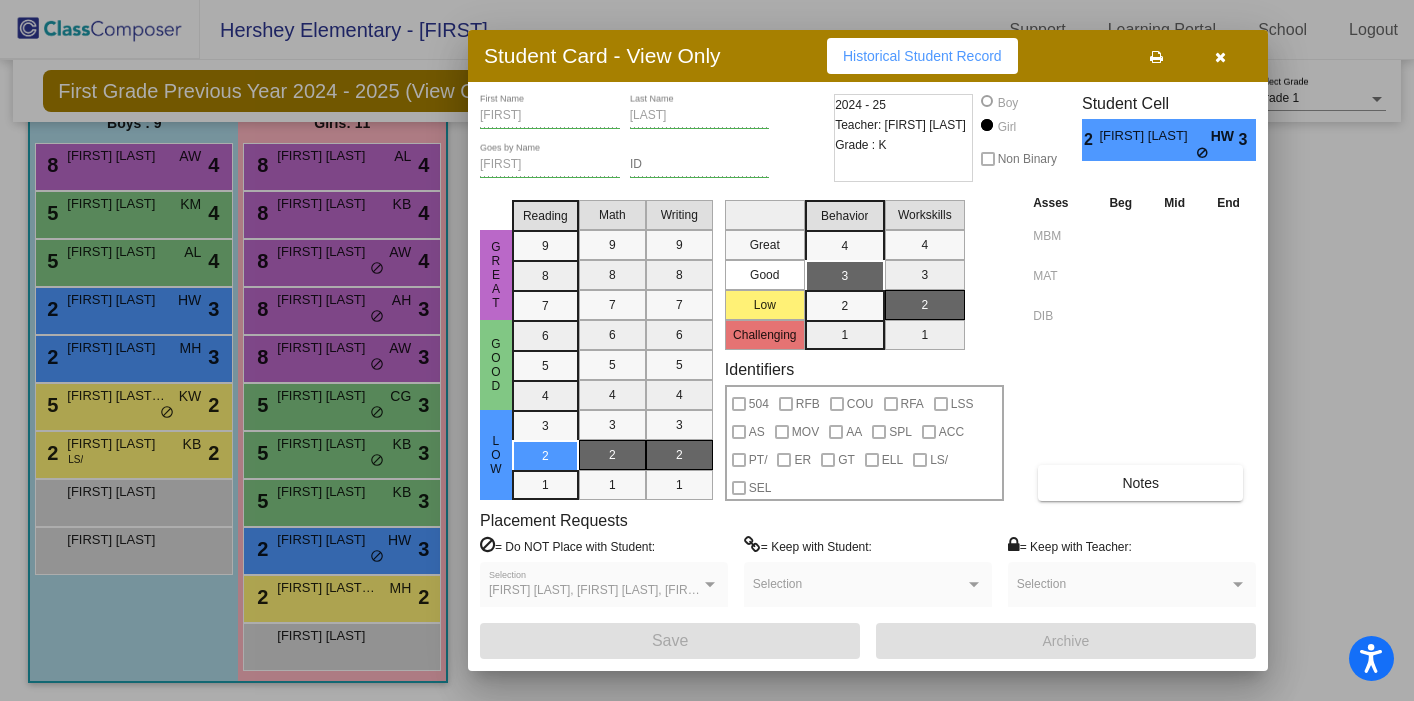 click at bounding box center [1220, 57] 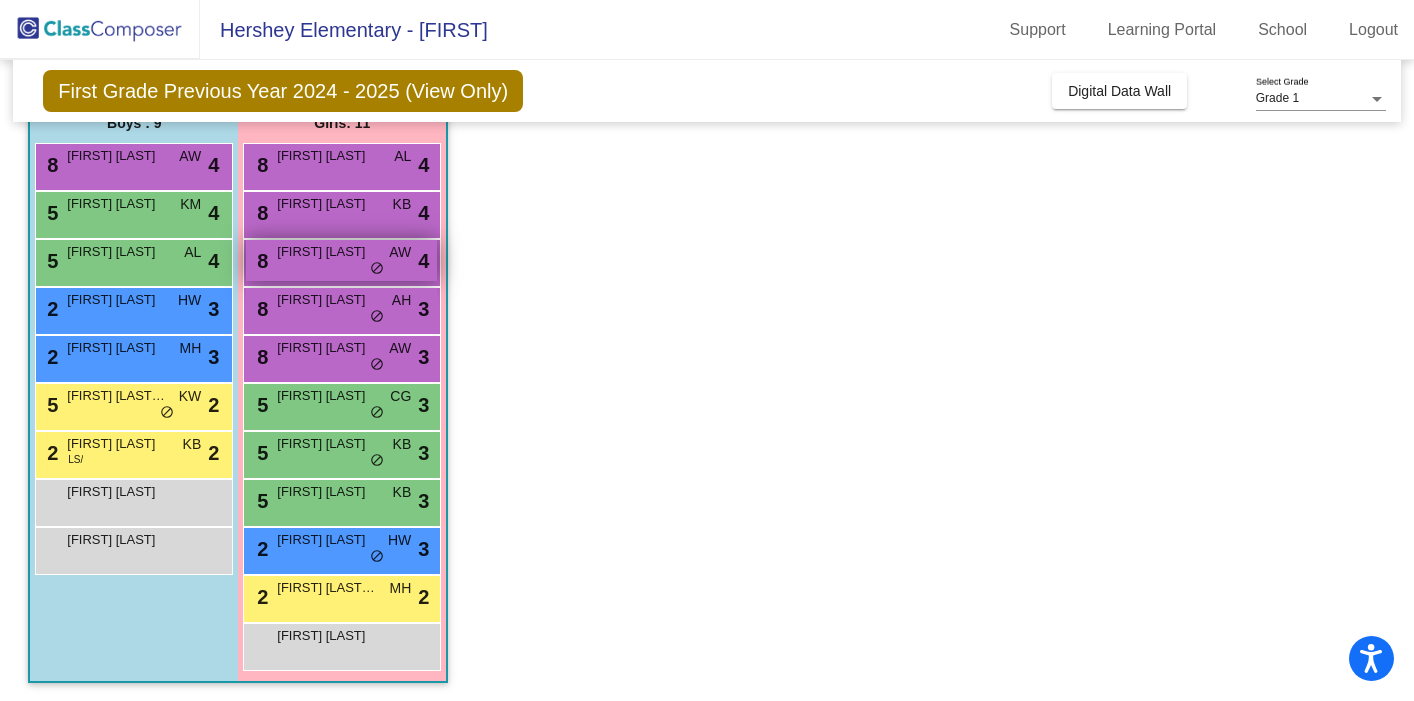 click on "8 [FIRST] [LAST] AW lock do_not_disturb_alt 4" at bounding box center [341, 260] 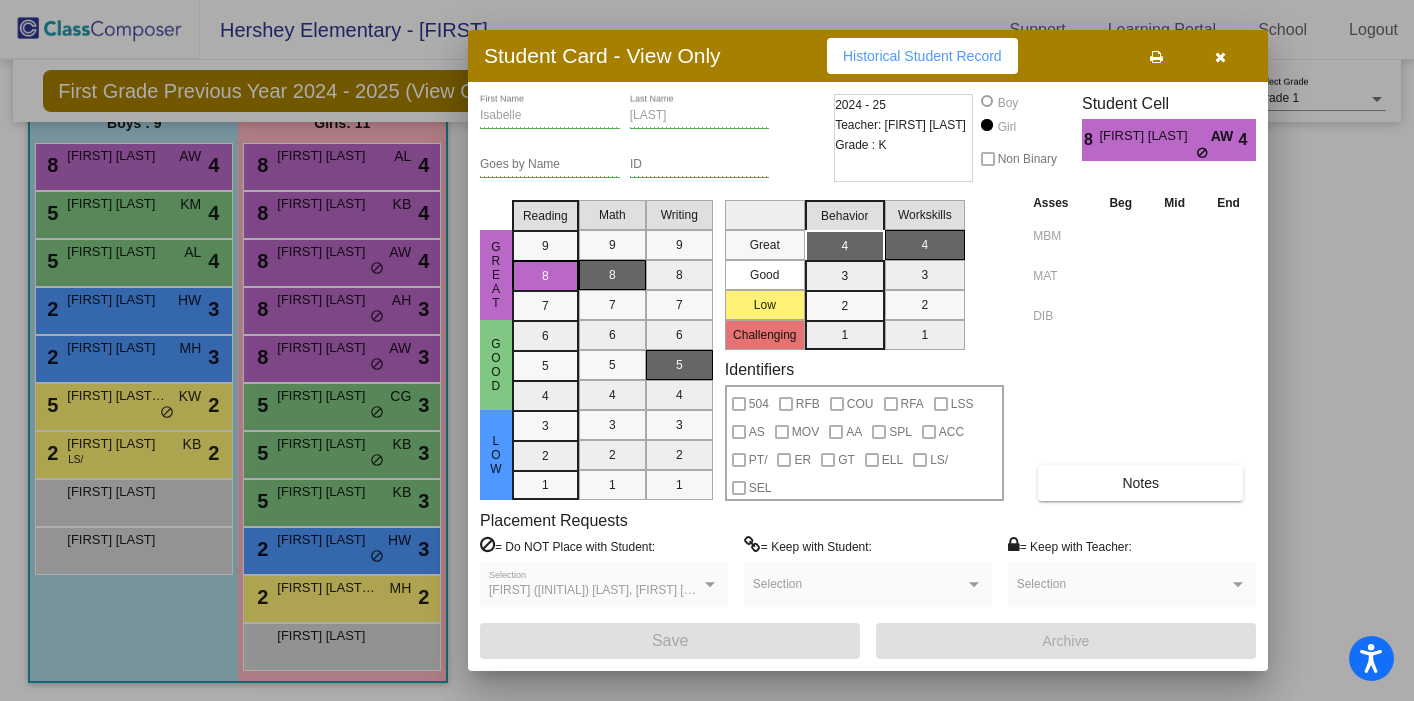 click at bounding box center [707, 350] 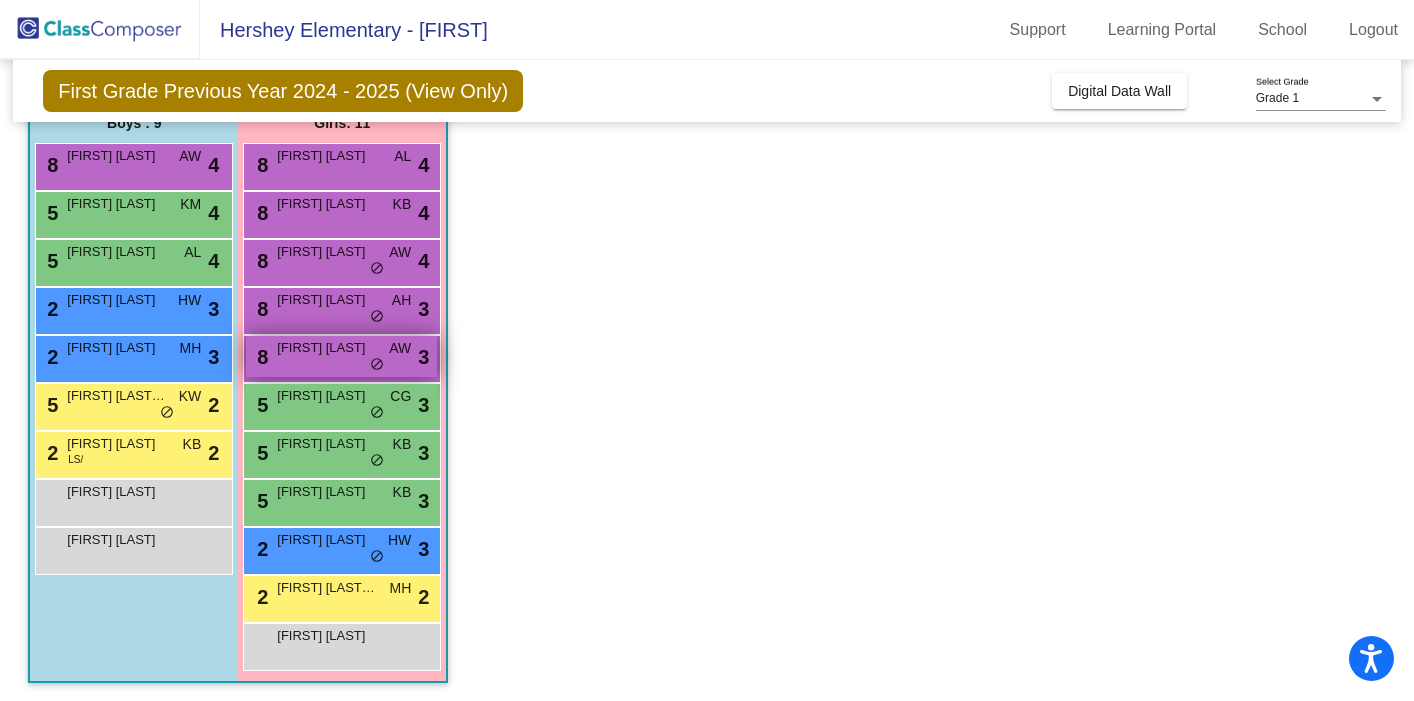 click on "8 [FIRST] [LAST] AW lock do_not_disturb_alt 3" at bounding box center [341, 356] 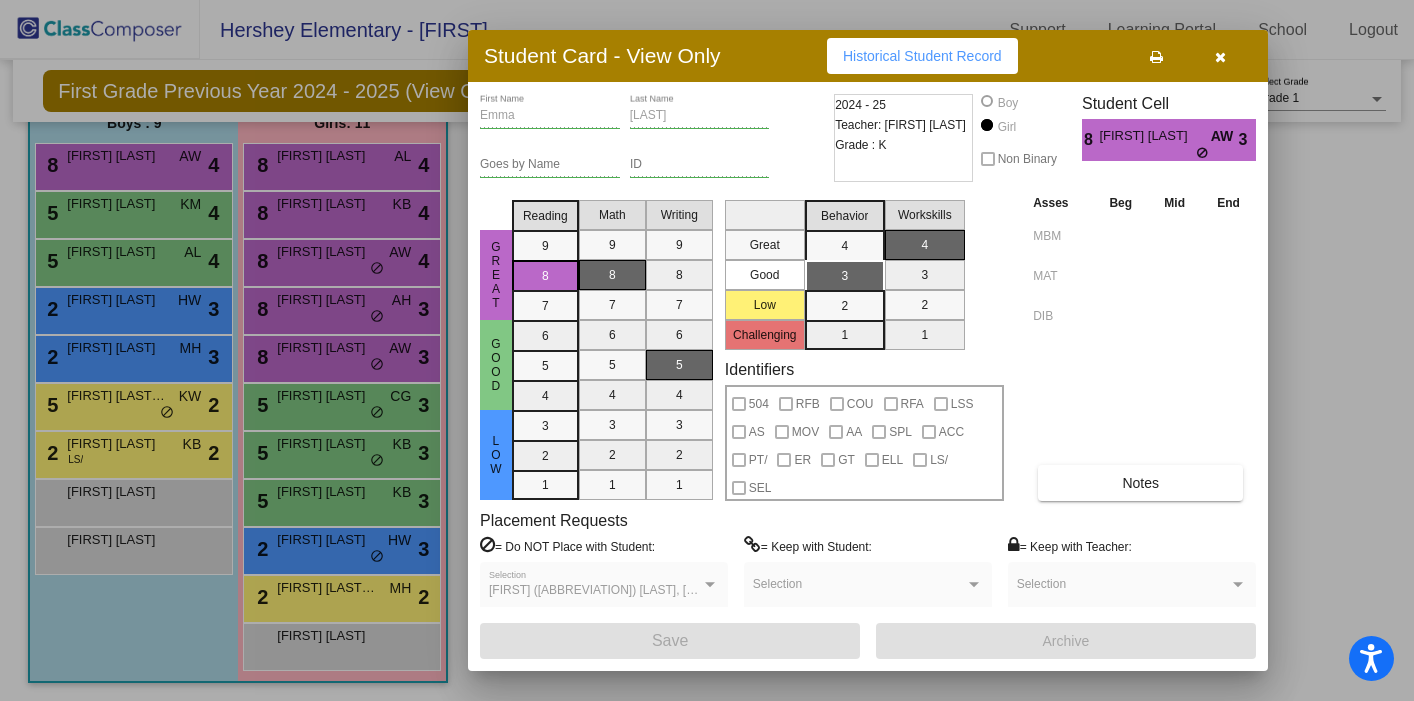 click at bounding box center [707, 350] 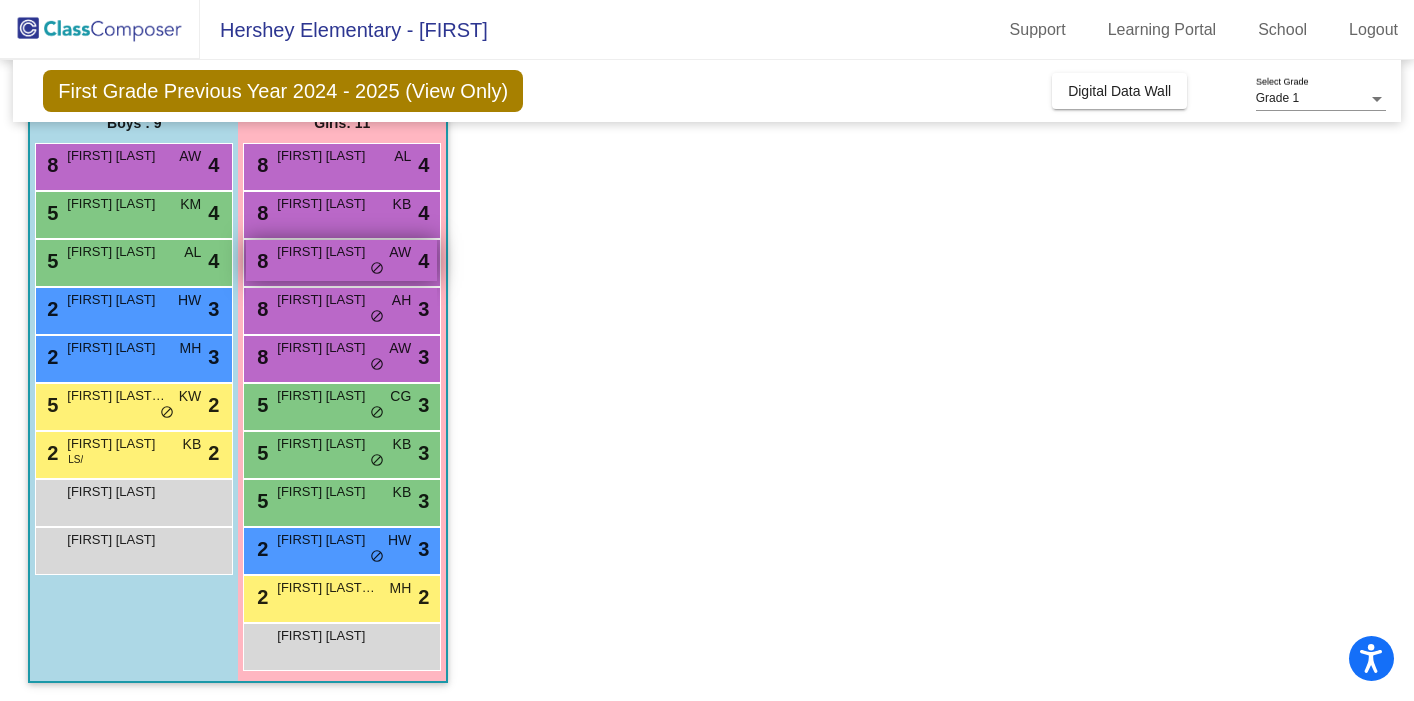 click on "8 [FIRST] [LAST] AW lock do_not_disturb_alt 4" at bounding box center (341, 260) 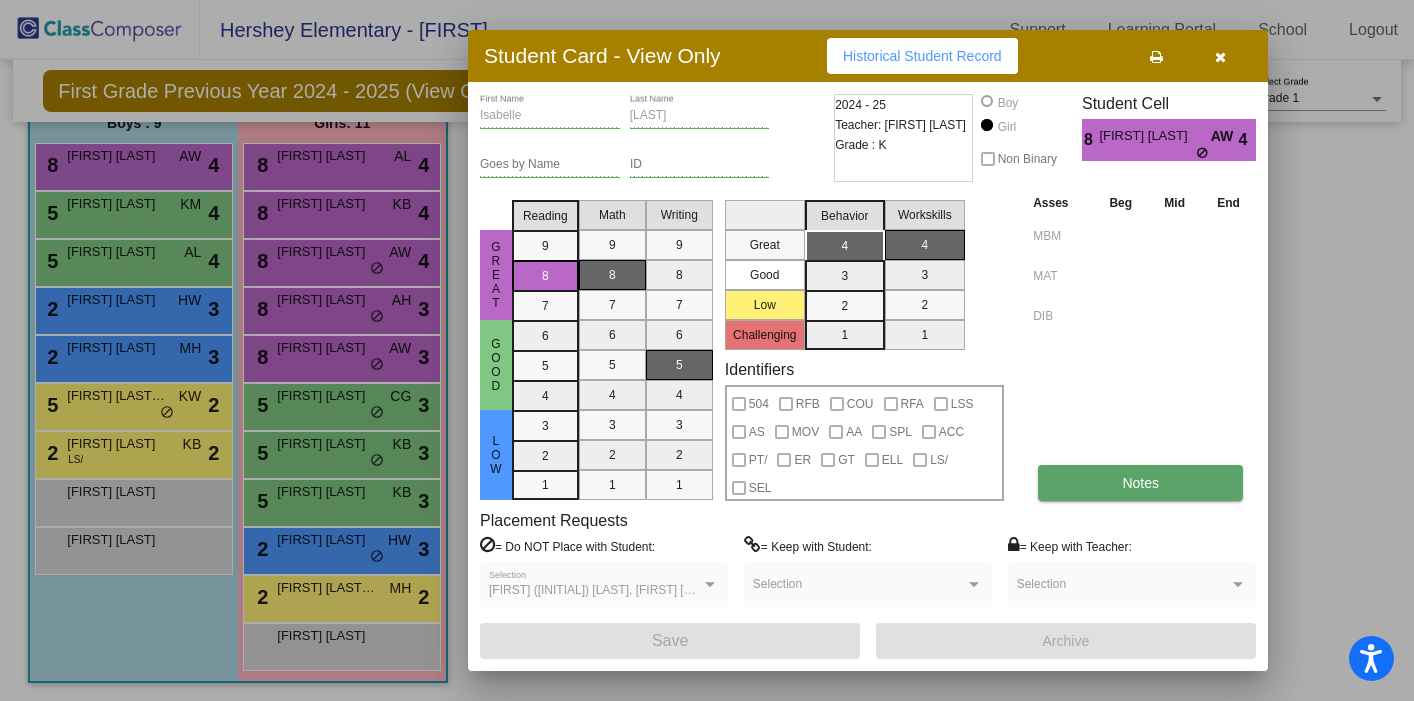 click on "Notes" at bounding box center [1140, 483] 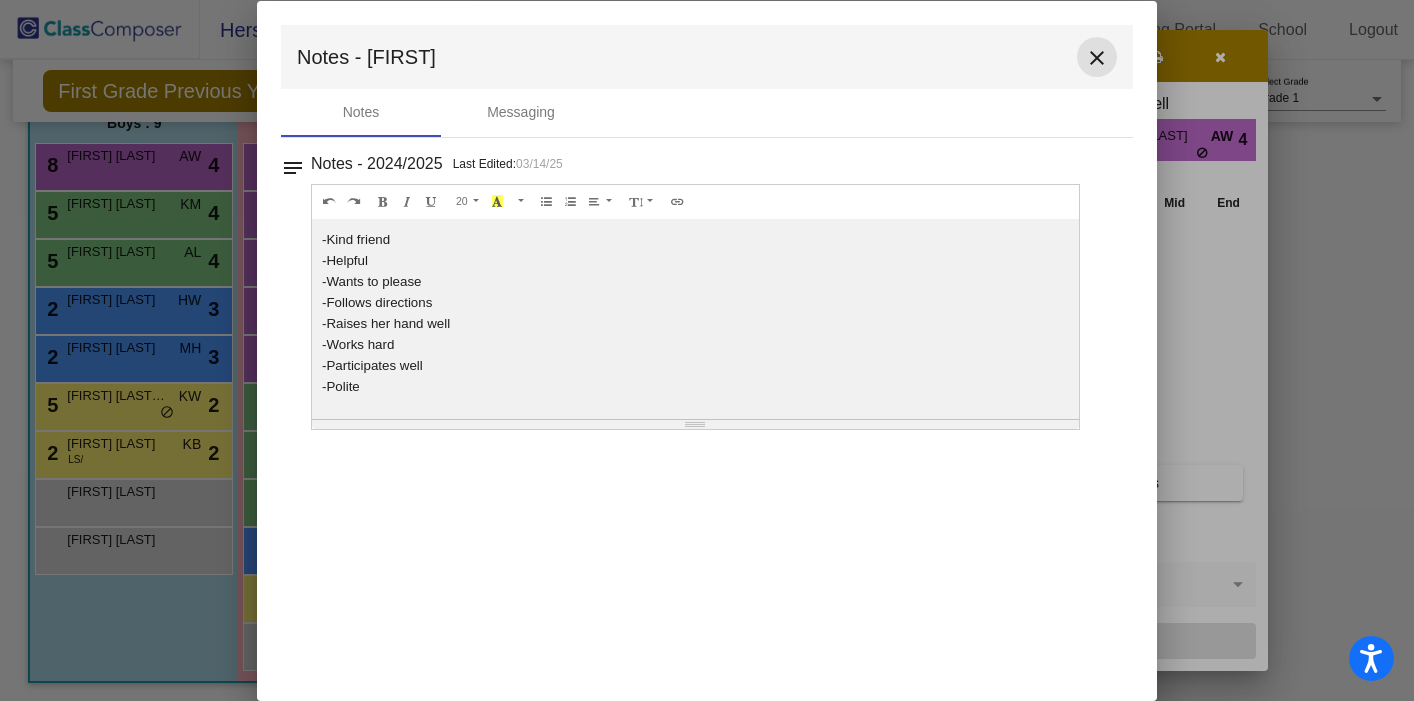 click on "close" at bounding box center [1097, 58] 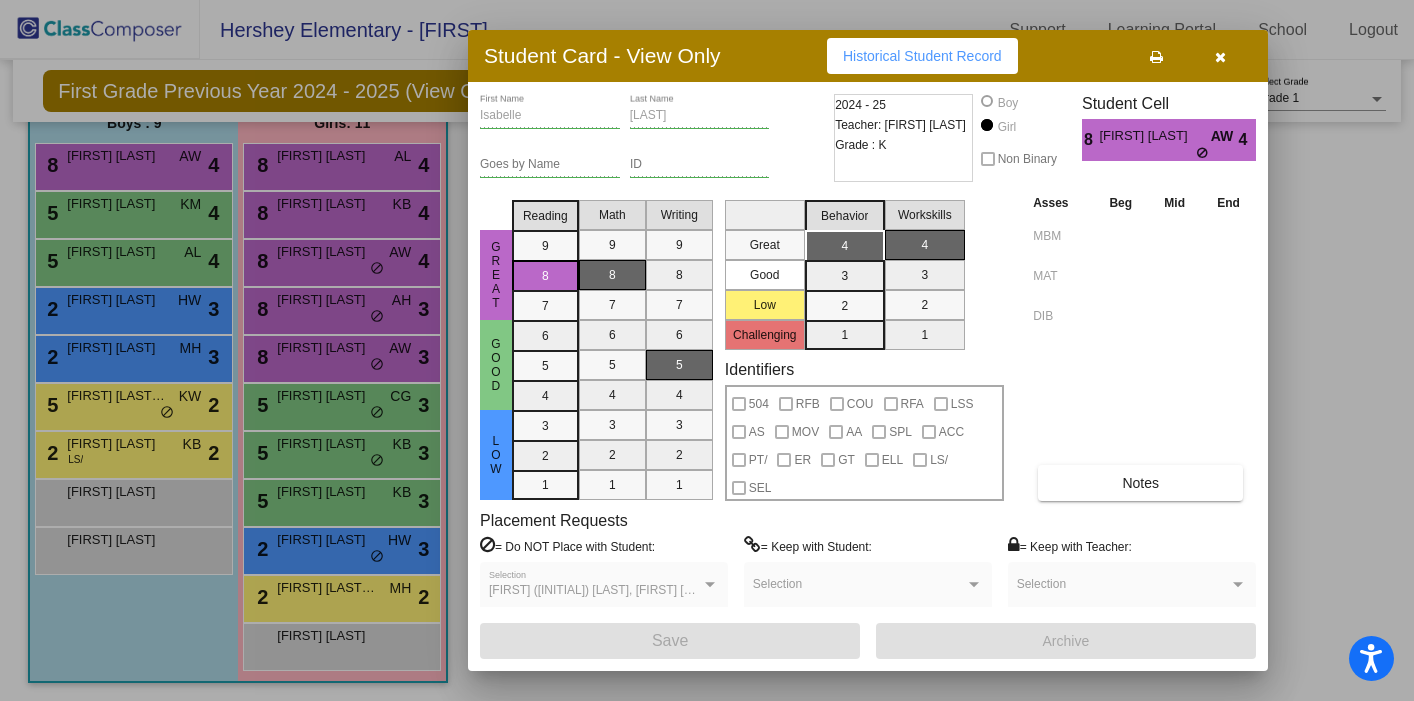 click at bounding box center (1220, 57) 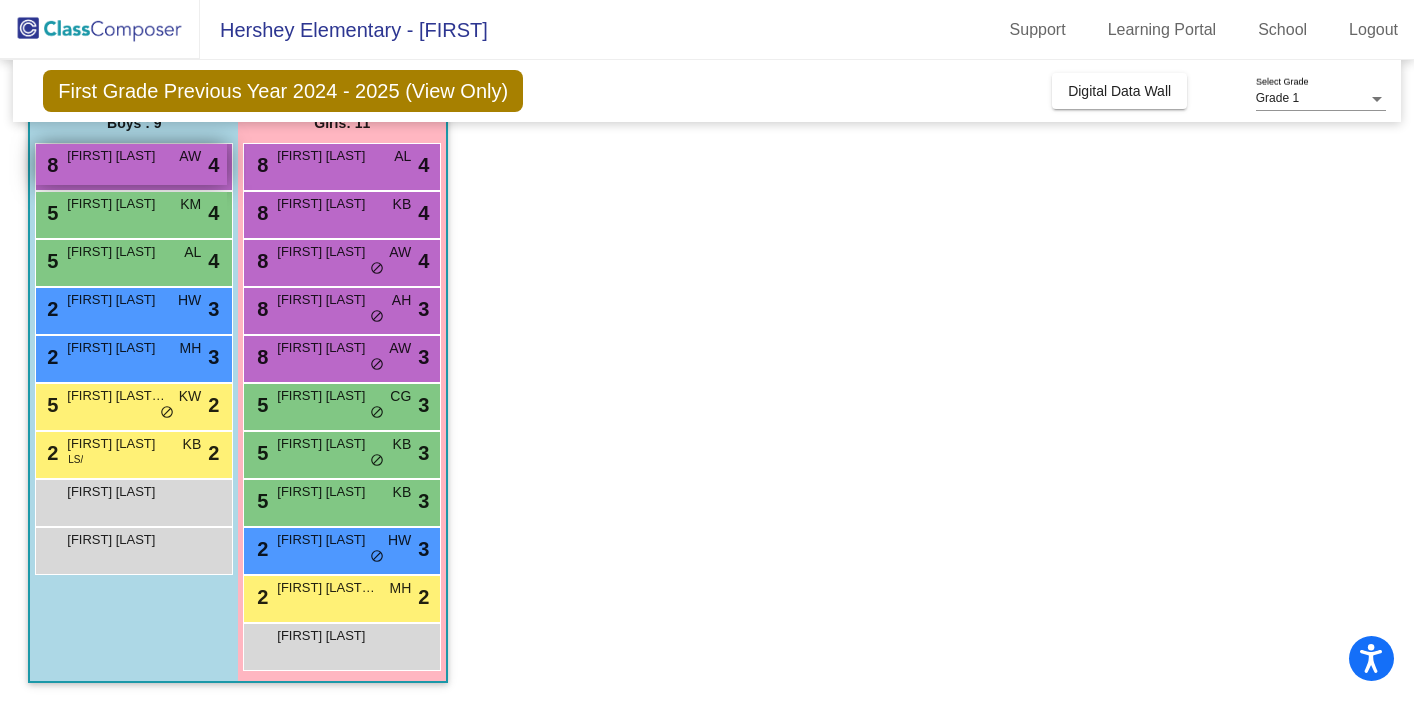 click on "8 [FIRST] [LAST] AW lock do_not_disturb_alt 4" at bounding box center [131, 164] 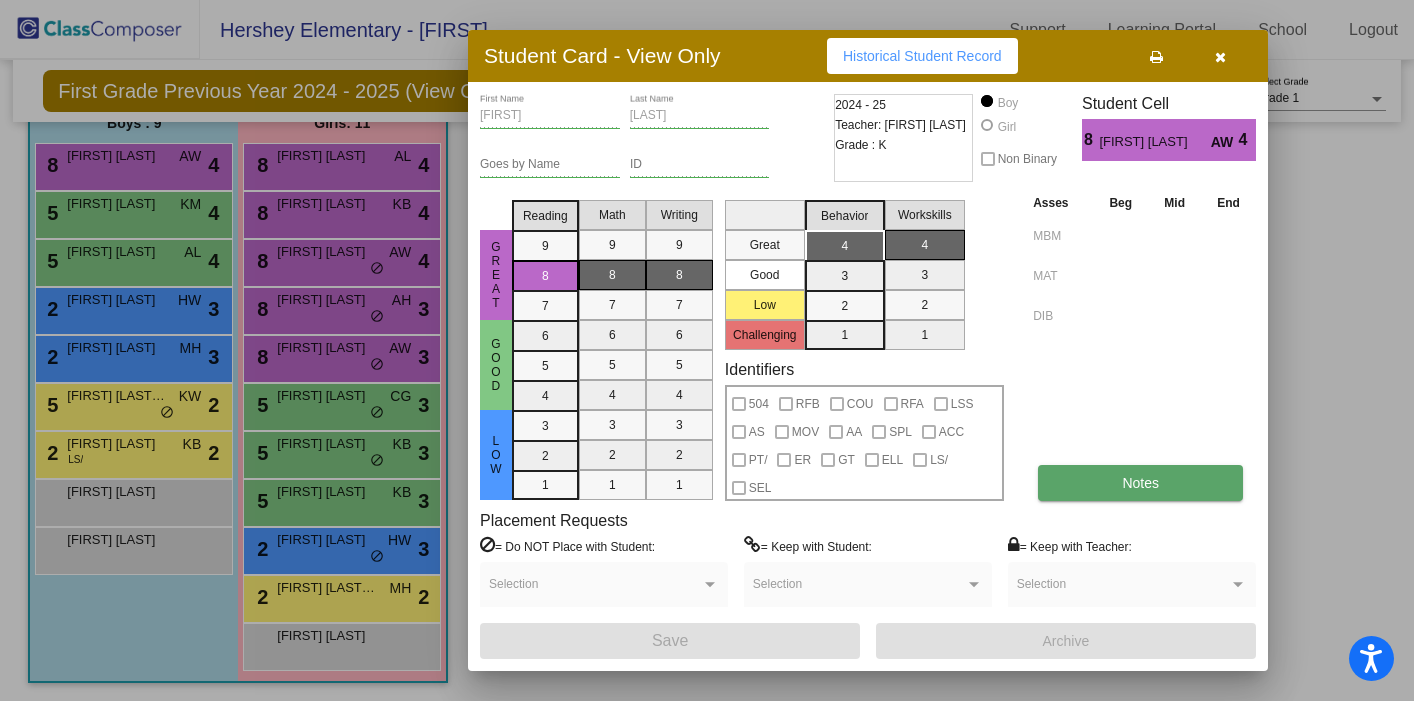 click on "Notes" at bounding box center [1140, 483] 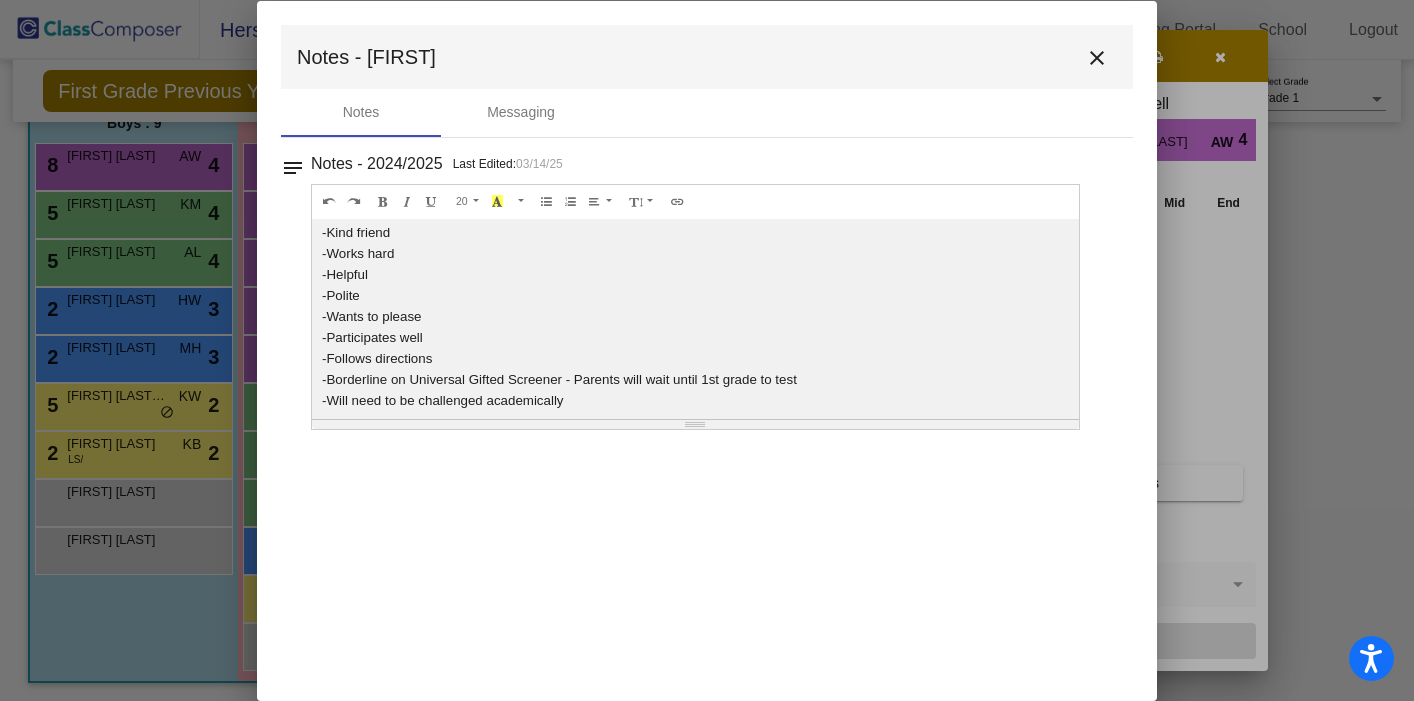 scroll, scrollTop: 30, scrollLeft: 0, axis: vertical 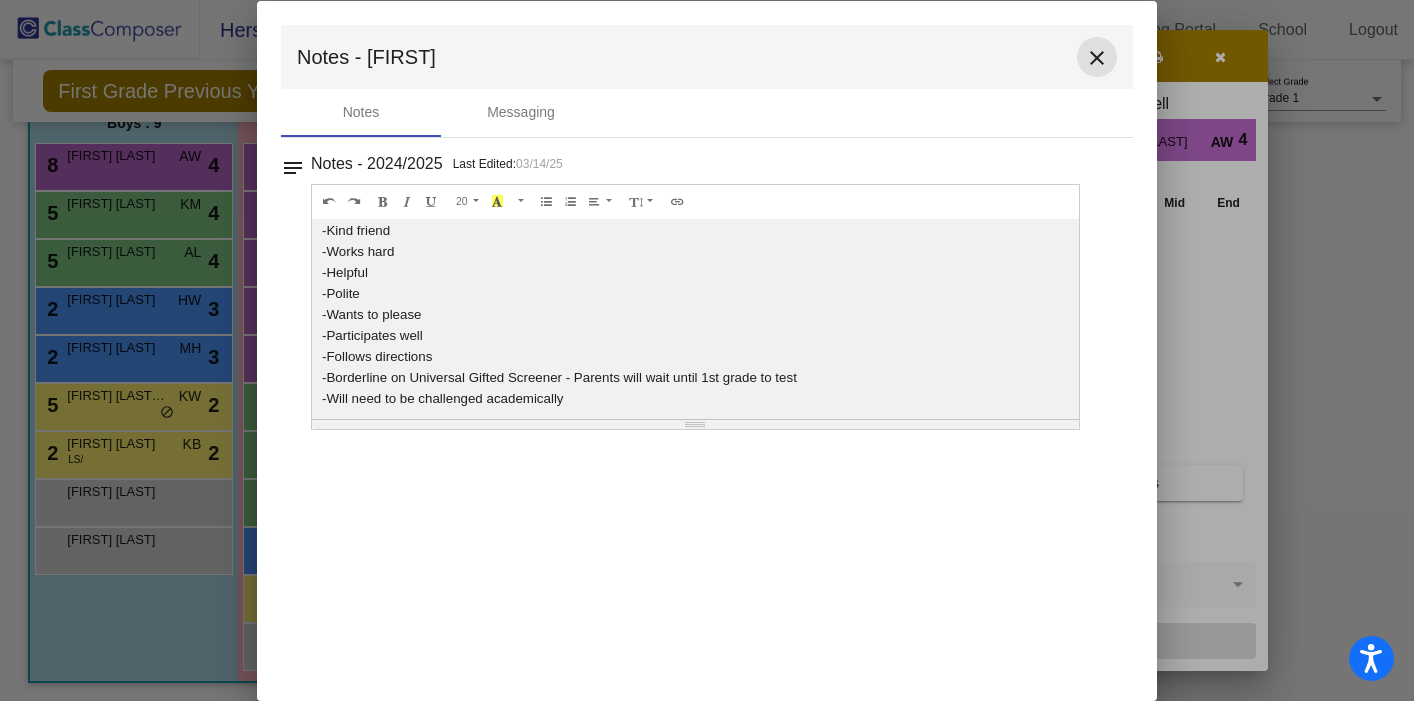click on "close" at bounding box center [1097, 58] 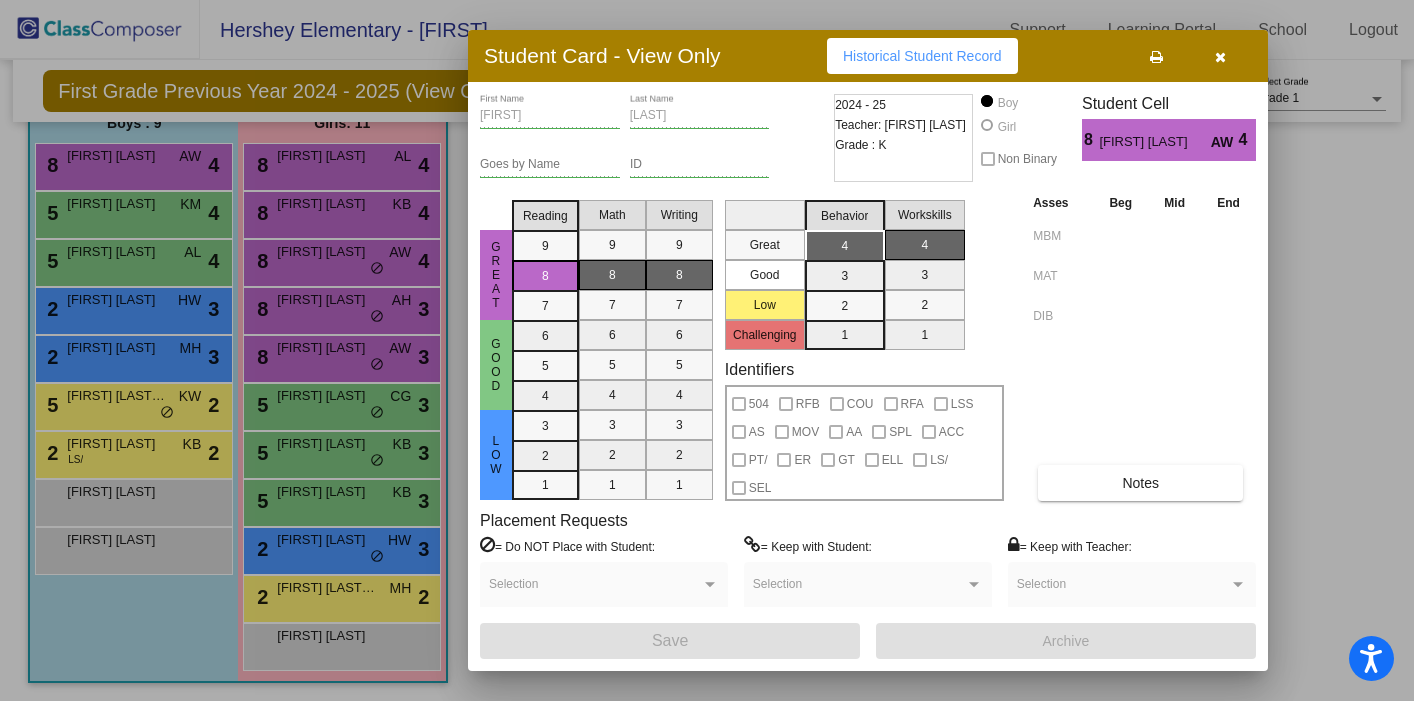 click at bounding box center [1220, 57] 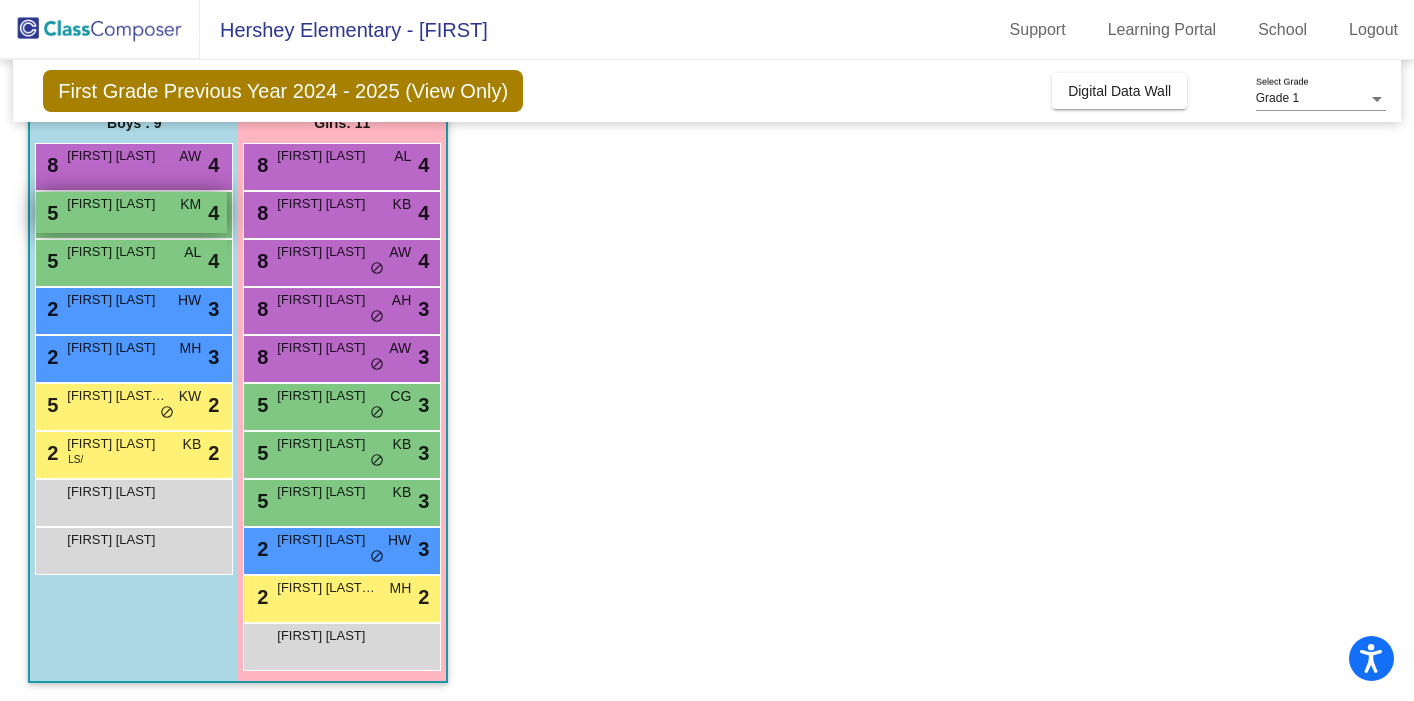 click on "5 [LAST] [FIRST] KM lock do_not_disturb_alt 4" at bounding box center (131, 212) 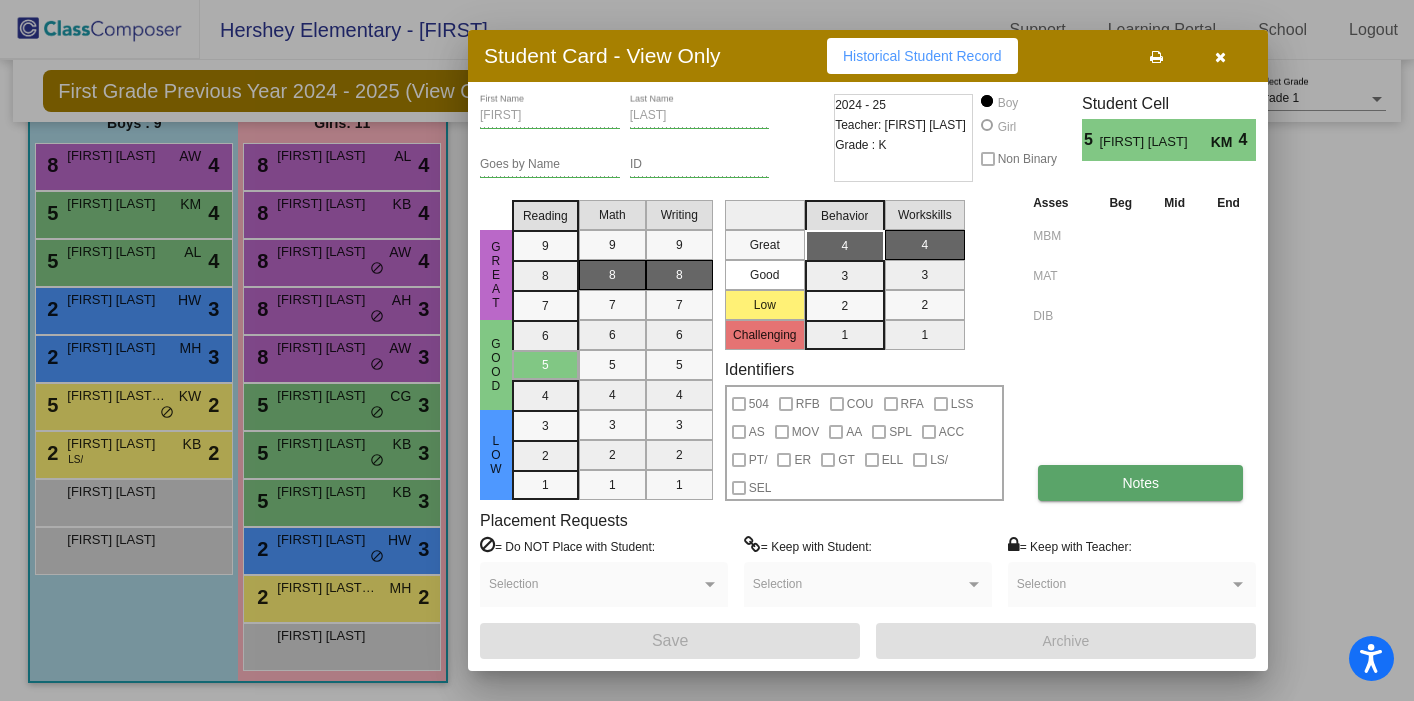 click on "Notes" at bounding box center [1140, 483] 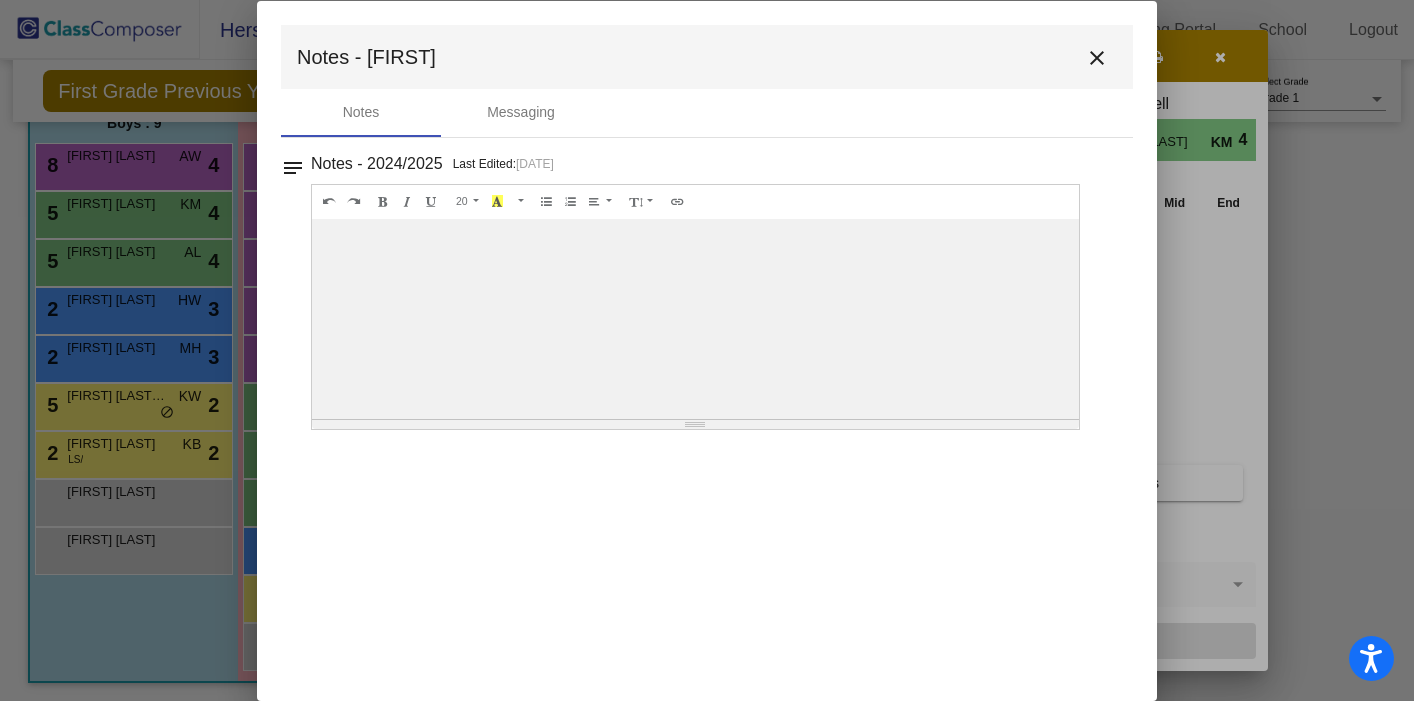 click on "close" at bounding box center [1097, 58] 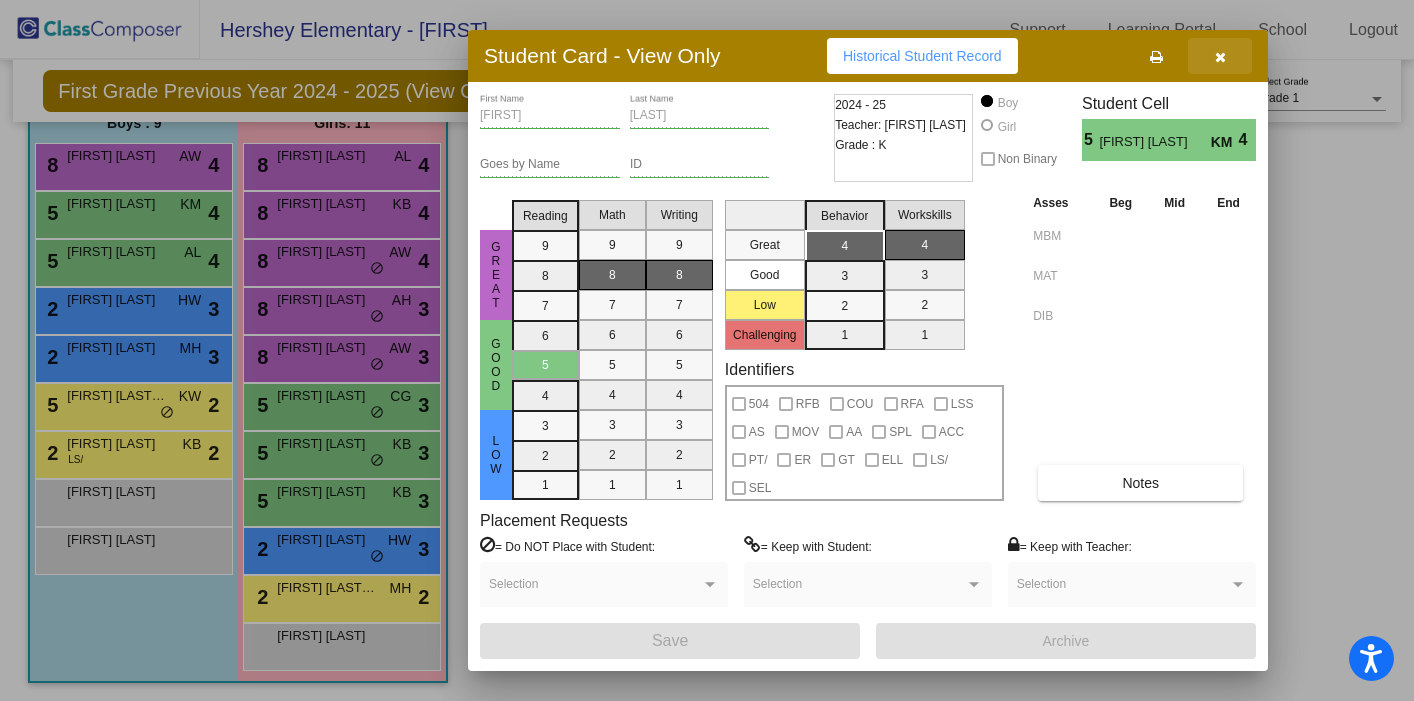 click at bounding box center [1220, 56] 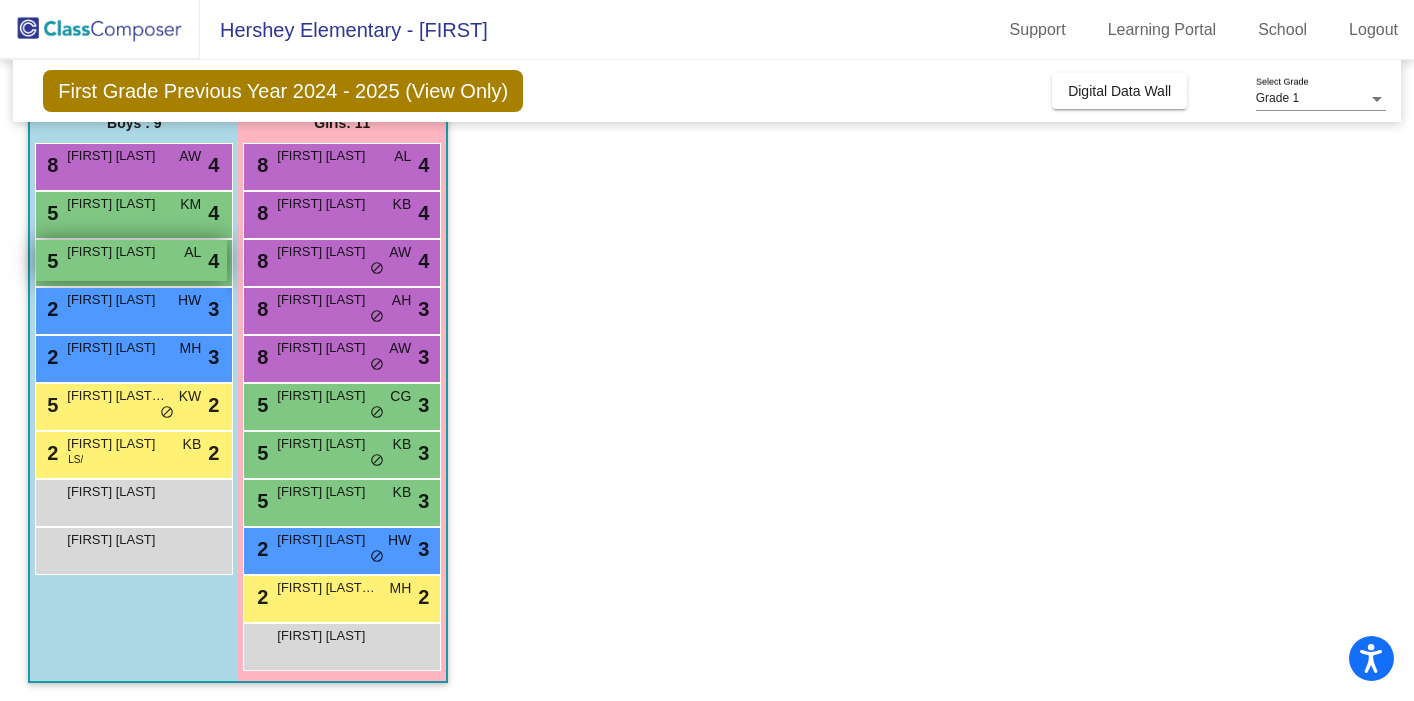 click on "5 [FIRST] [LAST] AL lock do_not_disturb_alt 4" at bounding box center [131, 260] 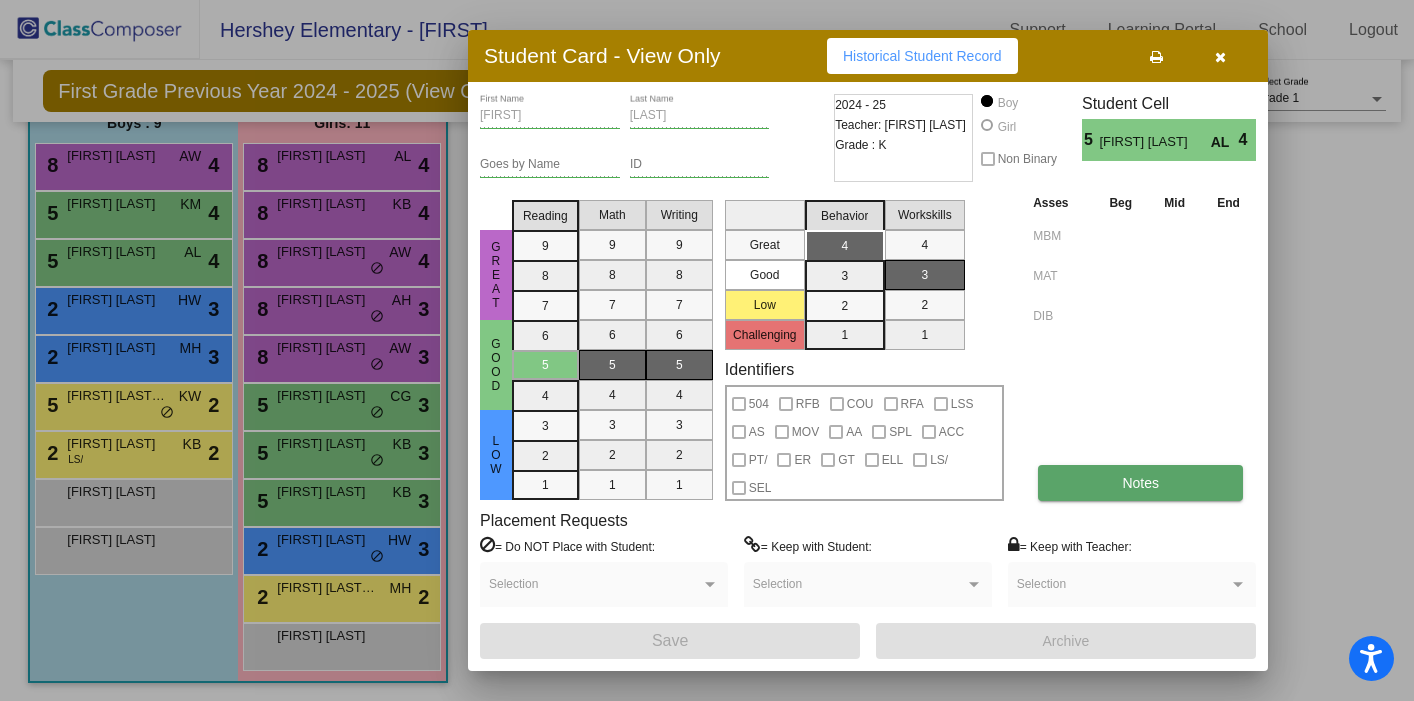 click on "Notes" at bounding box center (1140, 483) 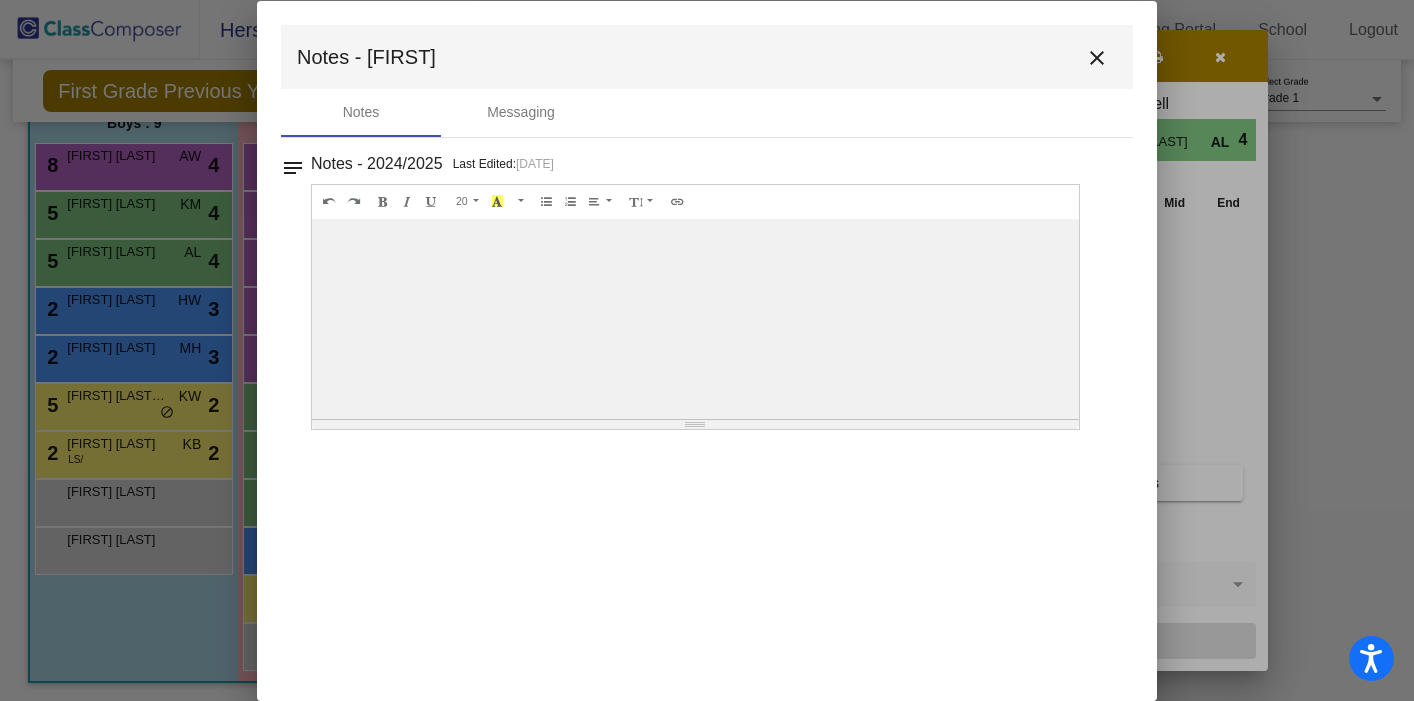 click on "close" at bounding box center (1097, 58) 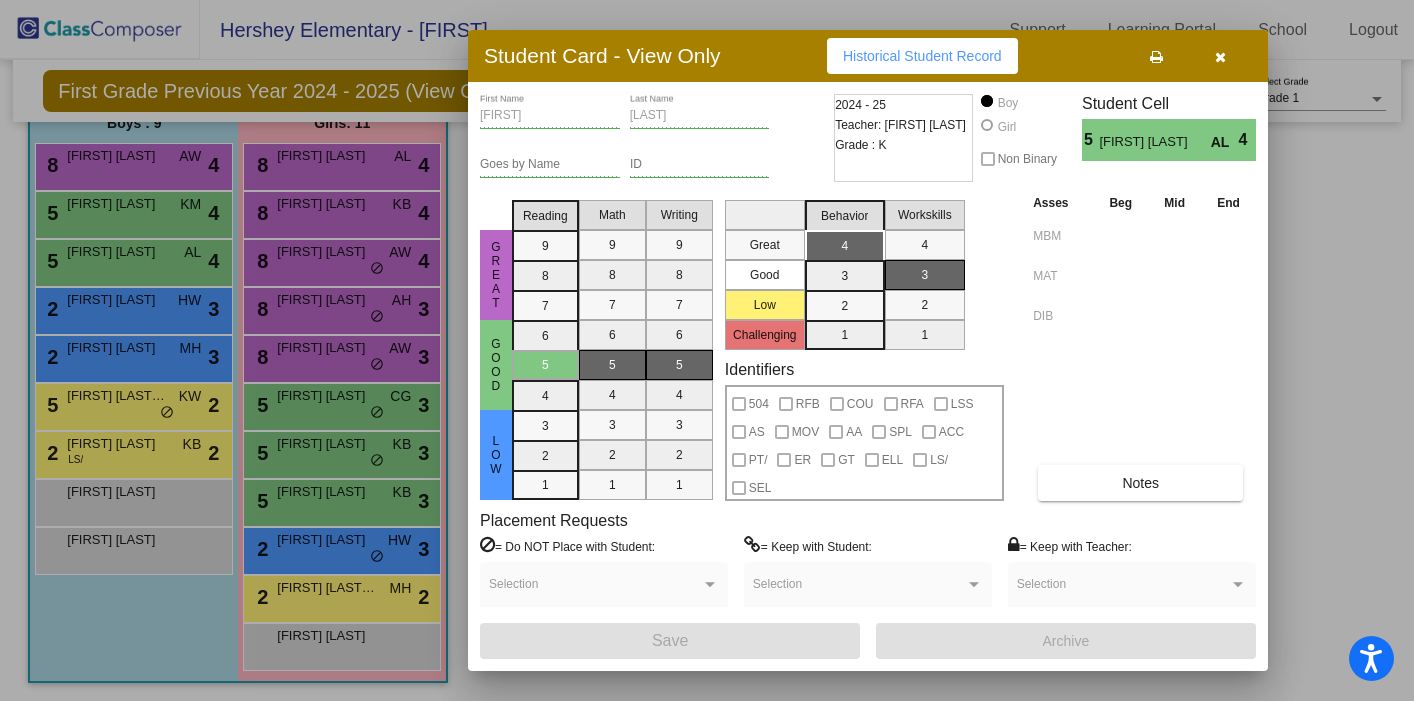 click at bounding box center (1220, 56) 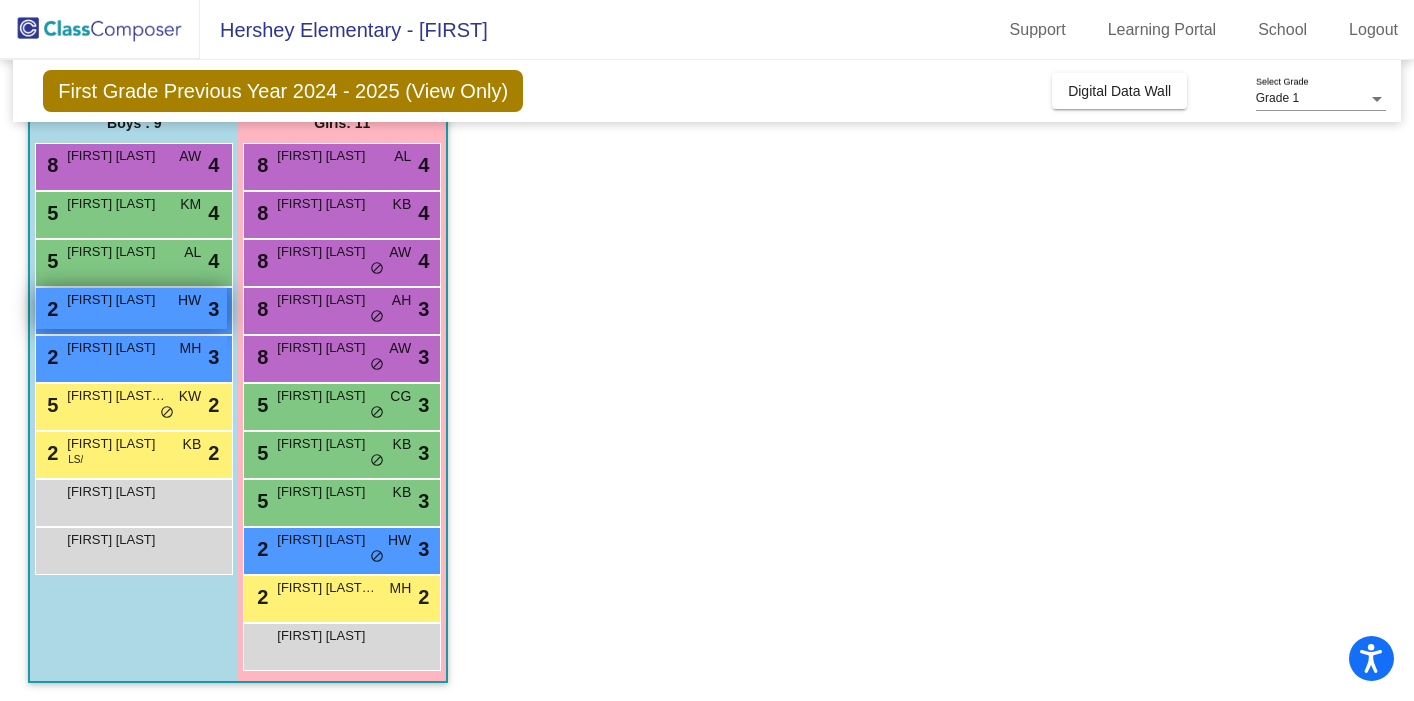 click on "2 [FIRST] [LAST] HW lock do_not_disturb_alt 3" at bounding box center [131, 308] 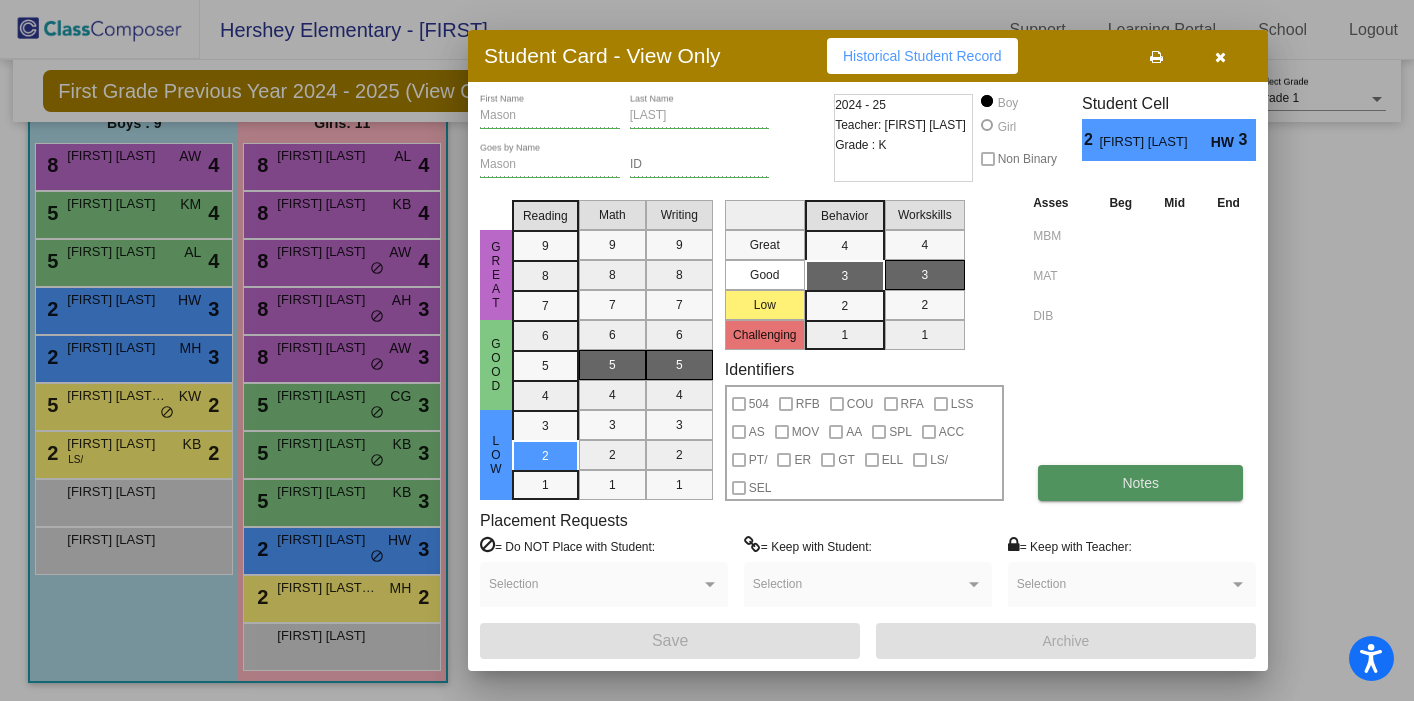 click on "Notes" at bounding box center (1140, 483) 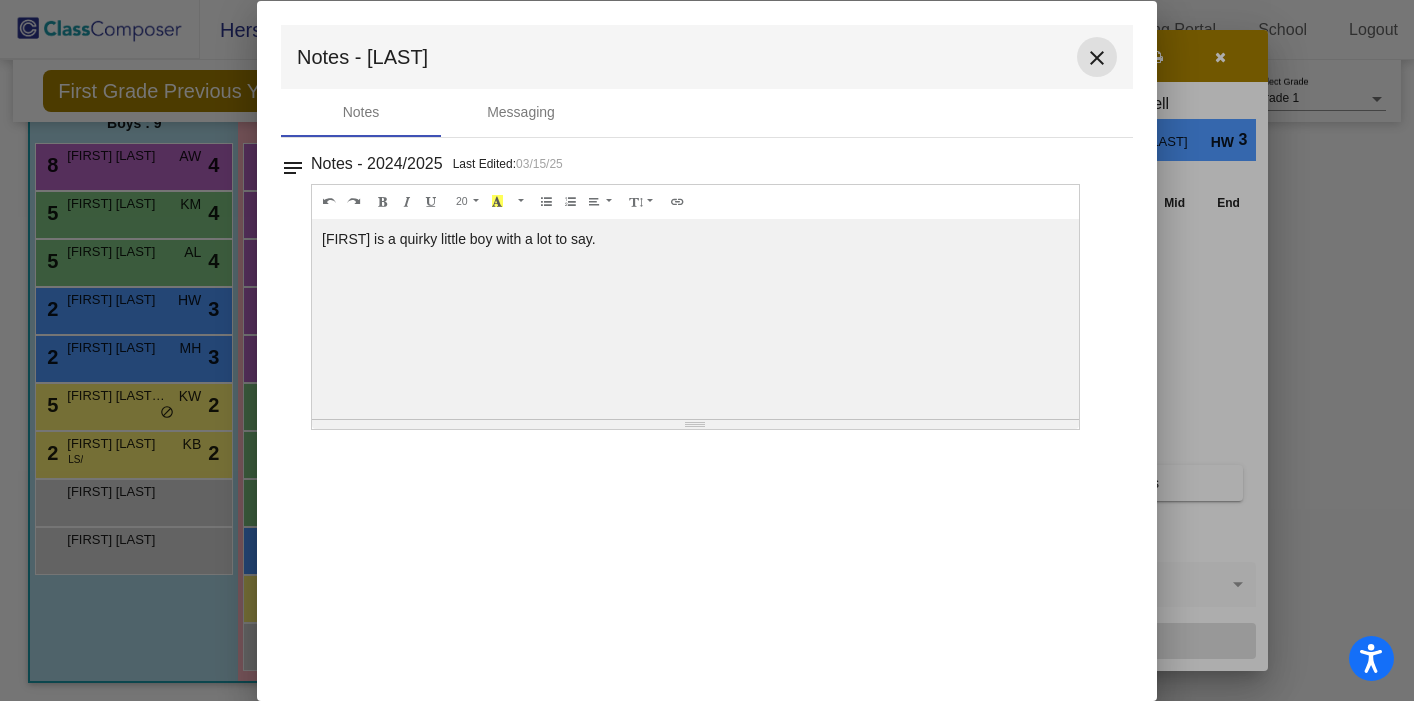click on "close" at bounding box center (1097, 58) 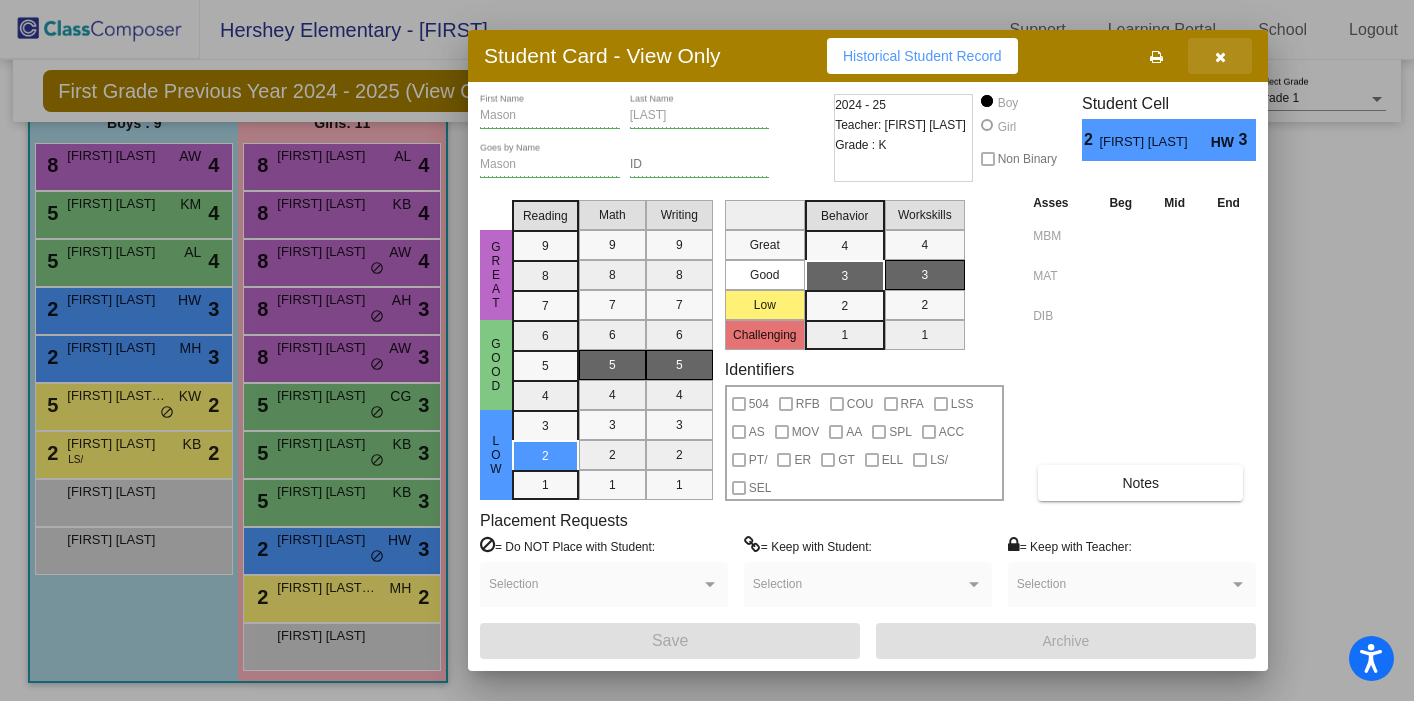 click at bounding box center (1220, 57) 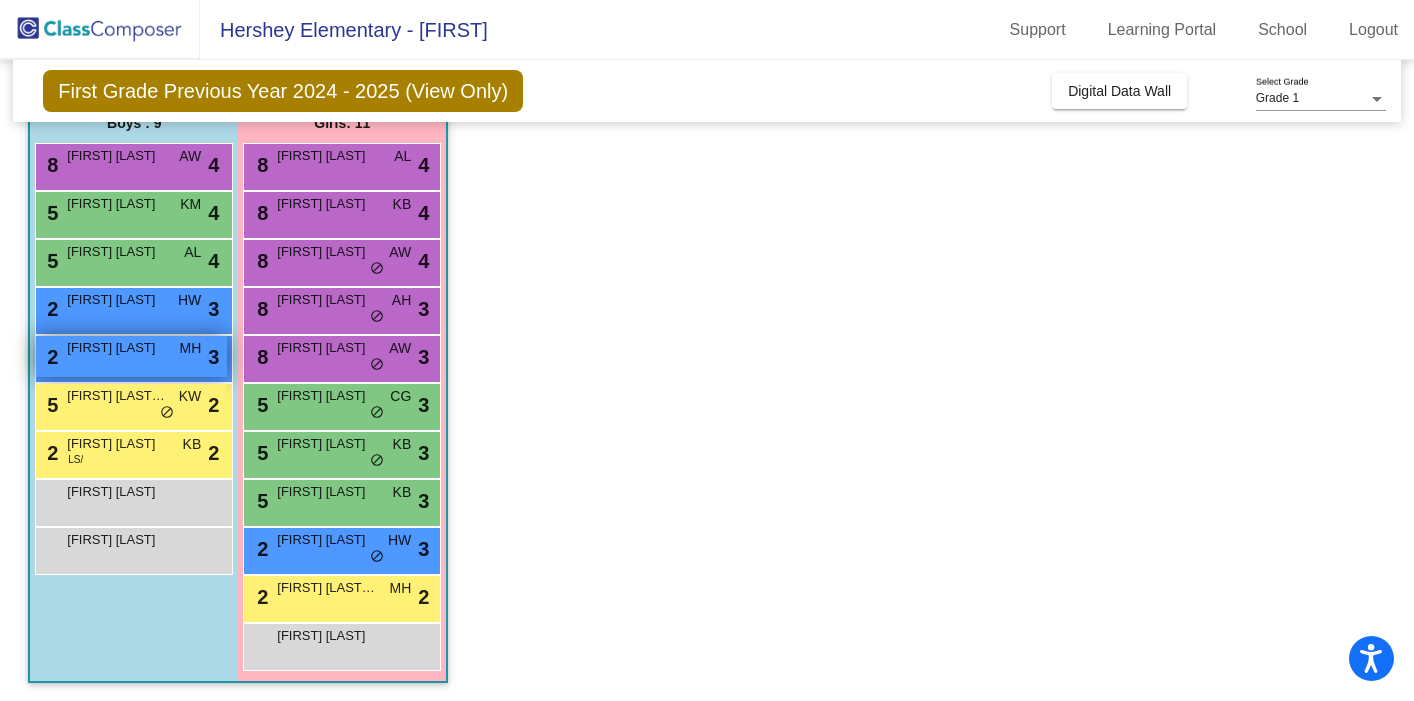 click on "2 [FIRST] [LAST] MH lock do_not_disturb_alt 3" at bounding box center [131, 356] 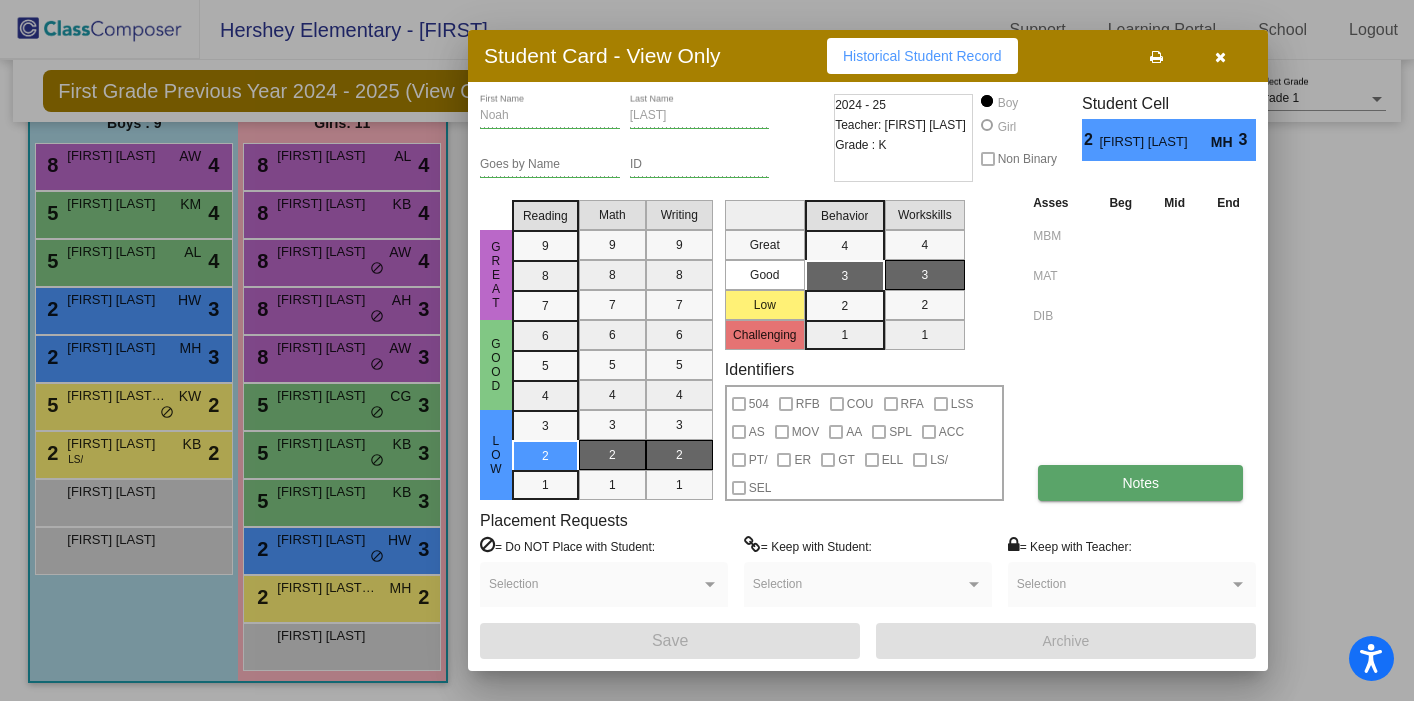 click on "Notes" at bounding box center [1140, 483] 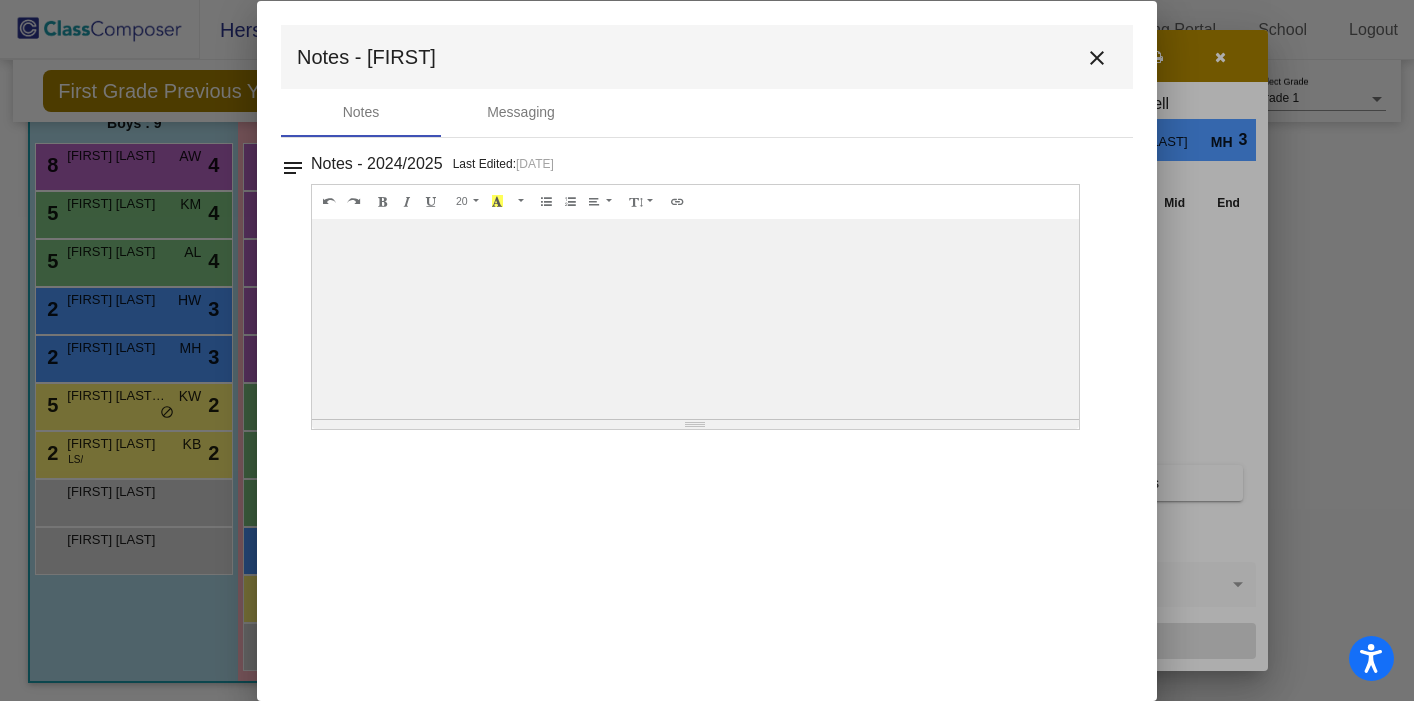 click on "close" at bounding box center (1097, 57) 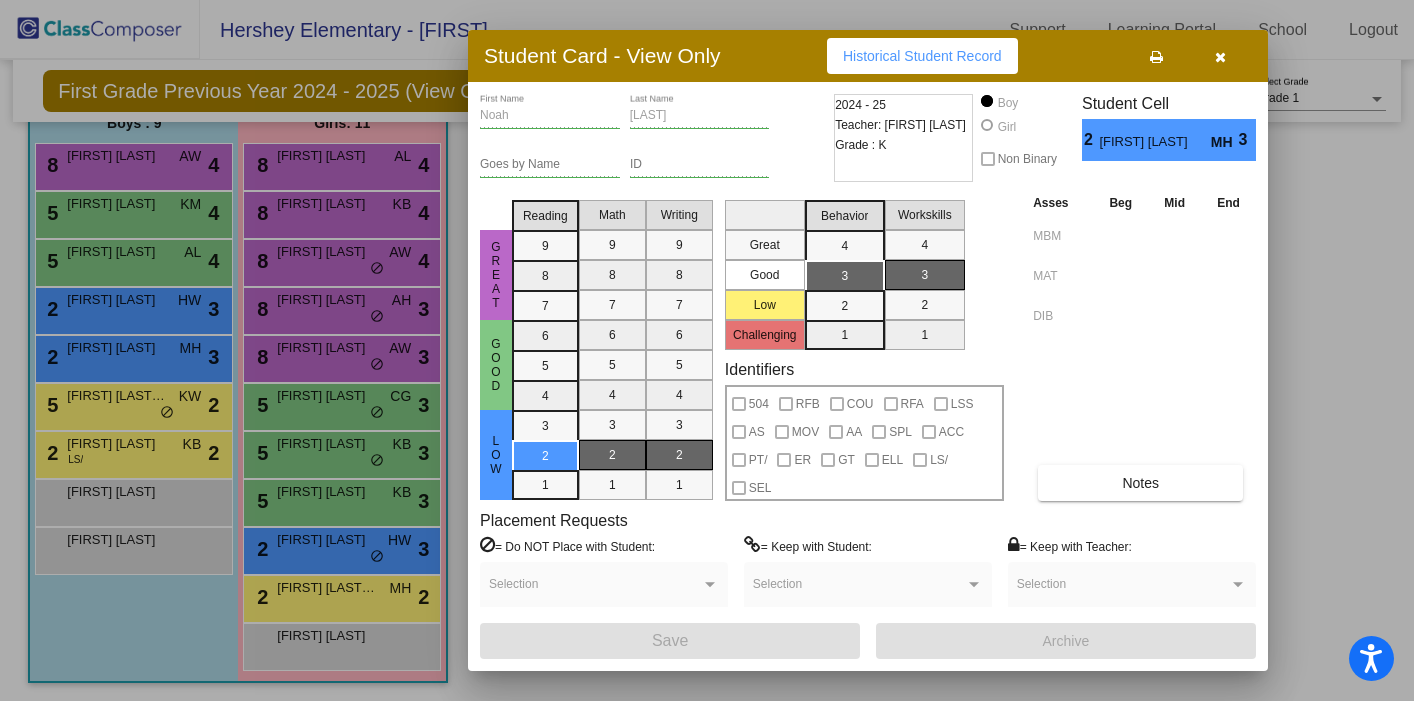 click at bounding box center [1220, 56] 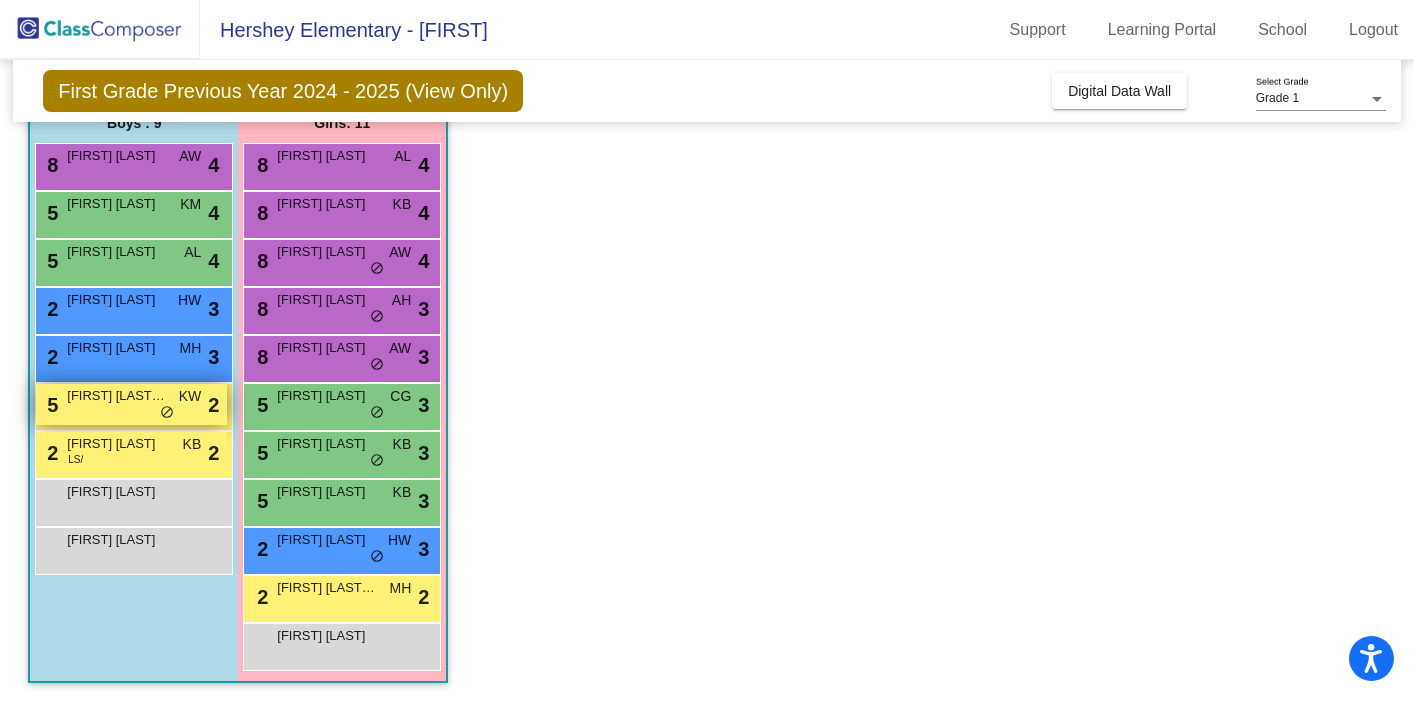 click on "[FIRST] [LAST]-[LAST]" at bounding box center [117, 396] 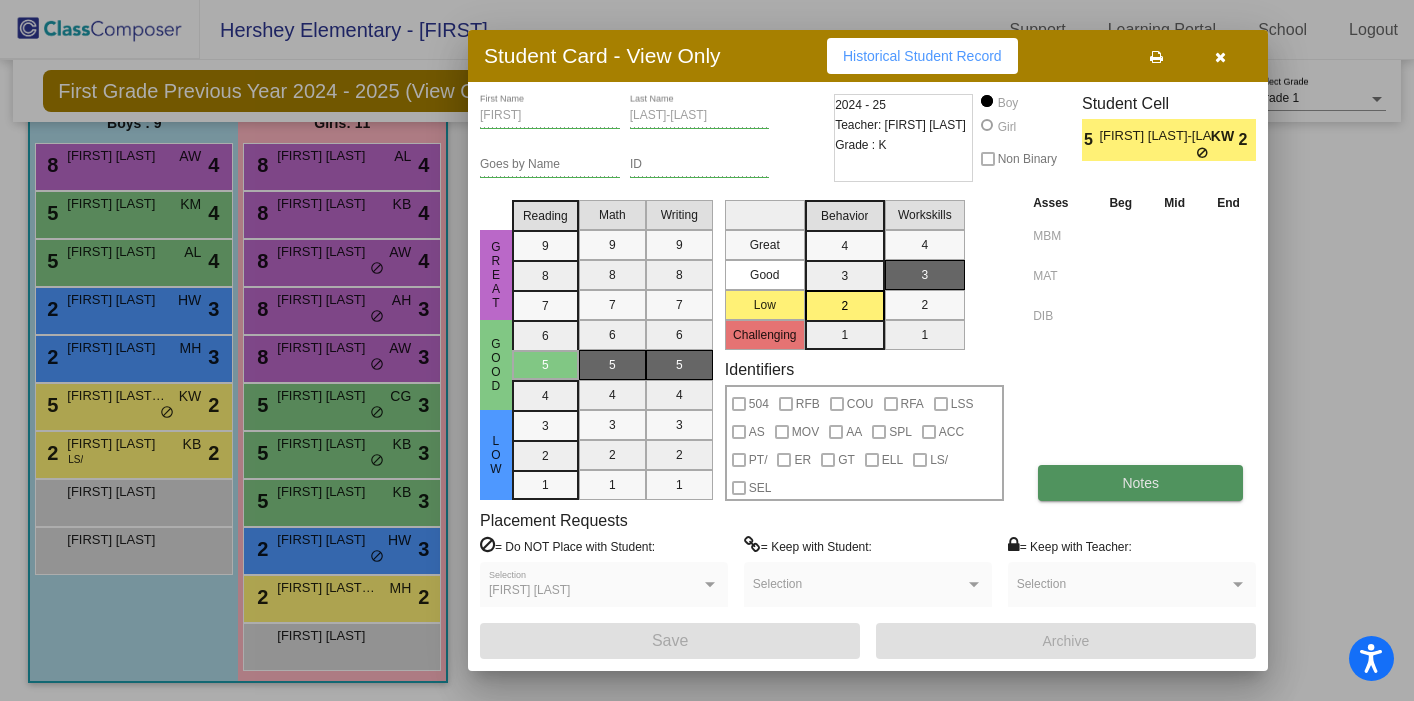 click on "Notes" at bounding box center (1140, 483) 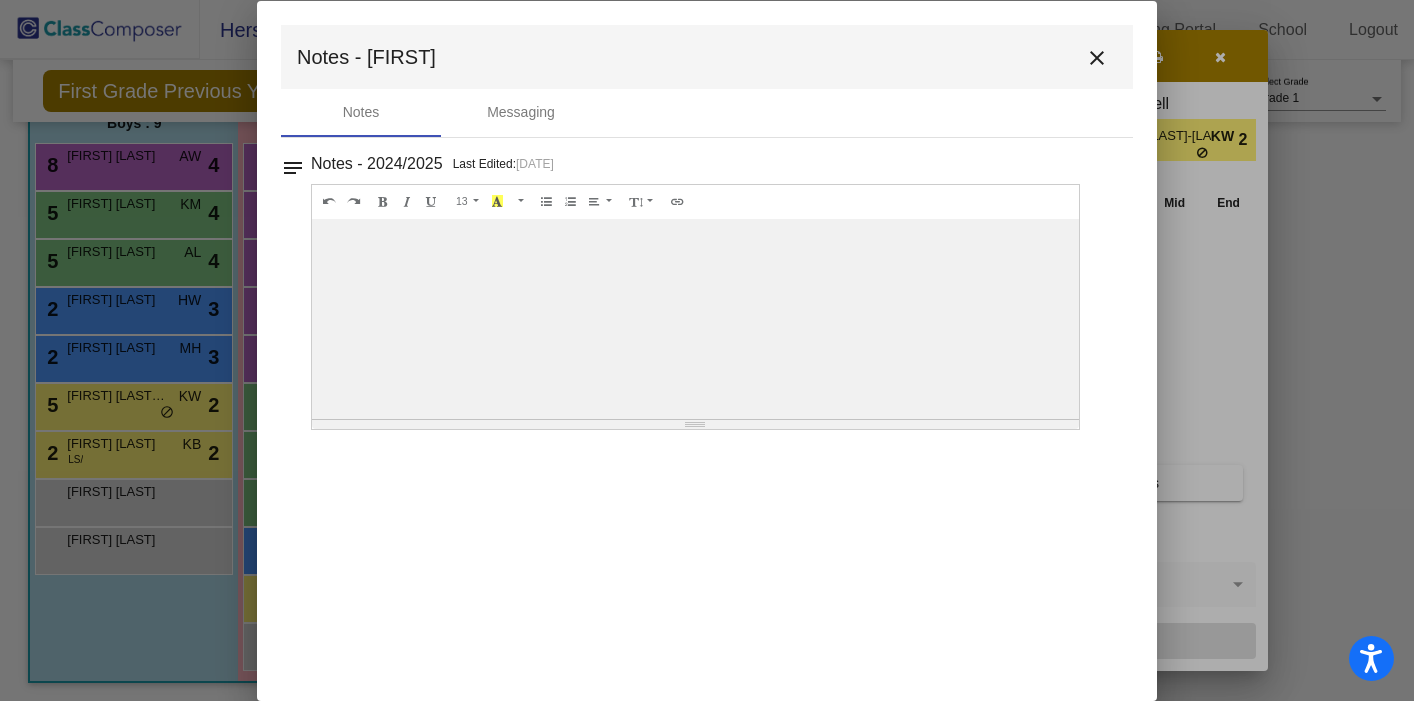 click on "Notes - [FIRST] close" at bounding box center (707, 57) 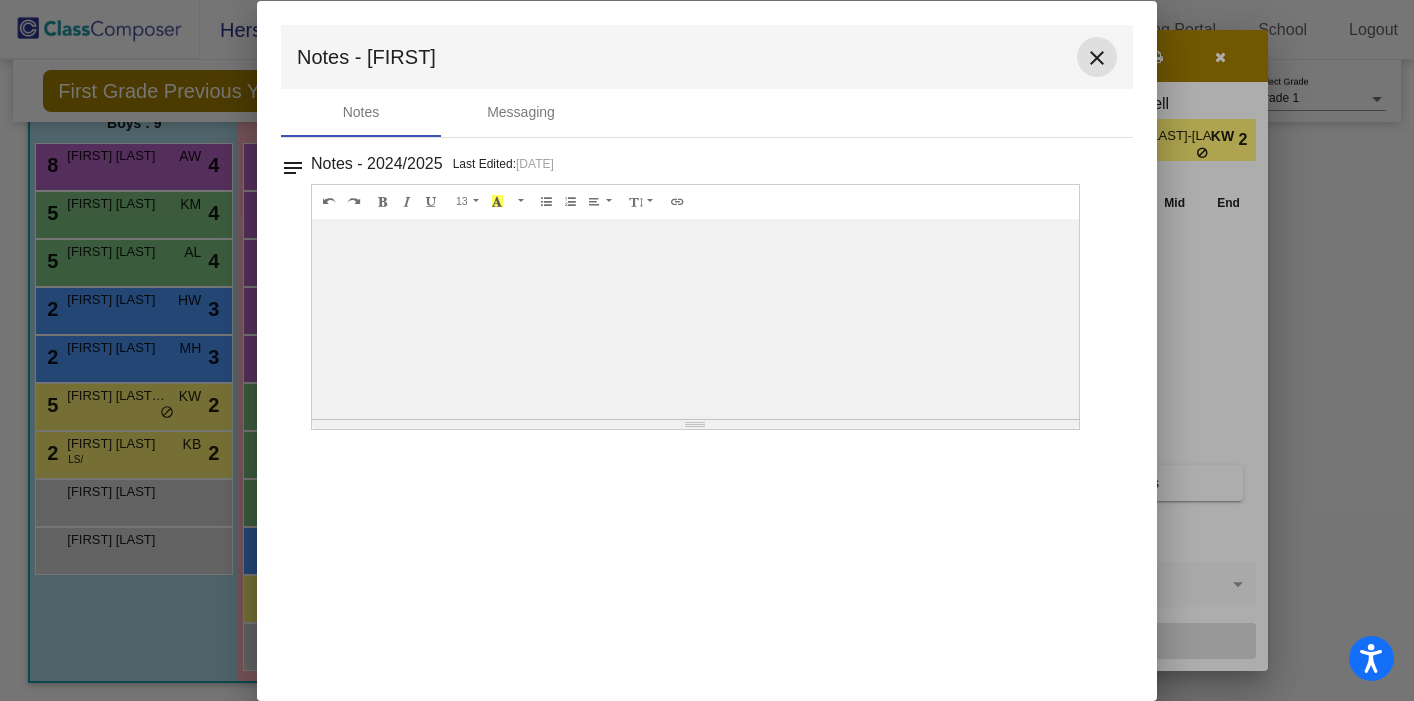 click on "close" at bounding box center (1097, 57) 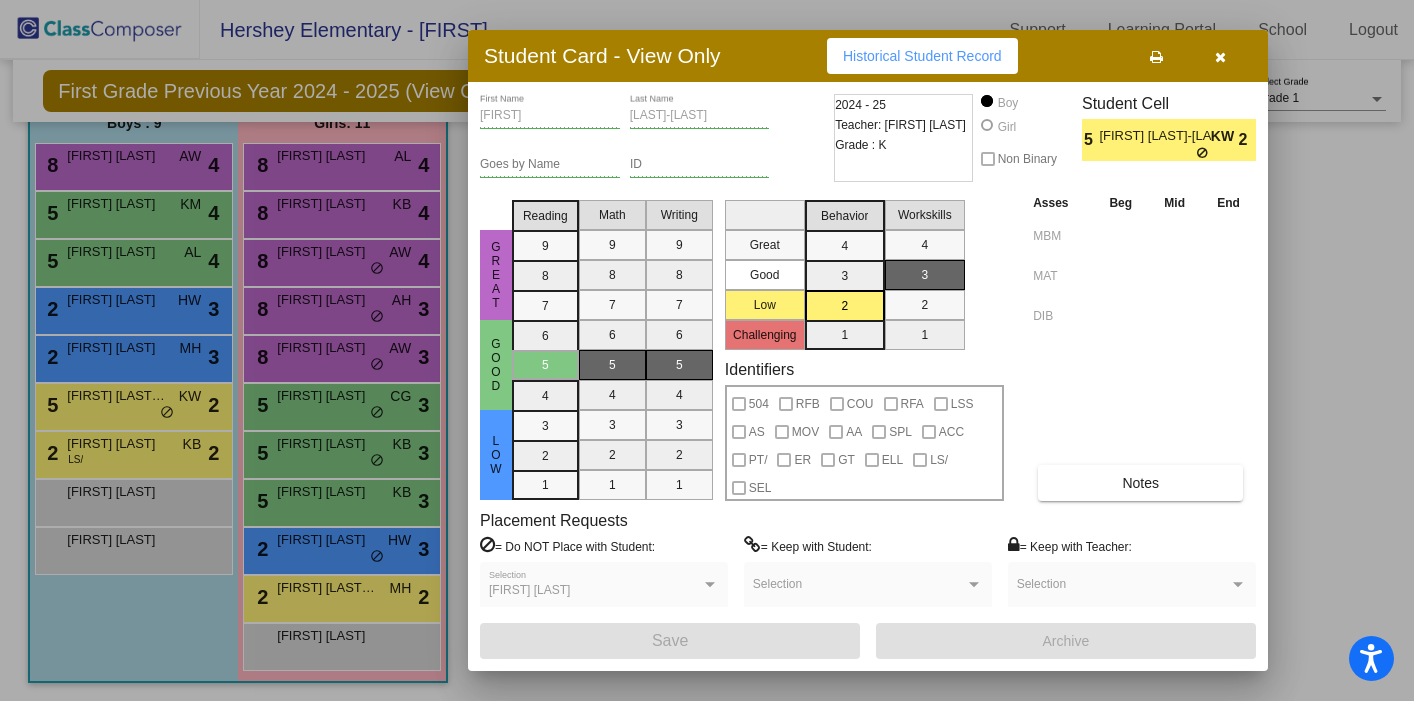 click at bounding box center [1220, 56] 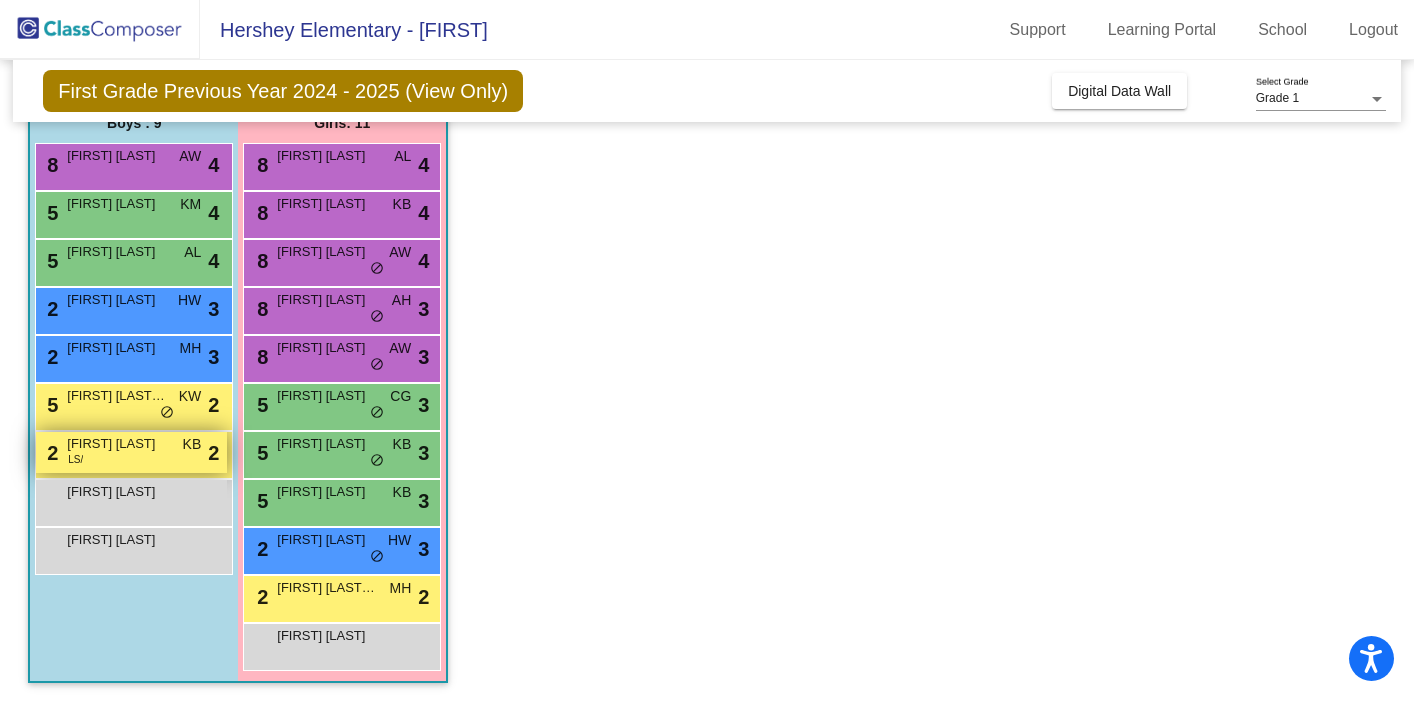 click on "[FIRST] [LAST]" at bounding box center [117, 444] 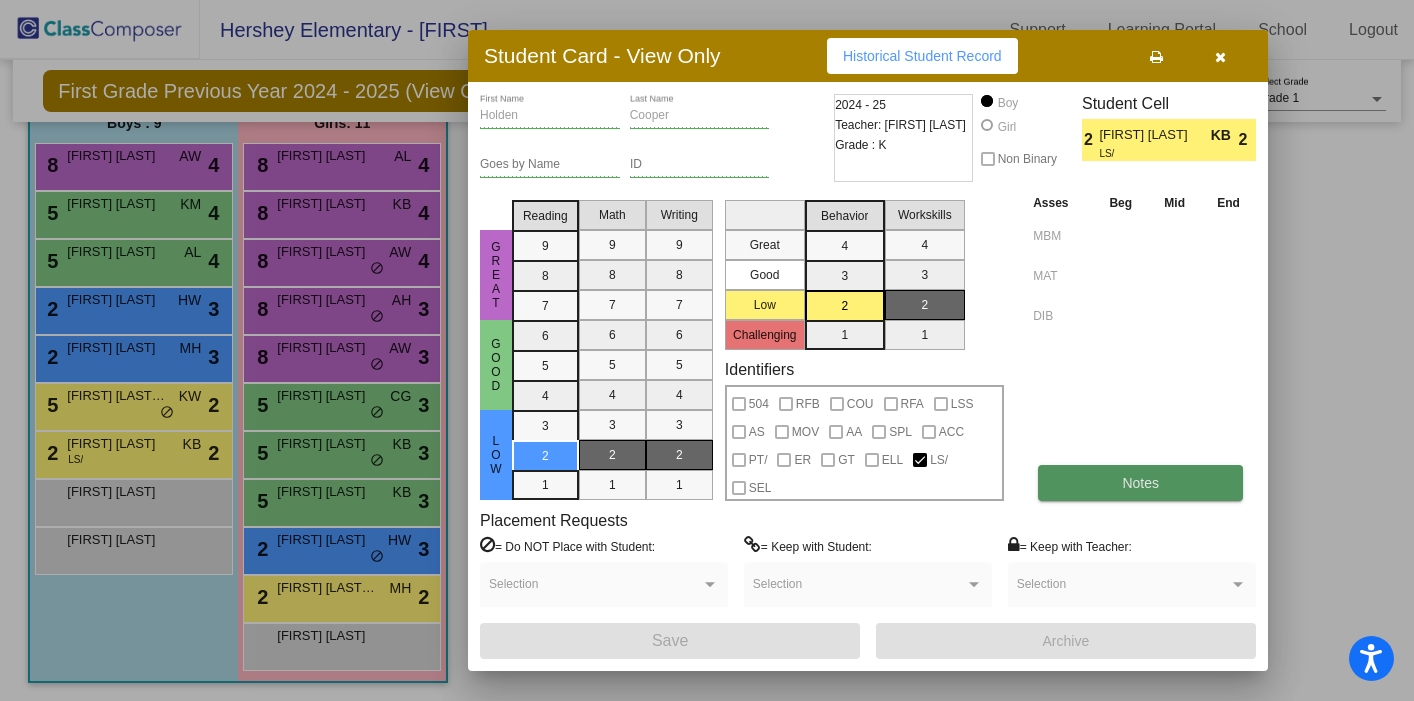 click on "Notes" at bounding box center (1140, 483) 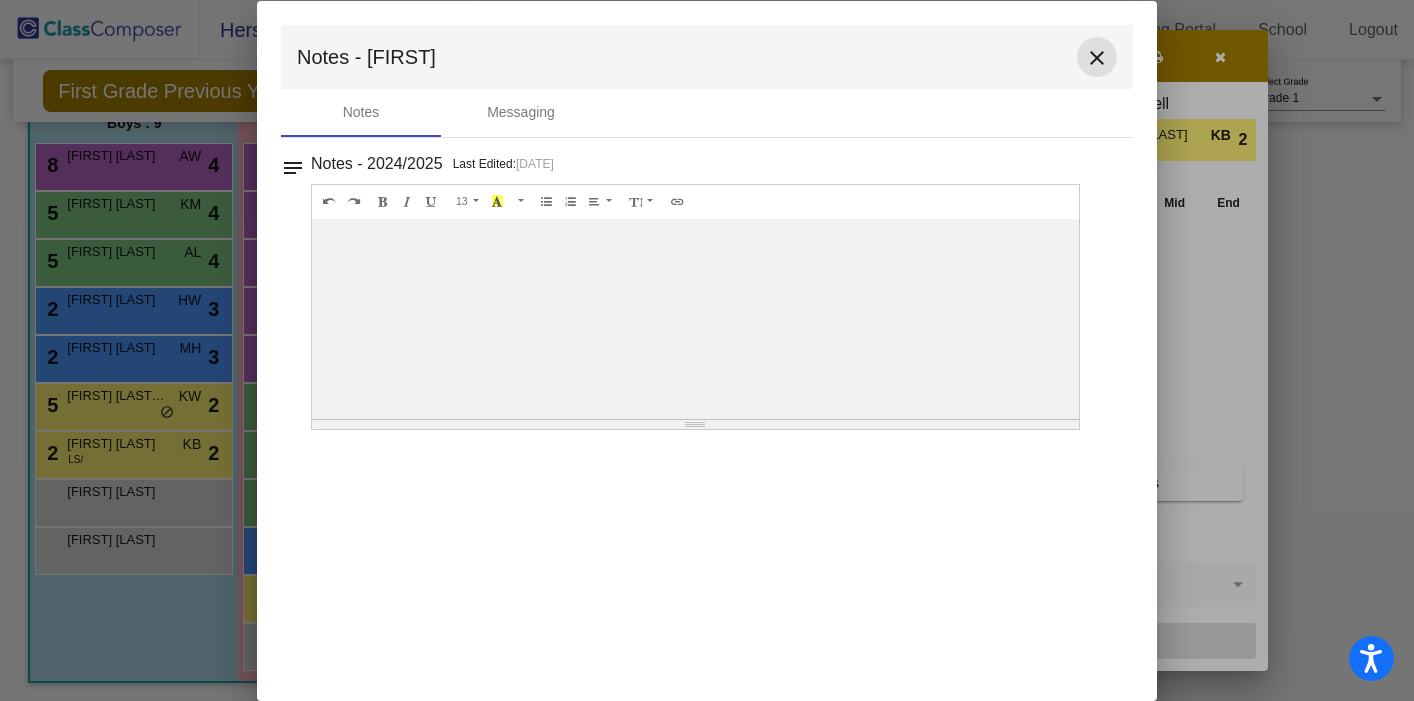 click on "close" at bounding box center (1097, 58) 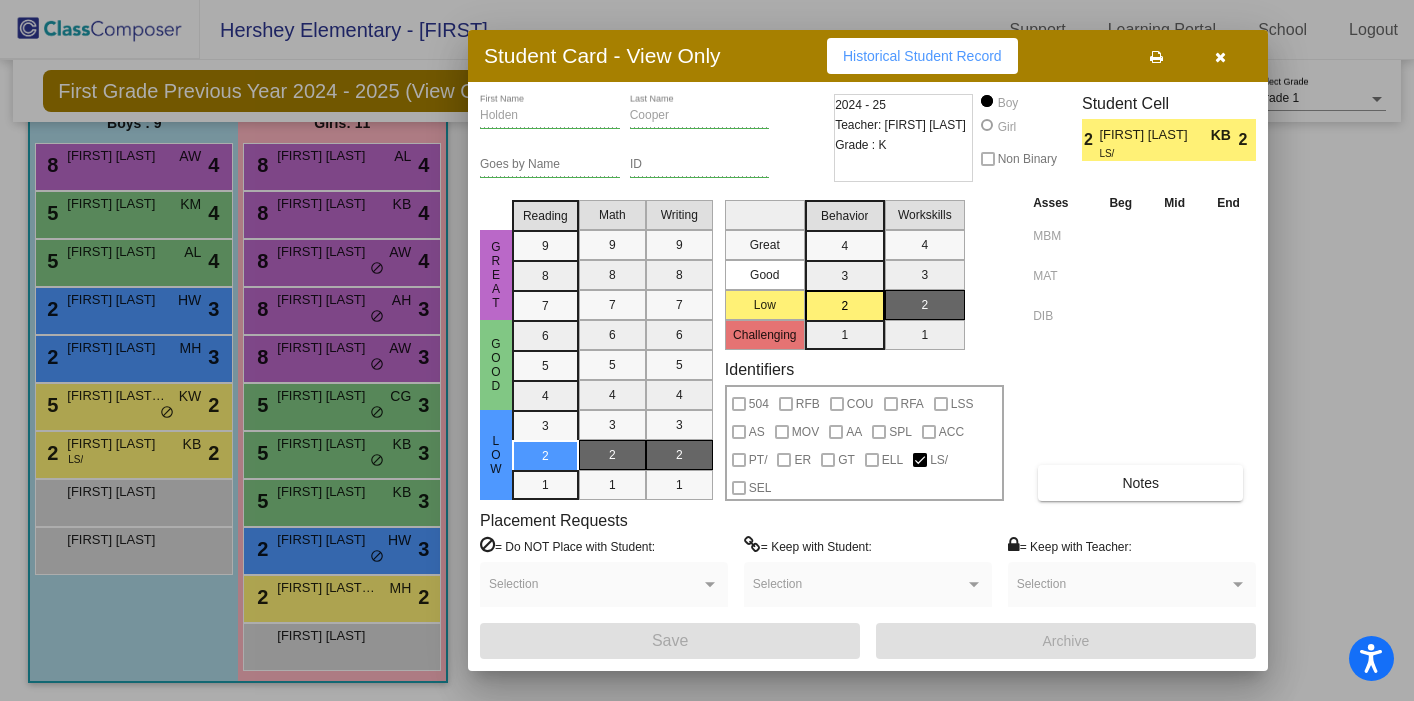 click at bounding box center [1220, 57] 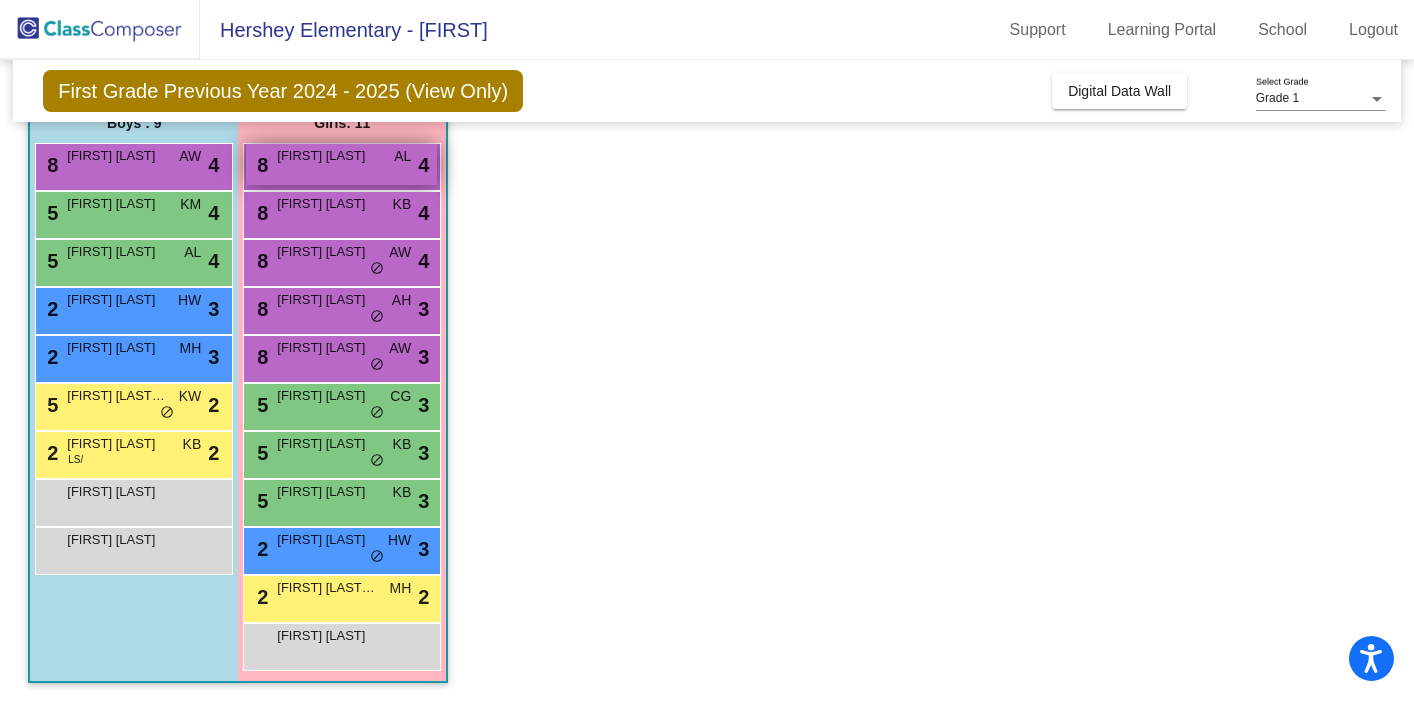 click on "8 [FIRST] [LAST] AL lock do_not_disturb_alt 4" at bounding box center [341, 164] 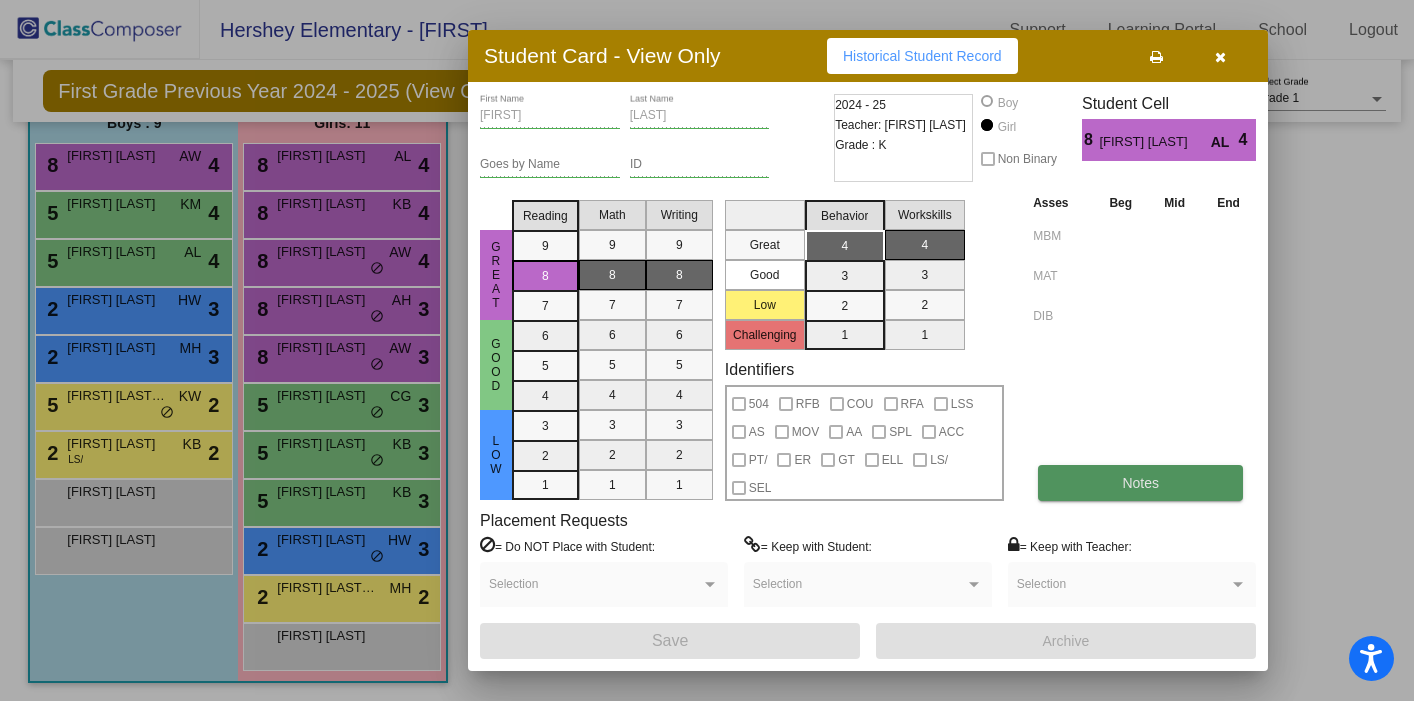 click on "Notes" at bounding box center [1140, 483] 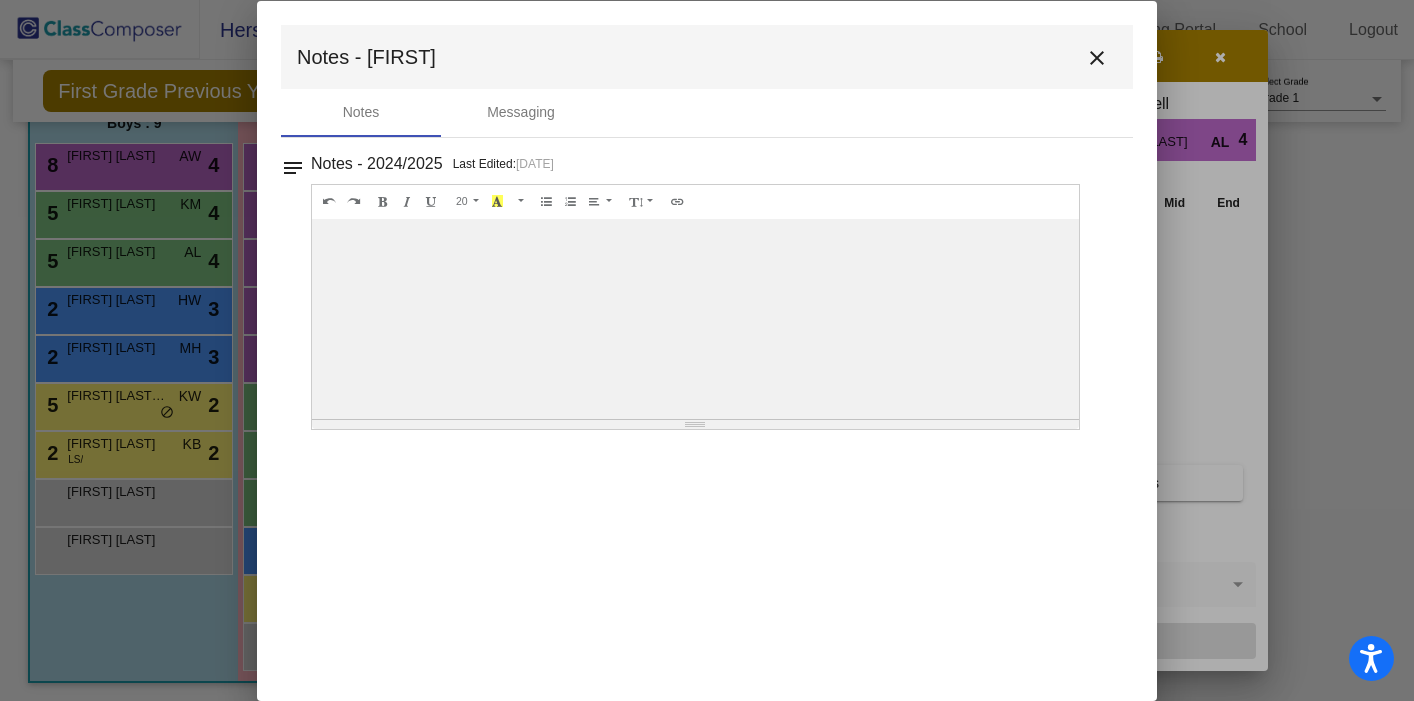 click on "close" at bounding box center [1097, 58] 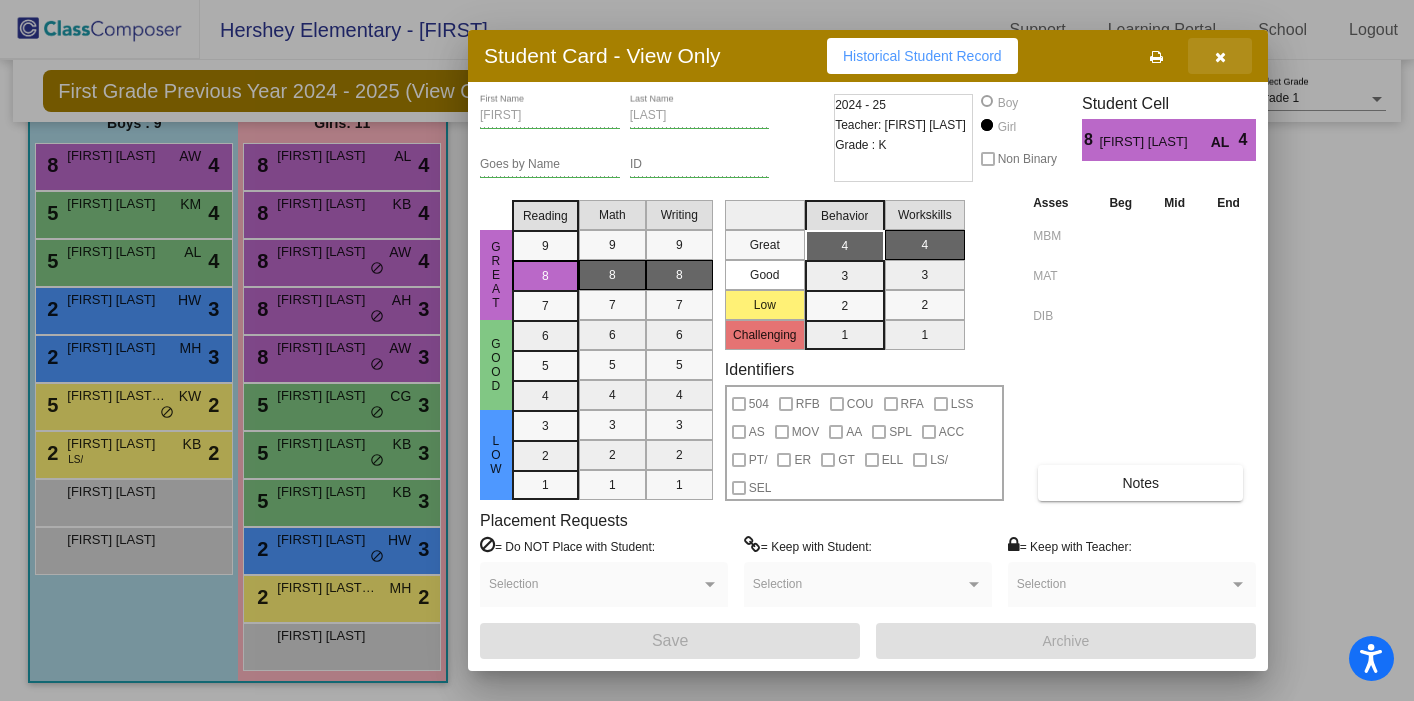 click at bounding box center (1220, 56) 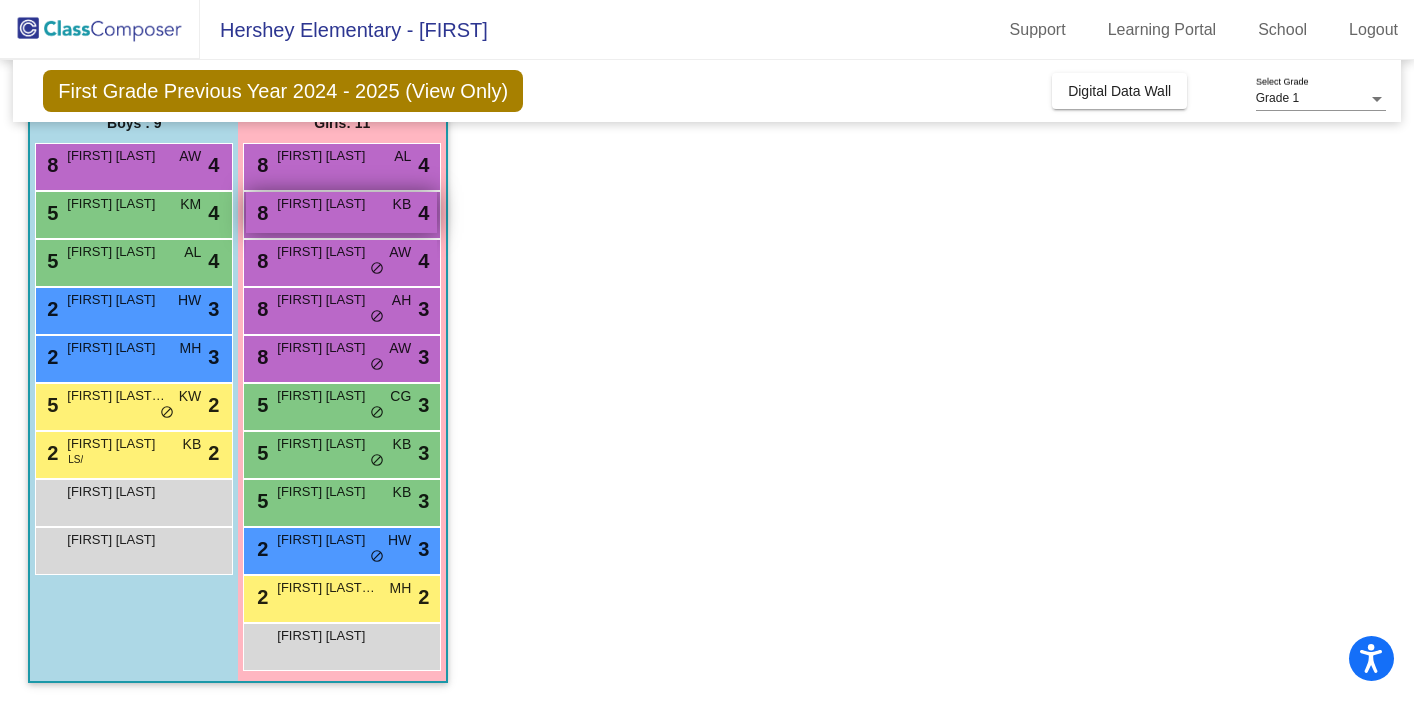 click on "[FIRST] [LAST]" at bounding box center [327, 204] 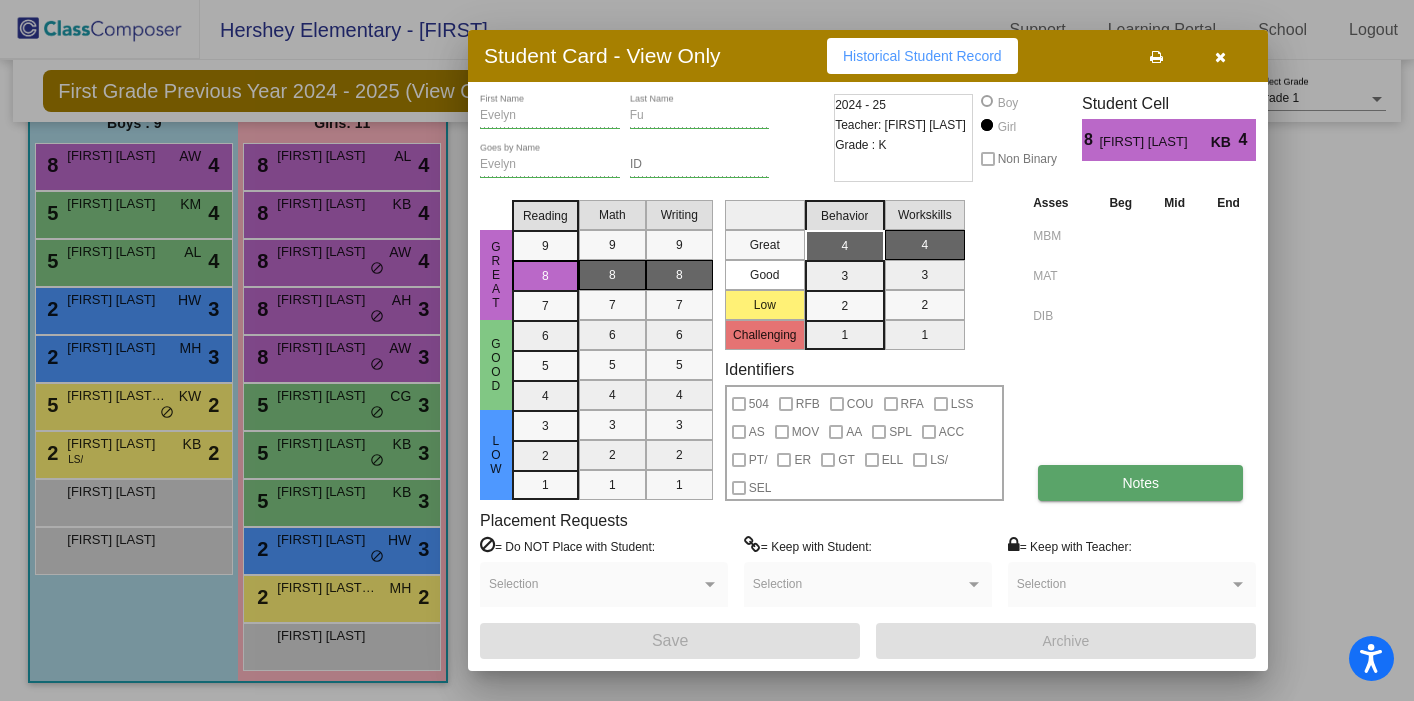 click on "Notes" at bounding box center [1140, 483] 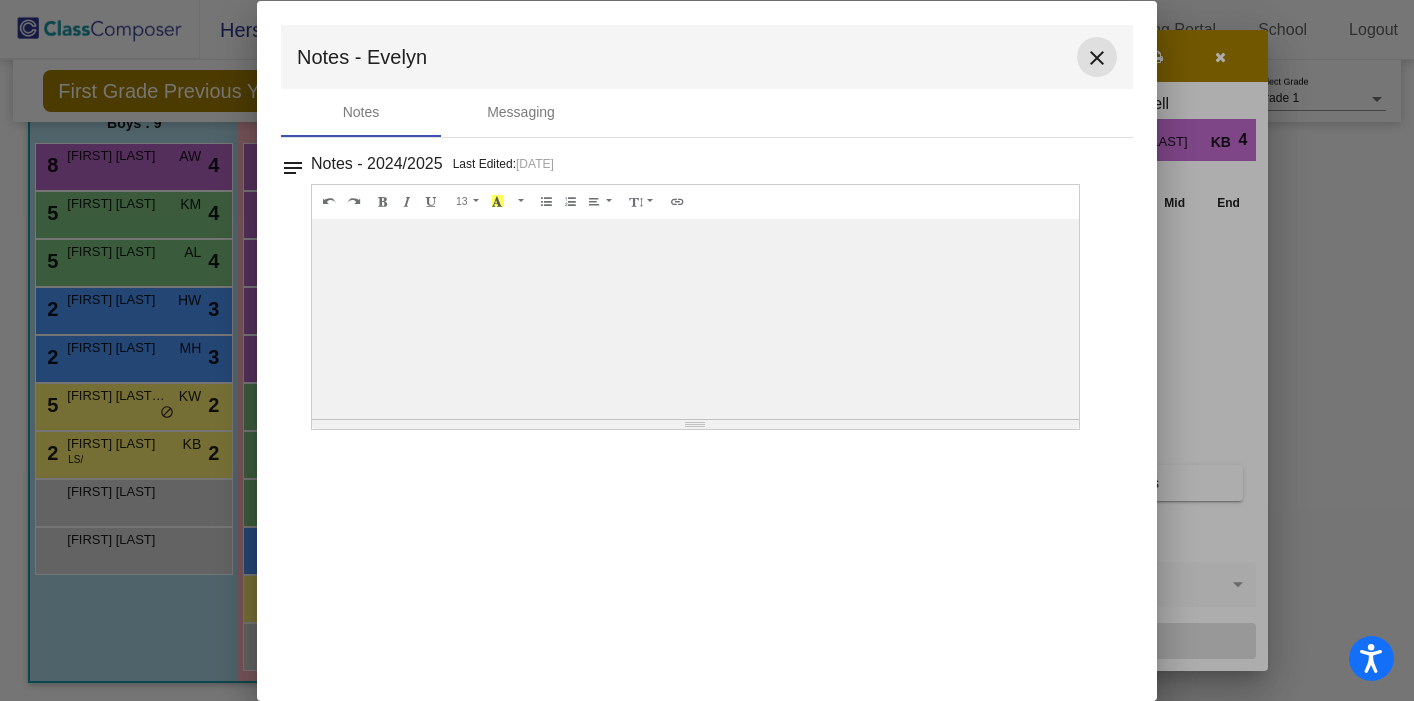 click on "close" at bounding box center [1097, 58] 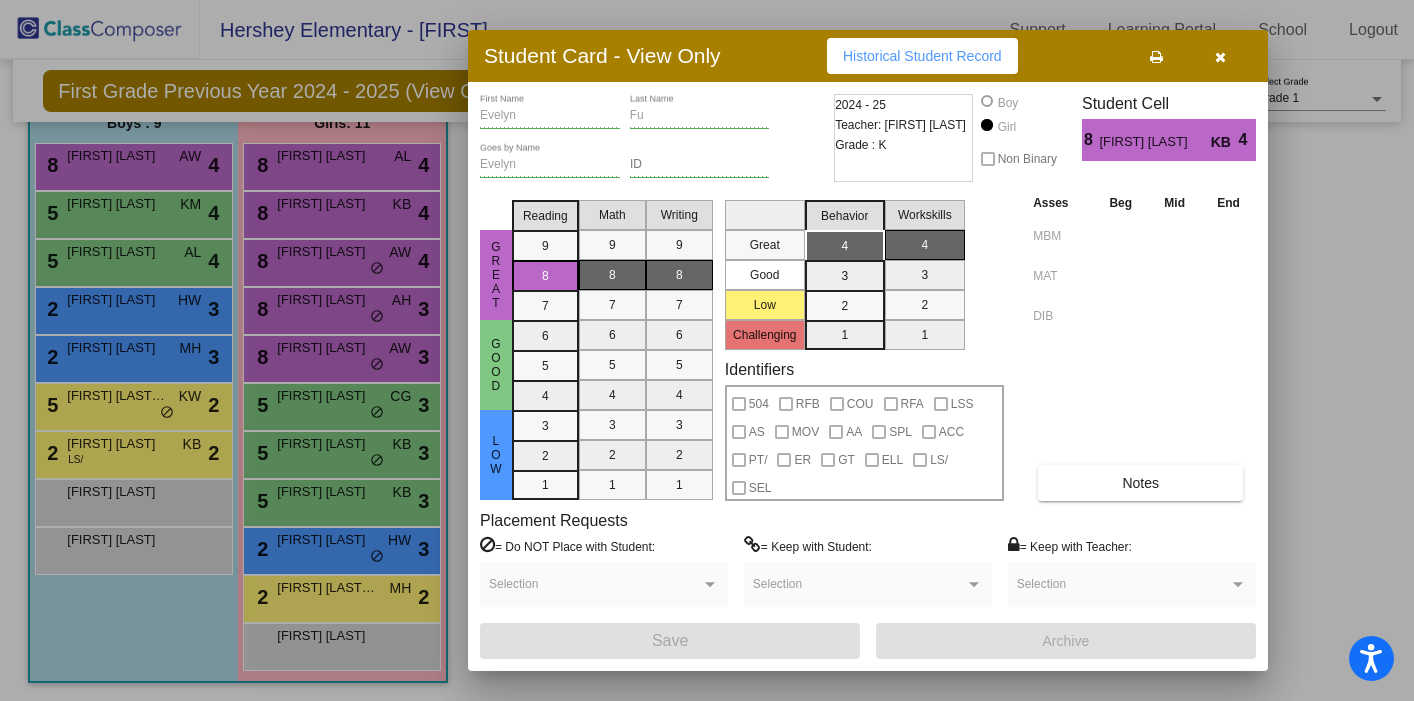click at bounding box center (1220, 57) 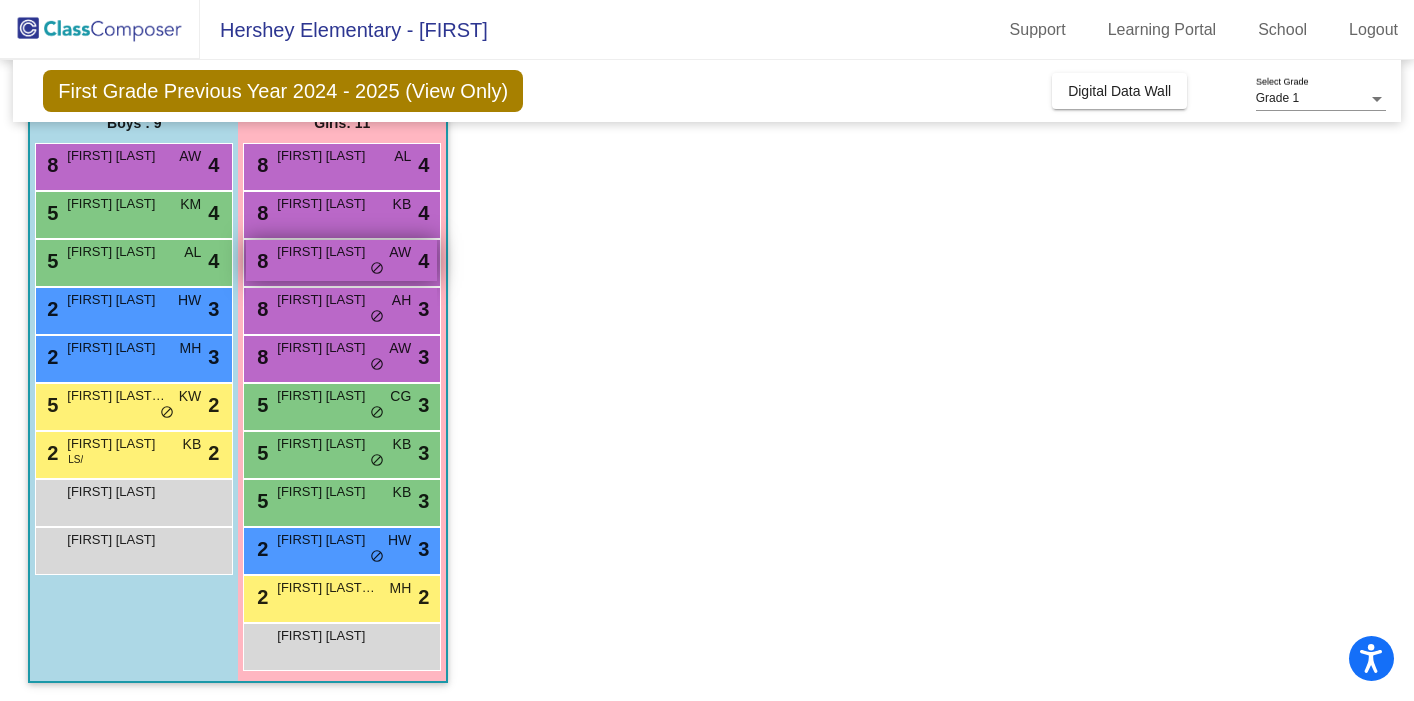 click on "8 [FIRST] [LAST] AW lock do_not_disturb_alt 4" at bounding box center [341, 260] 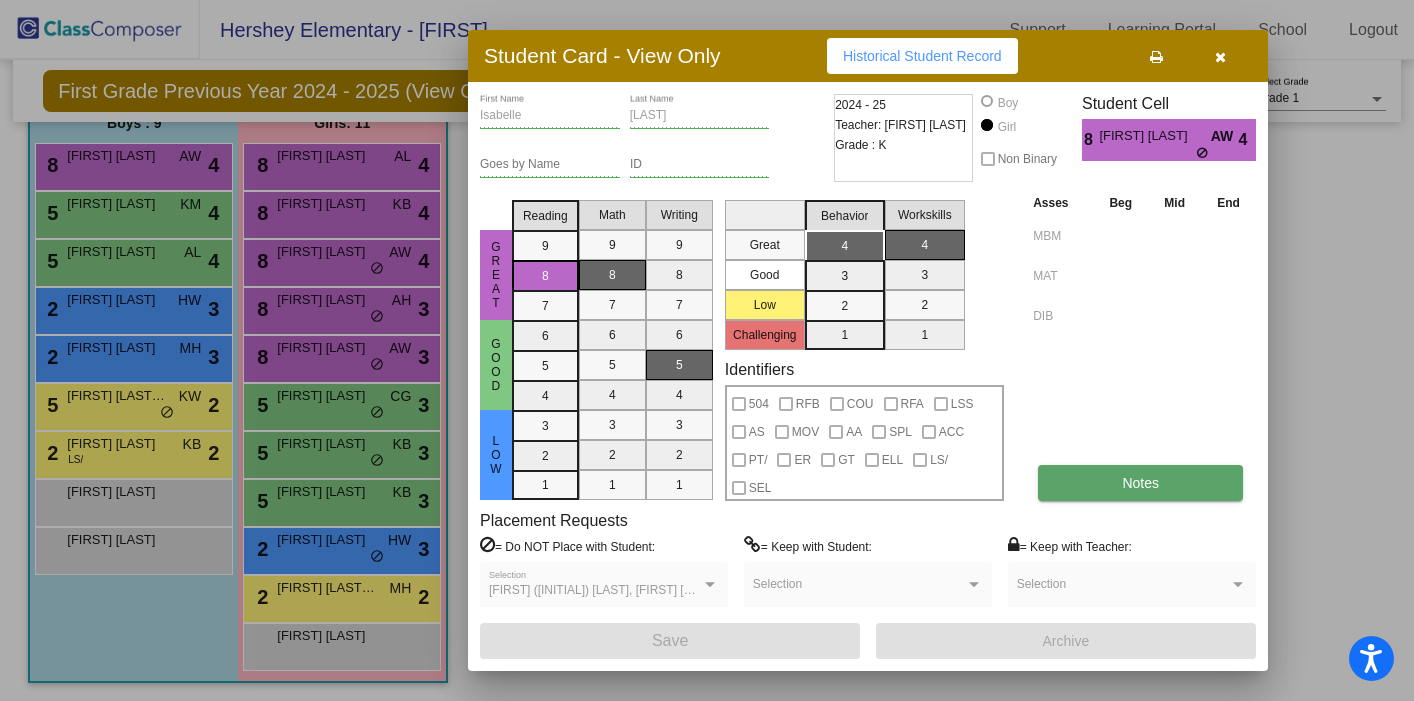 click on "Notes" at bounding box center [1140, 483] 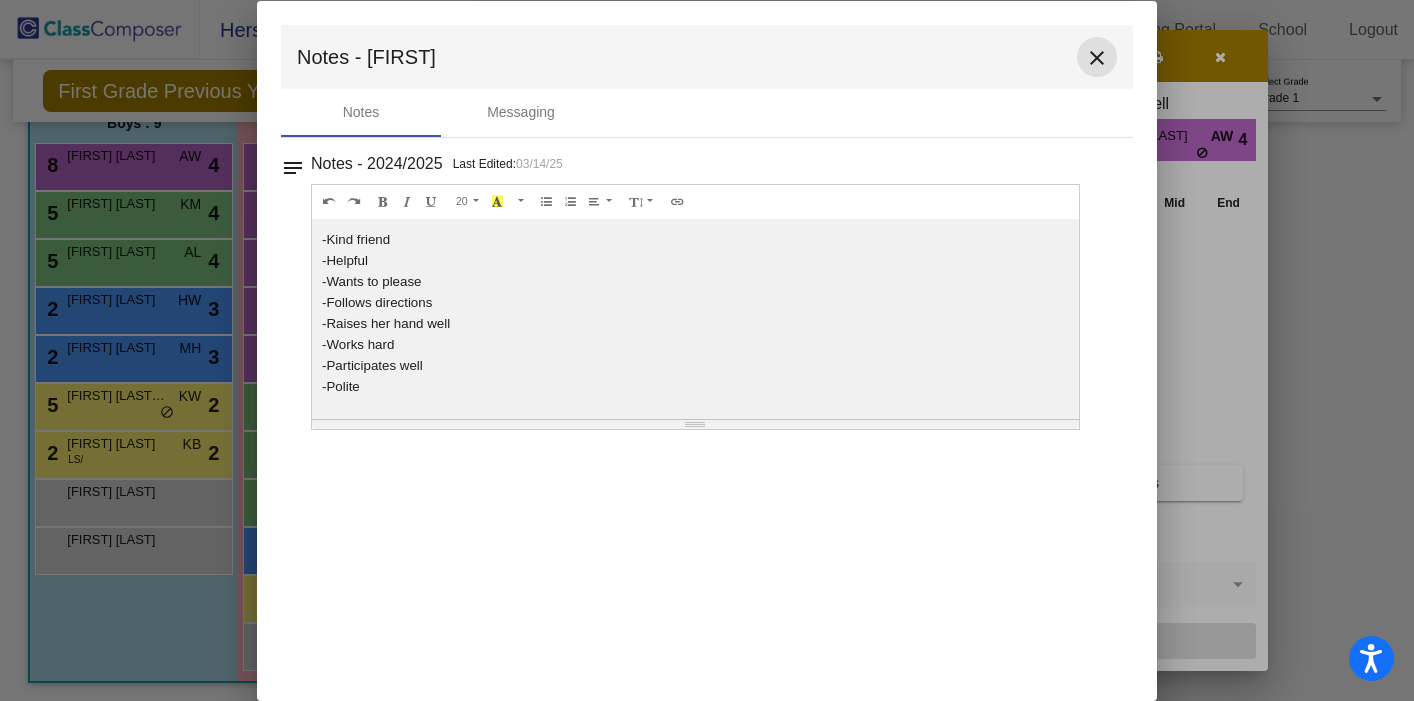 click on "close" at bounding box center (1097, 57) 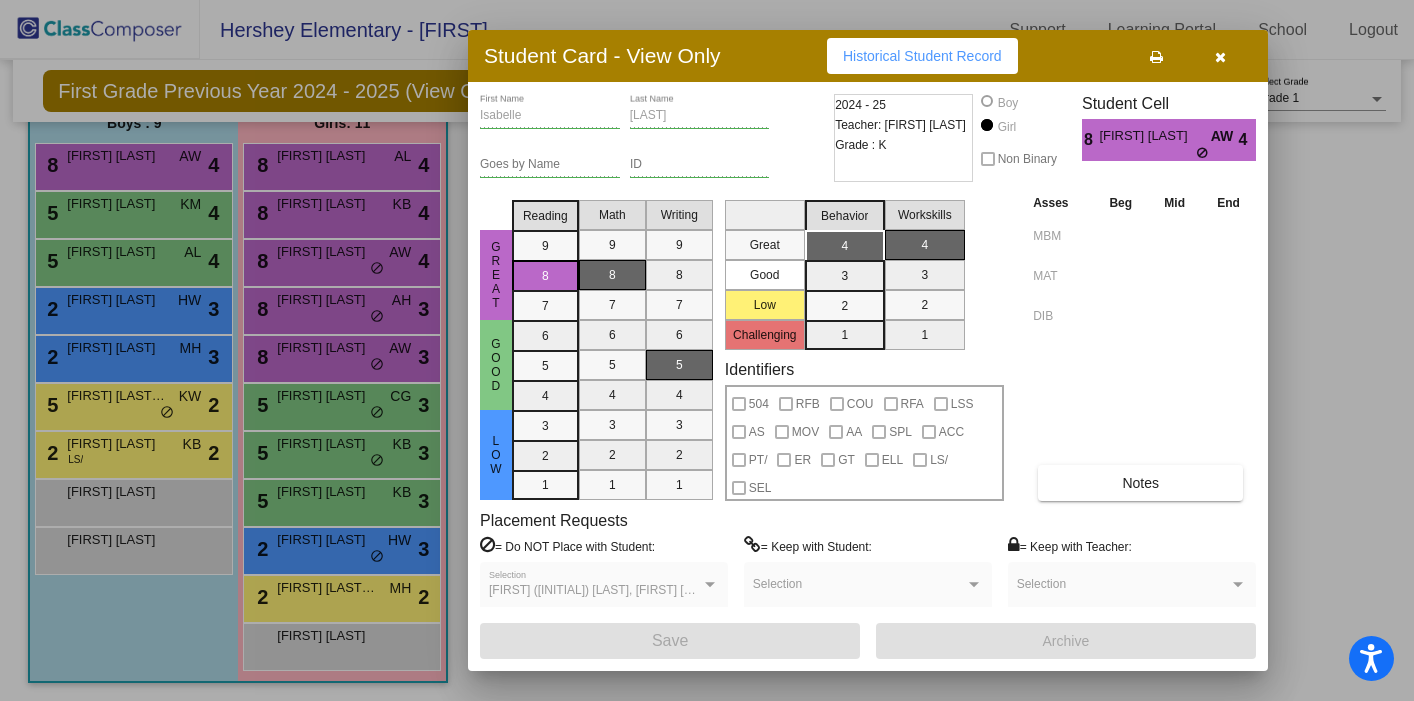 click at bounding box center (1220, 56) 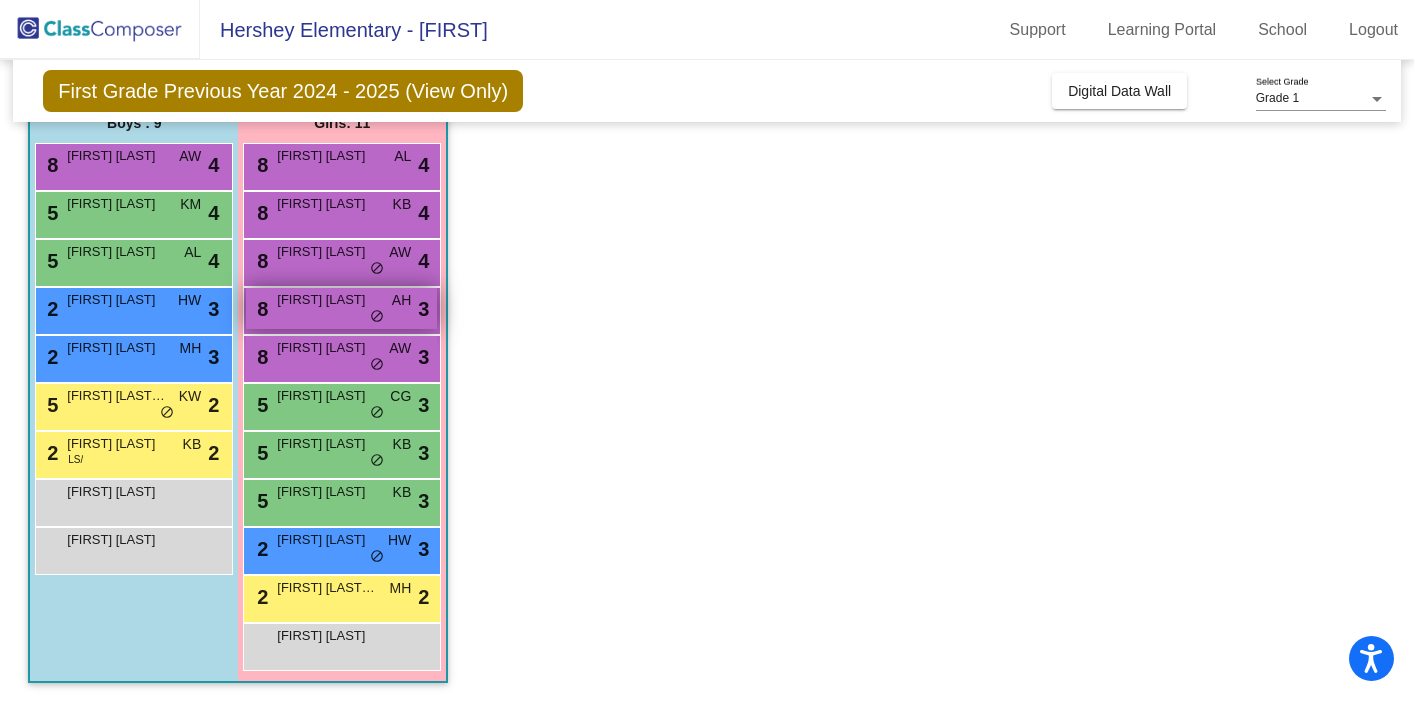 click on "[FIRST] [LAST]" at bounding box center [327, 300] 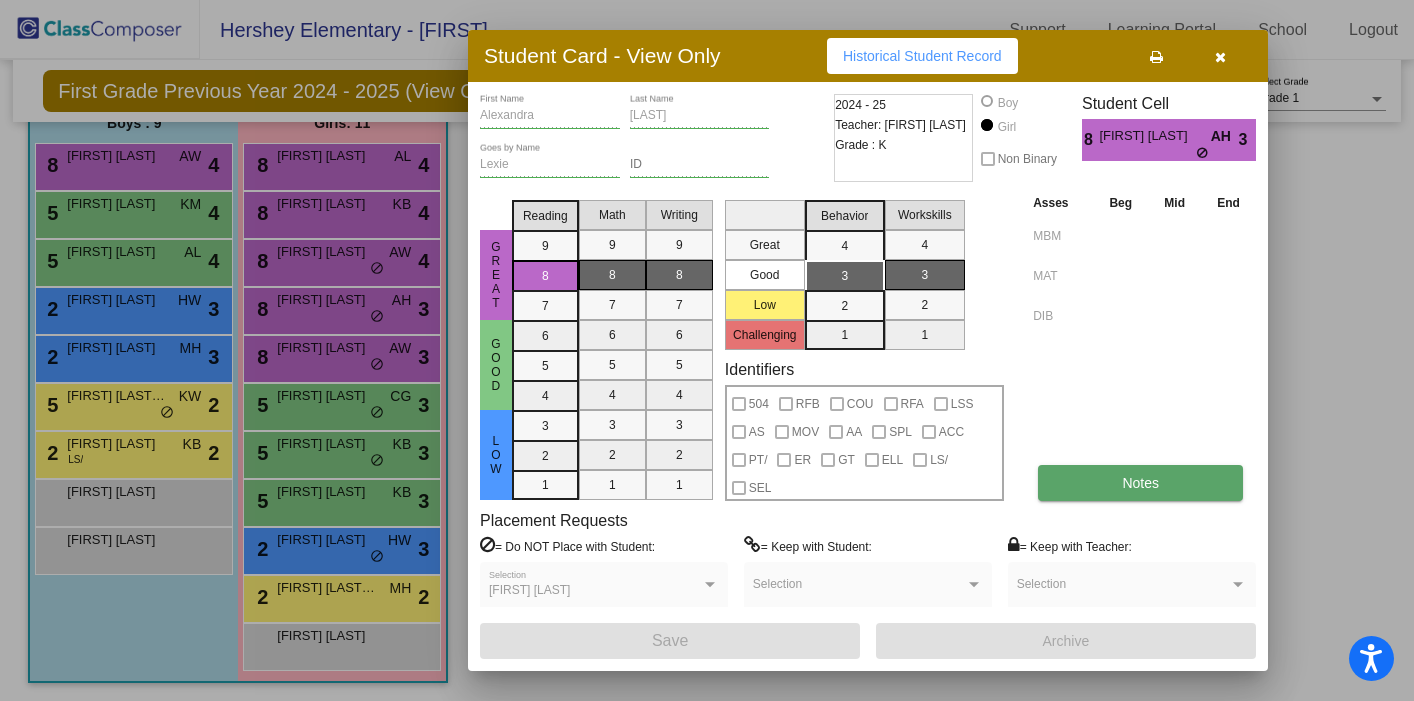 click on "Notes" at bounding box center (1140, 483) 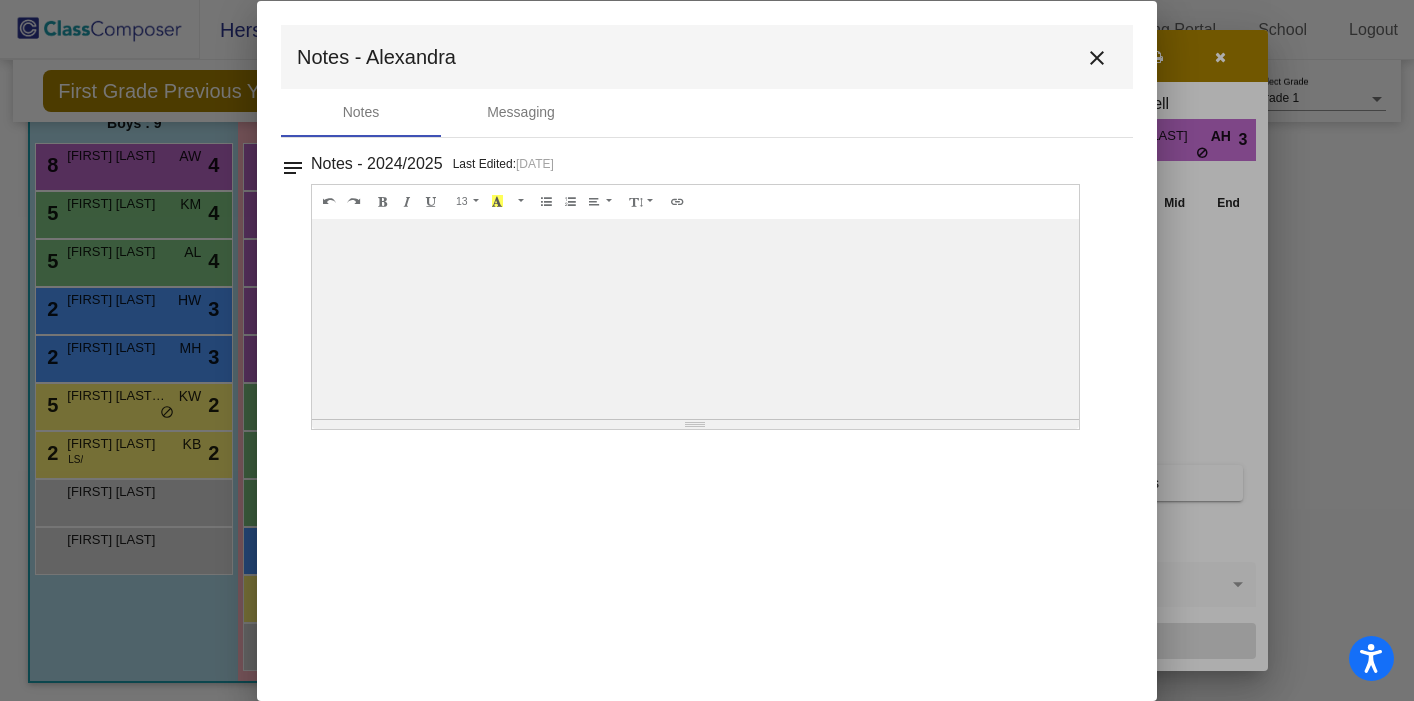 click on "close" at bounding box center [1097, 58] 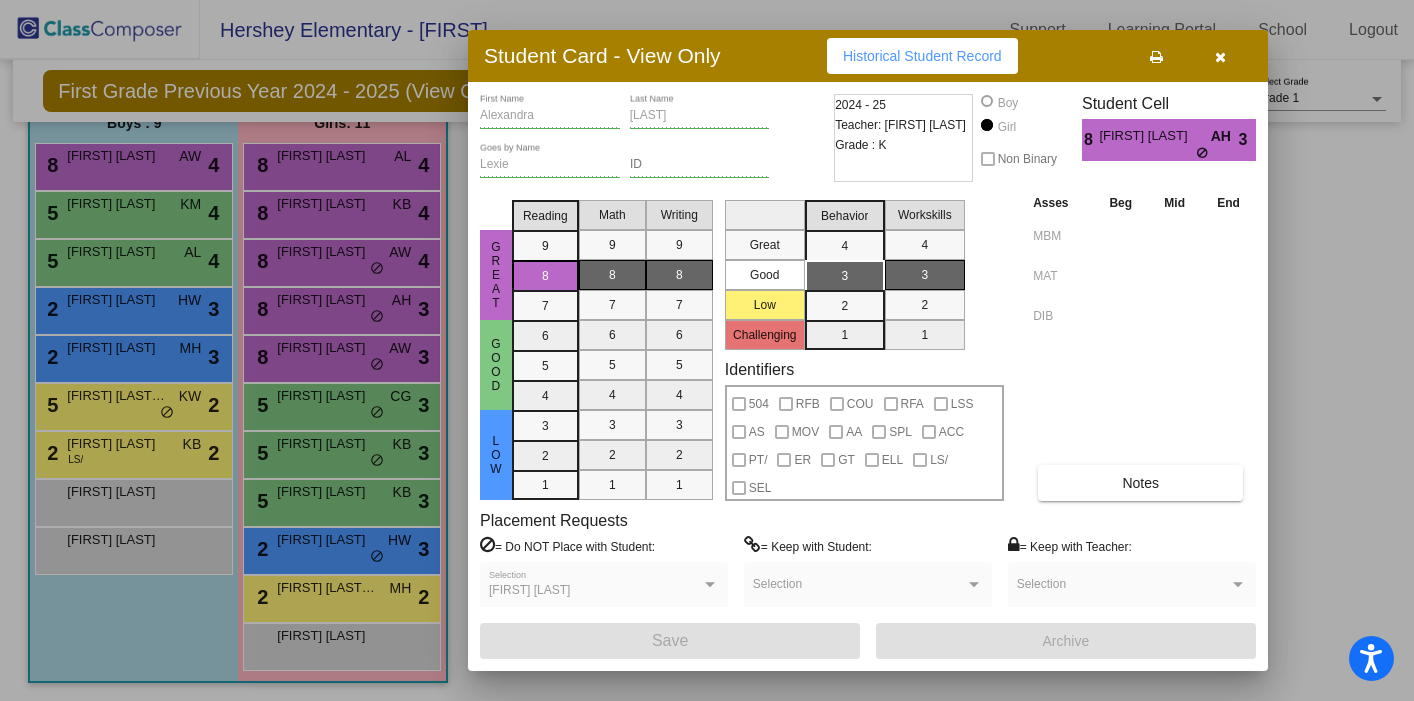click at bounding box center [1220, 56] 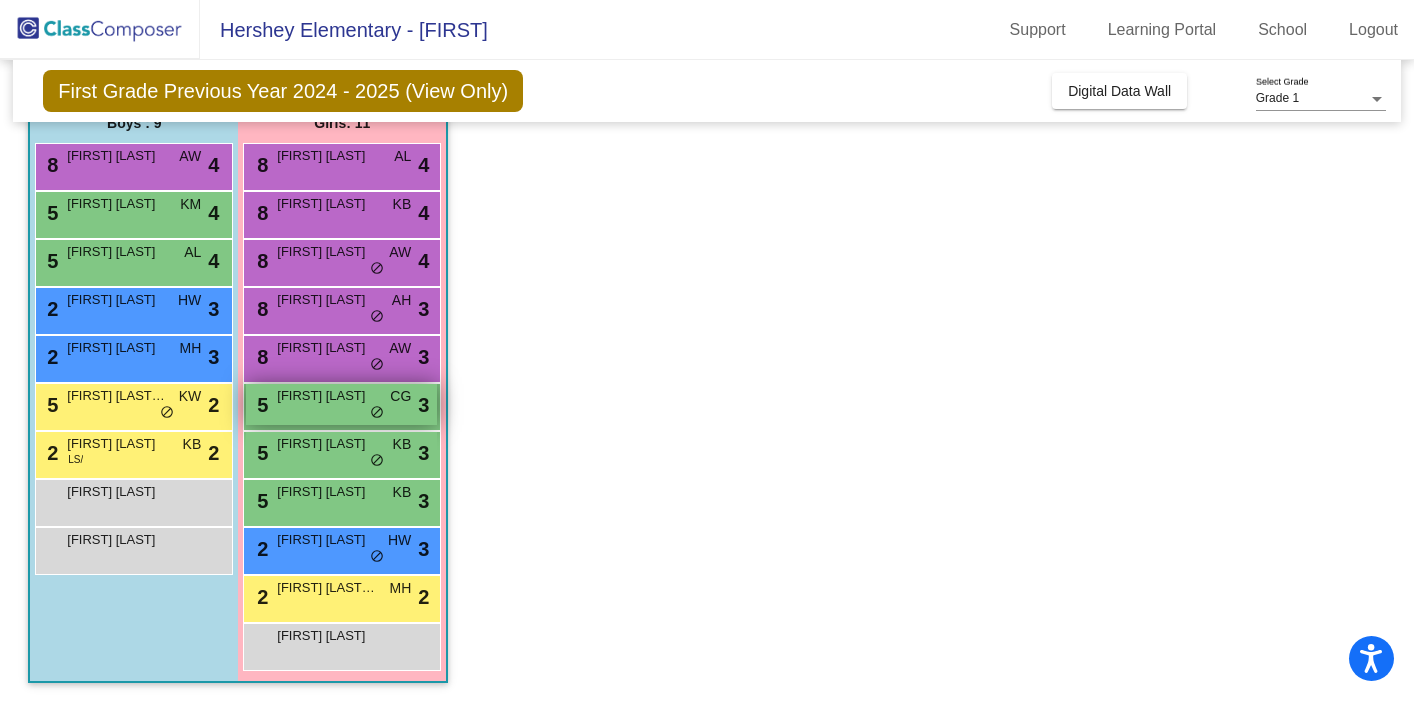 click on "5 [STREET] [LAST] CG lock do_not_disturb_alt 3" at bounding box center [341, 404] 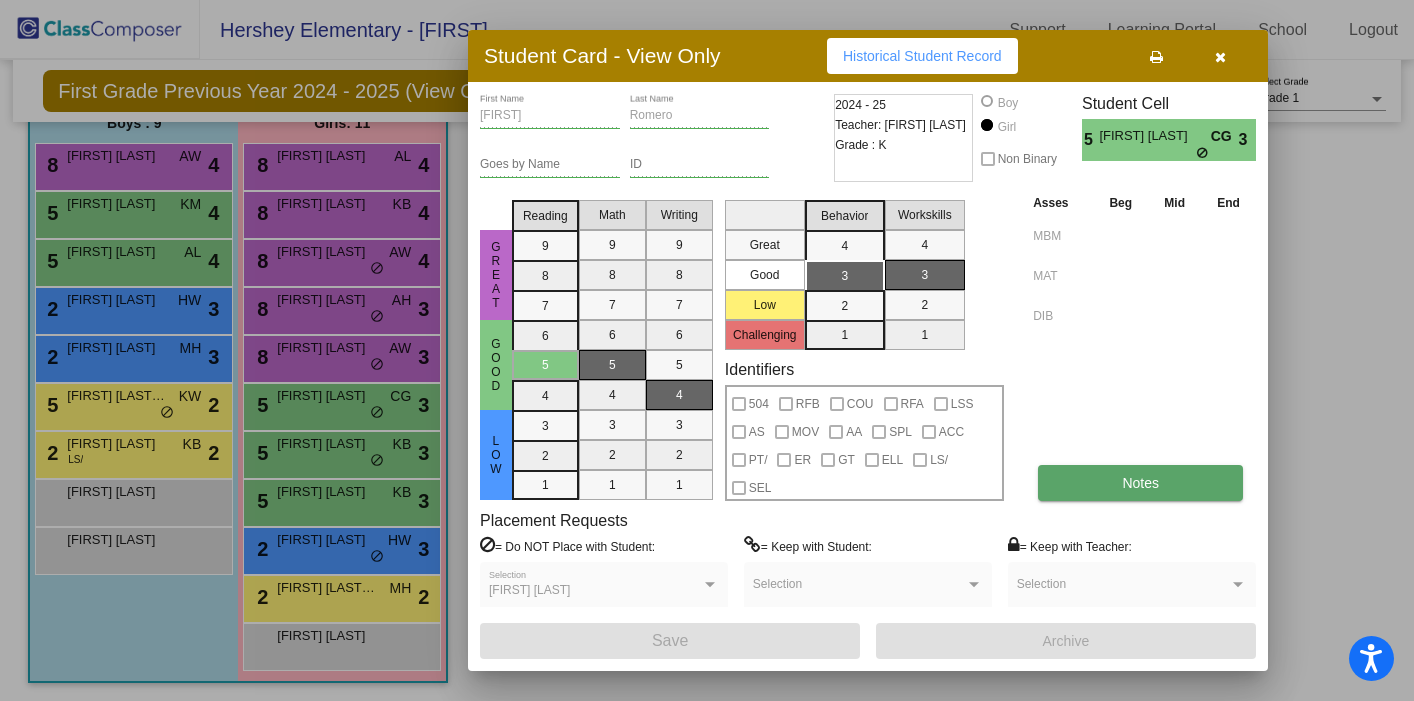 click on "Notes" at bounding box center [1140, 483] 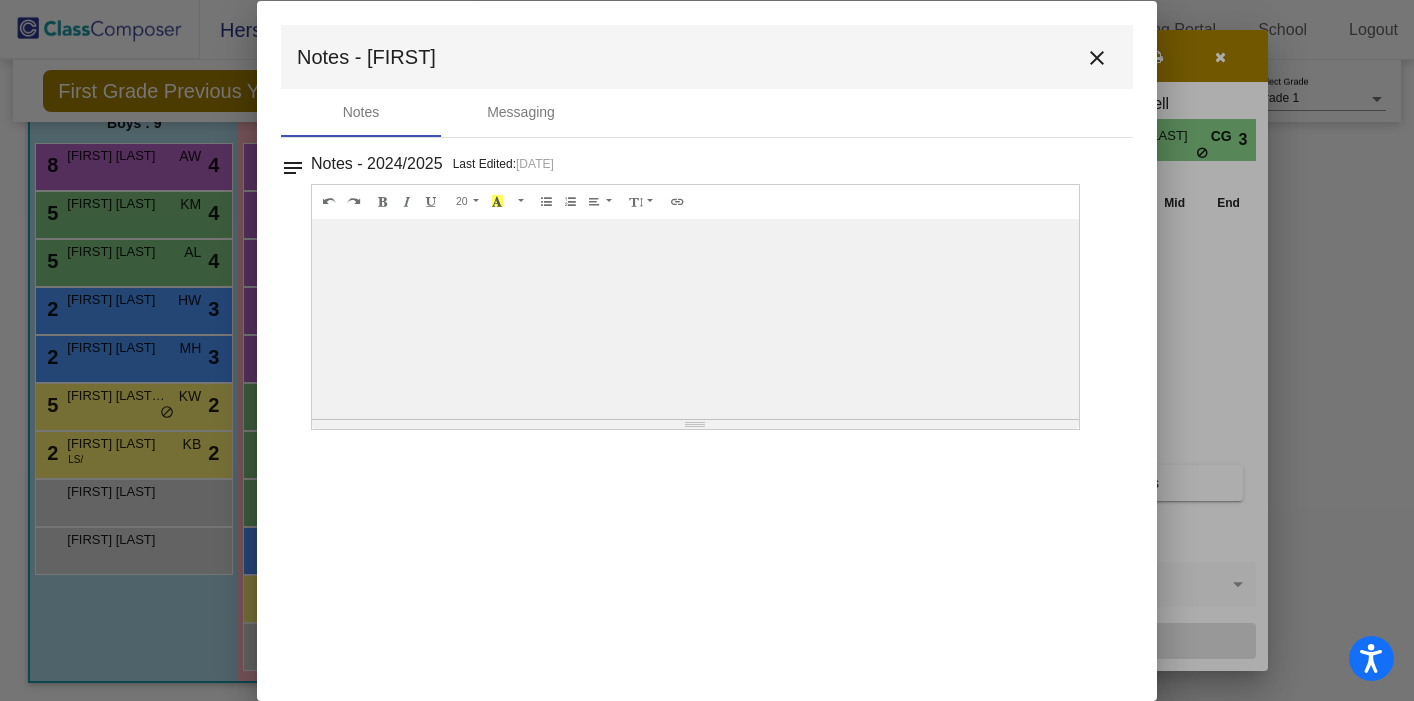 click on "close" at bounding box center [1097, 58] 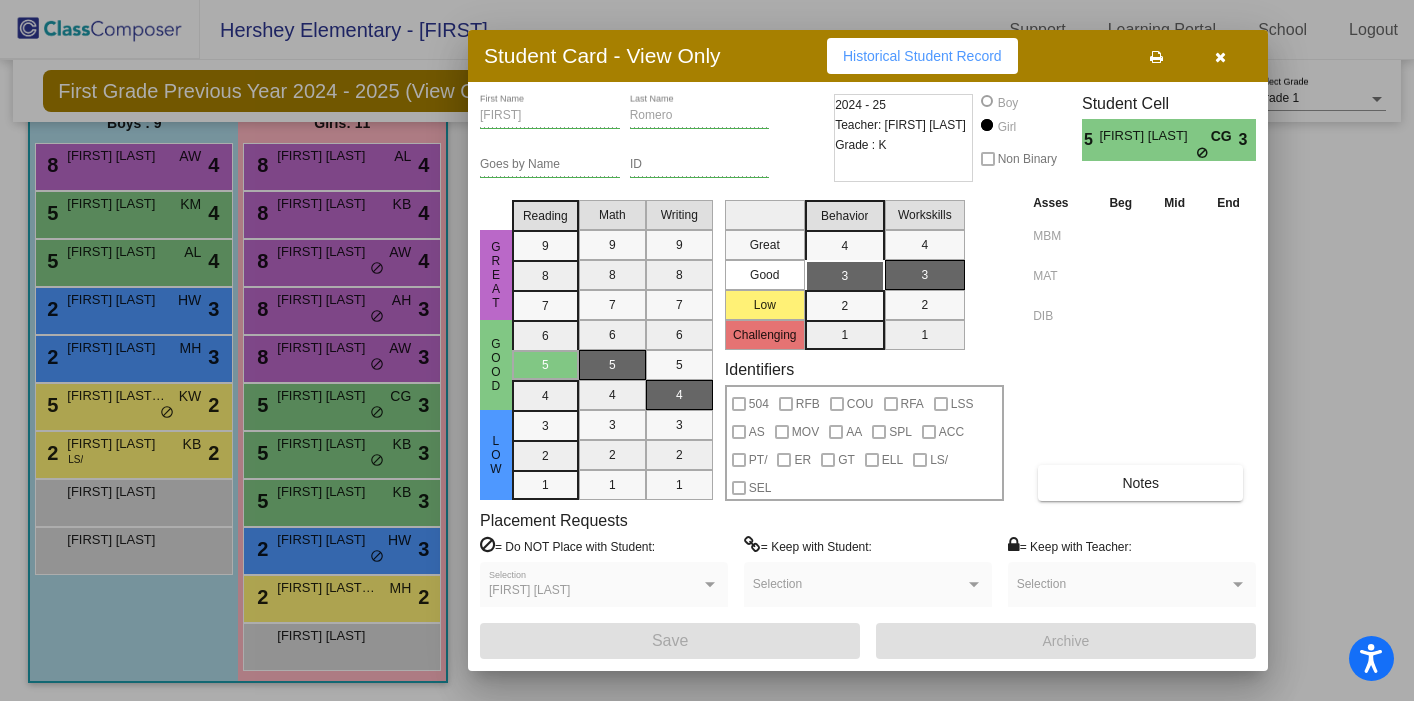 click at bounding box center [1220, 56] 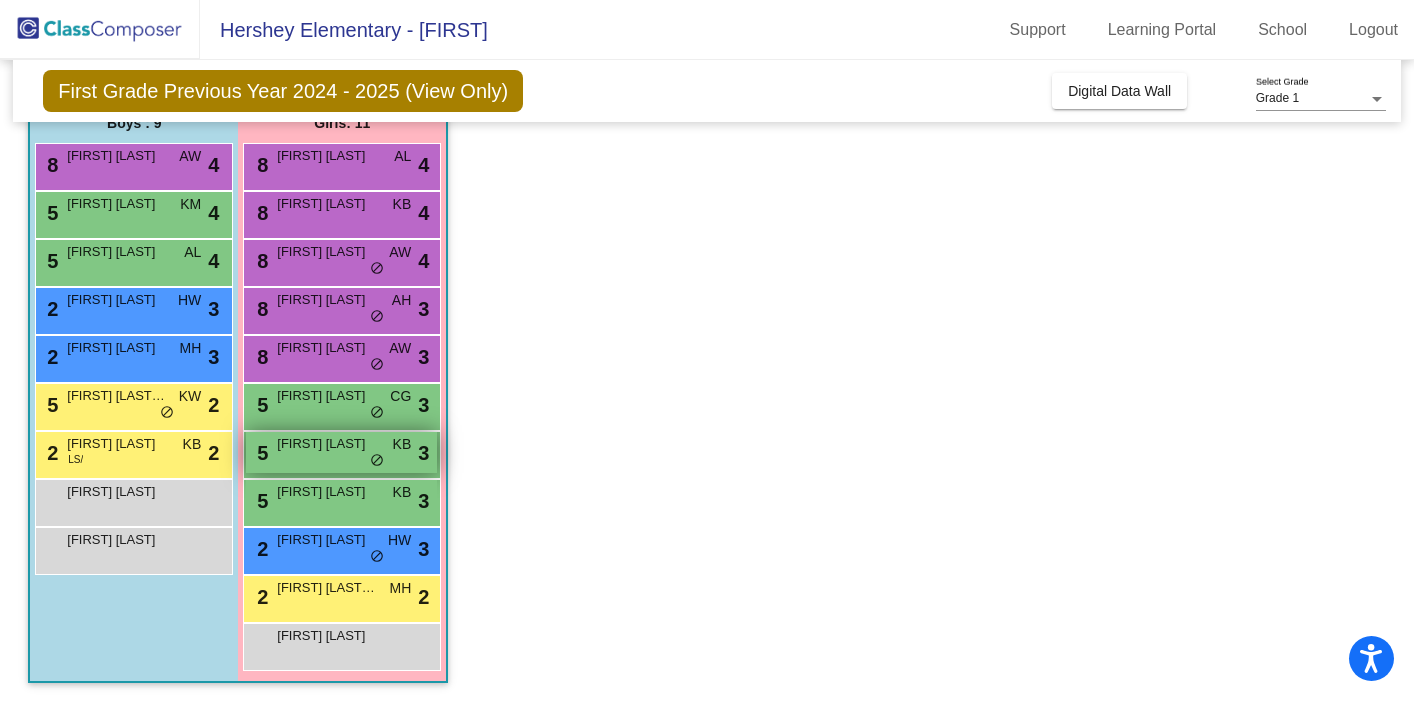 click on "[FIRST] [LAST]" at bounding box center [327, 444] 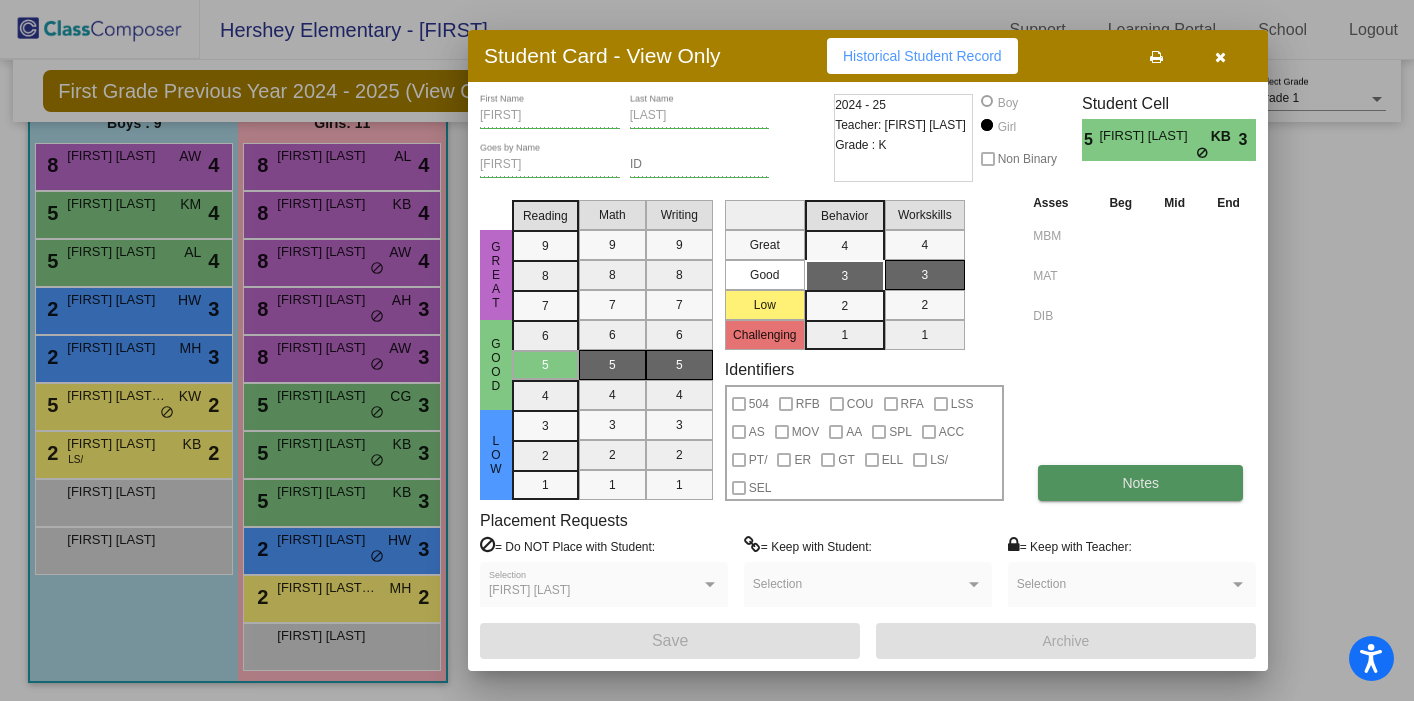 click on "Notes" at bounding box center [1140, 483] 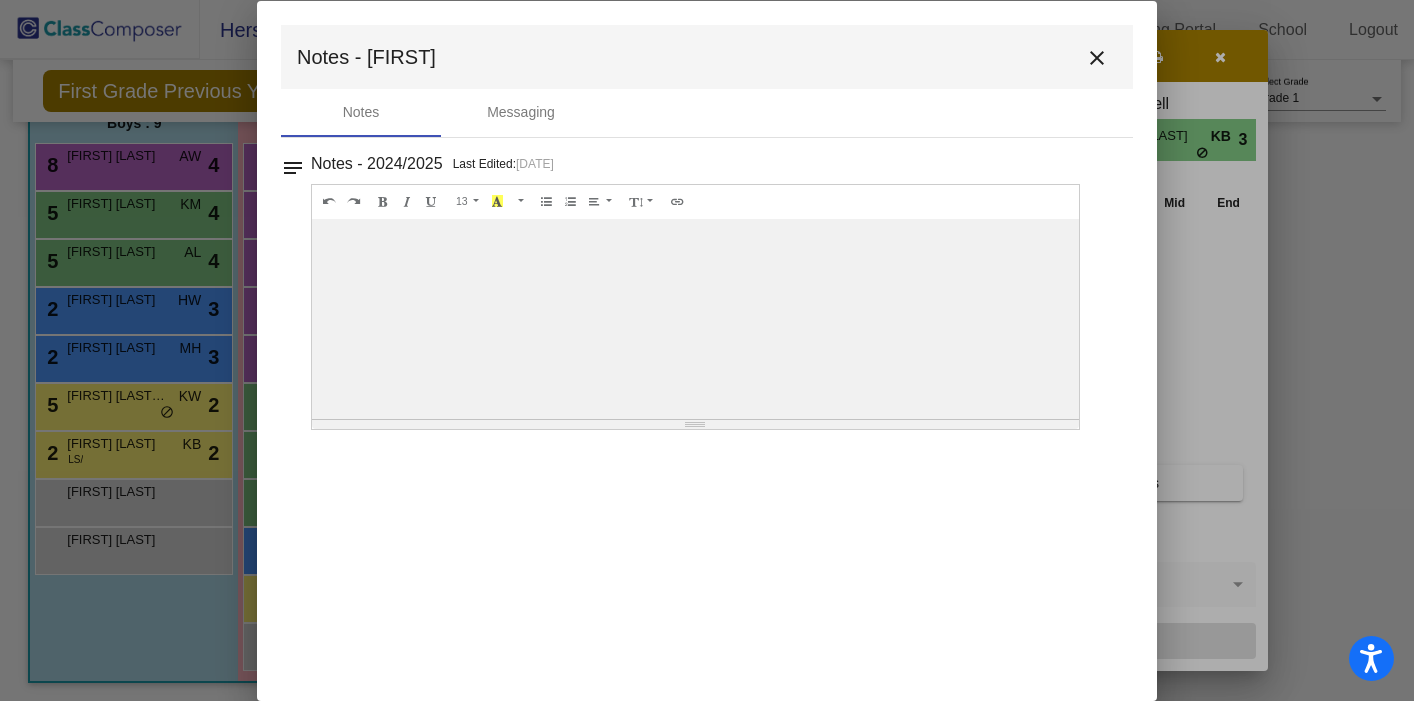 click on "close" at bounding box center [1097, 58] 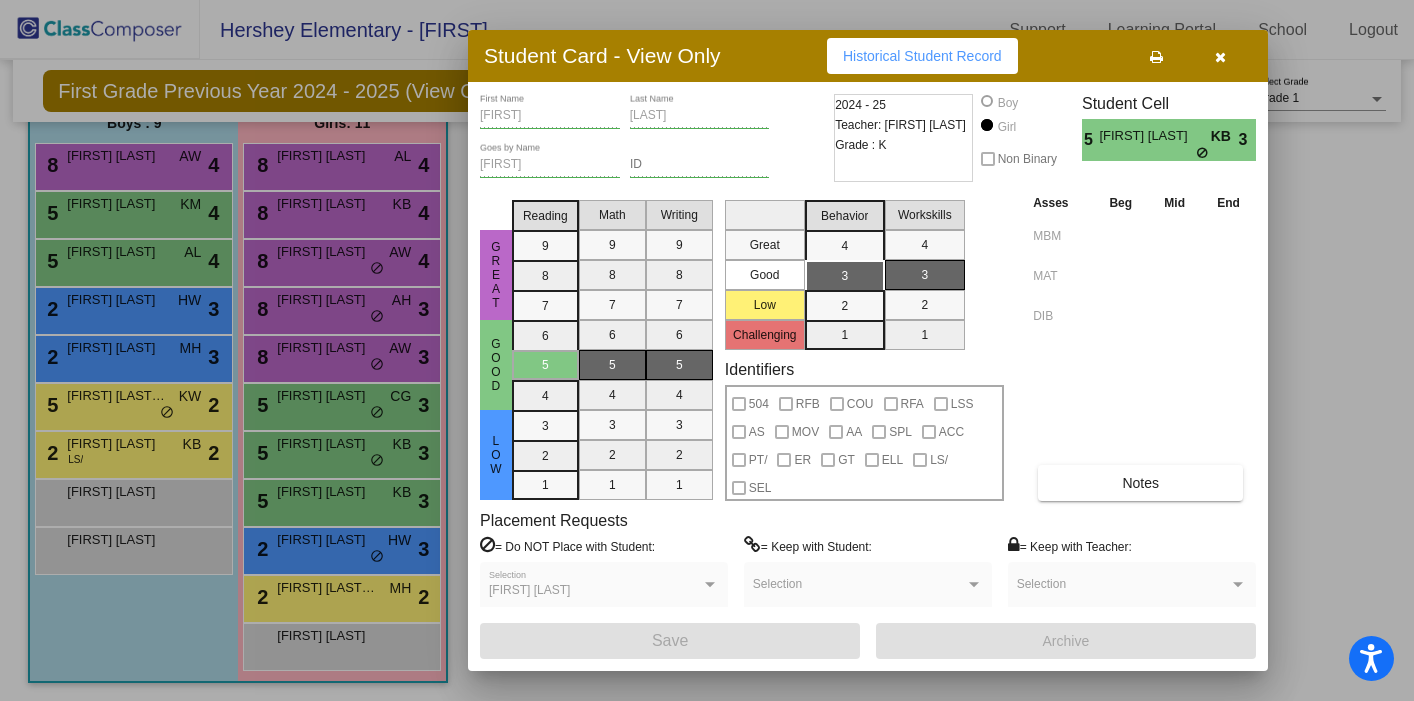 click at bounding box center [1220, 57] 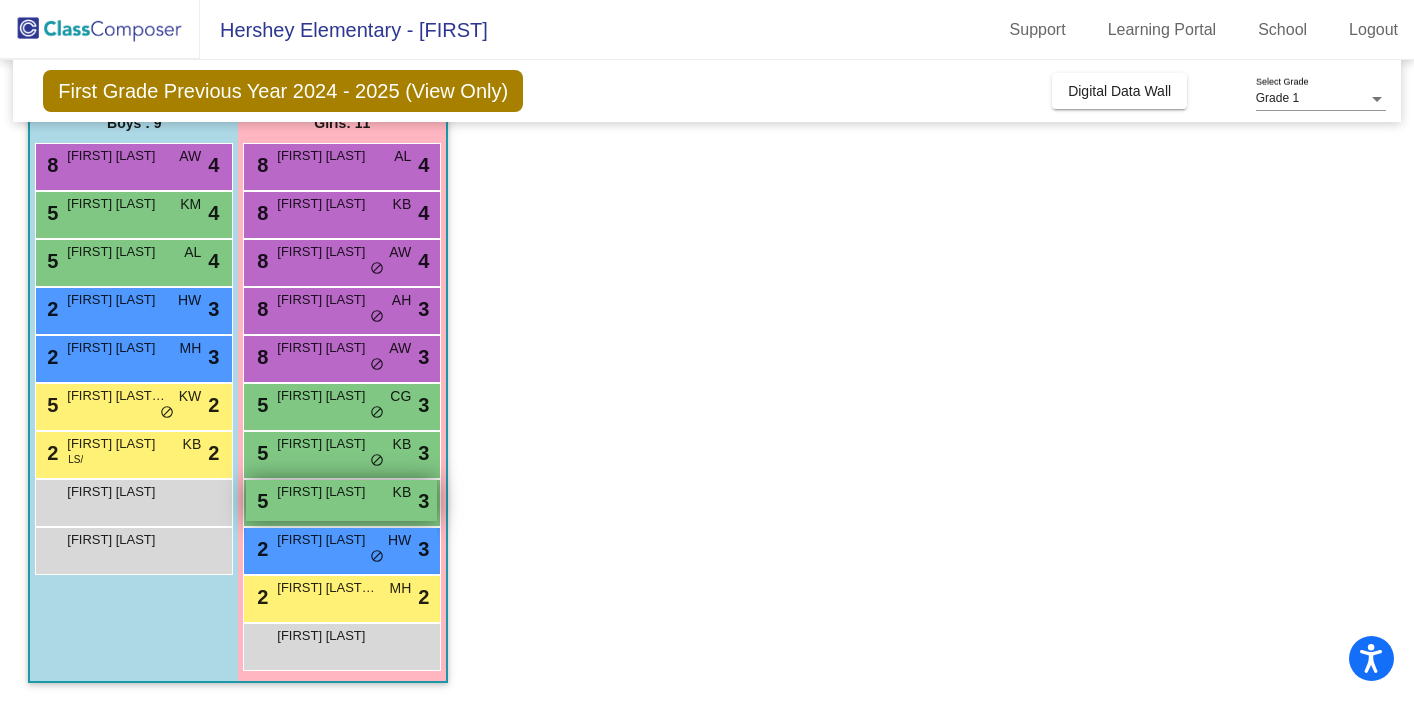 click on "5 [FIRST] [LAST] KB lock do_not_disturb_alt 3" at bounding box center (341, 500) 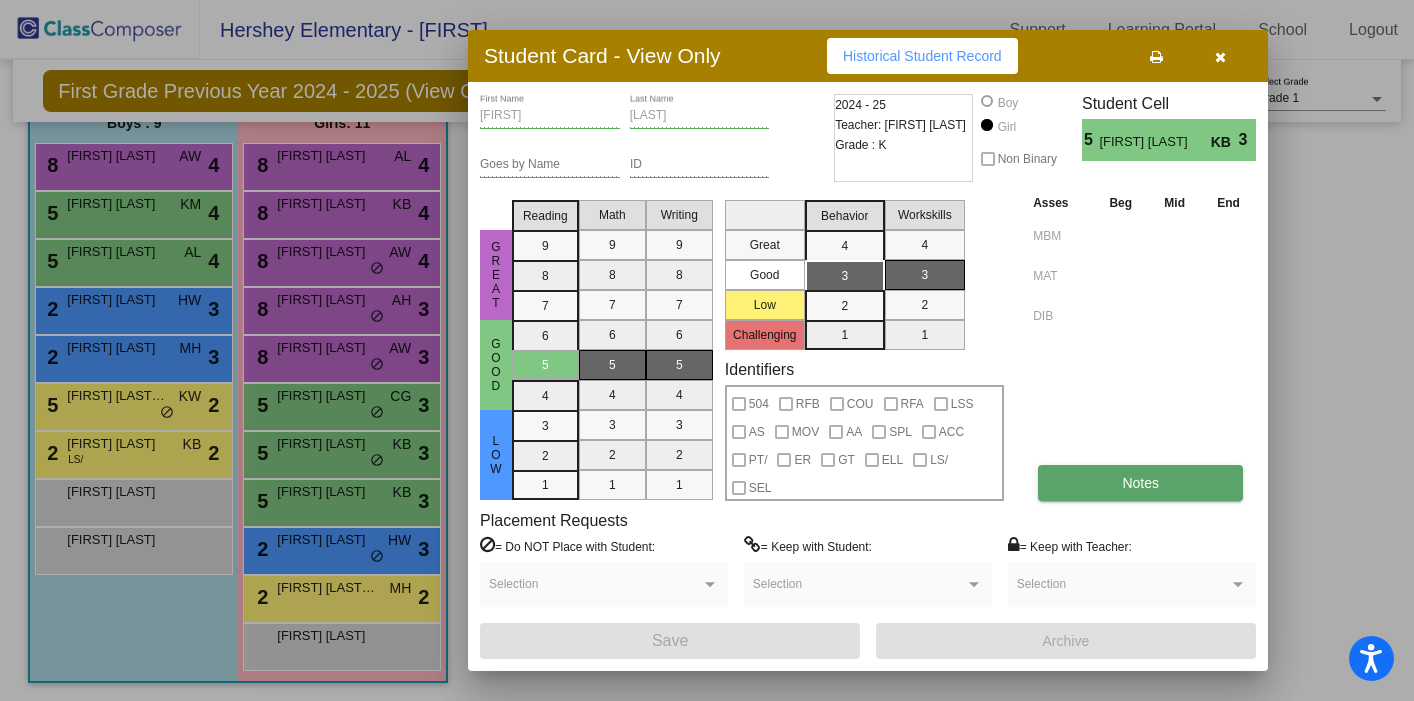 click on "Notes" at bounding box center (1140, 483) 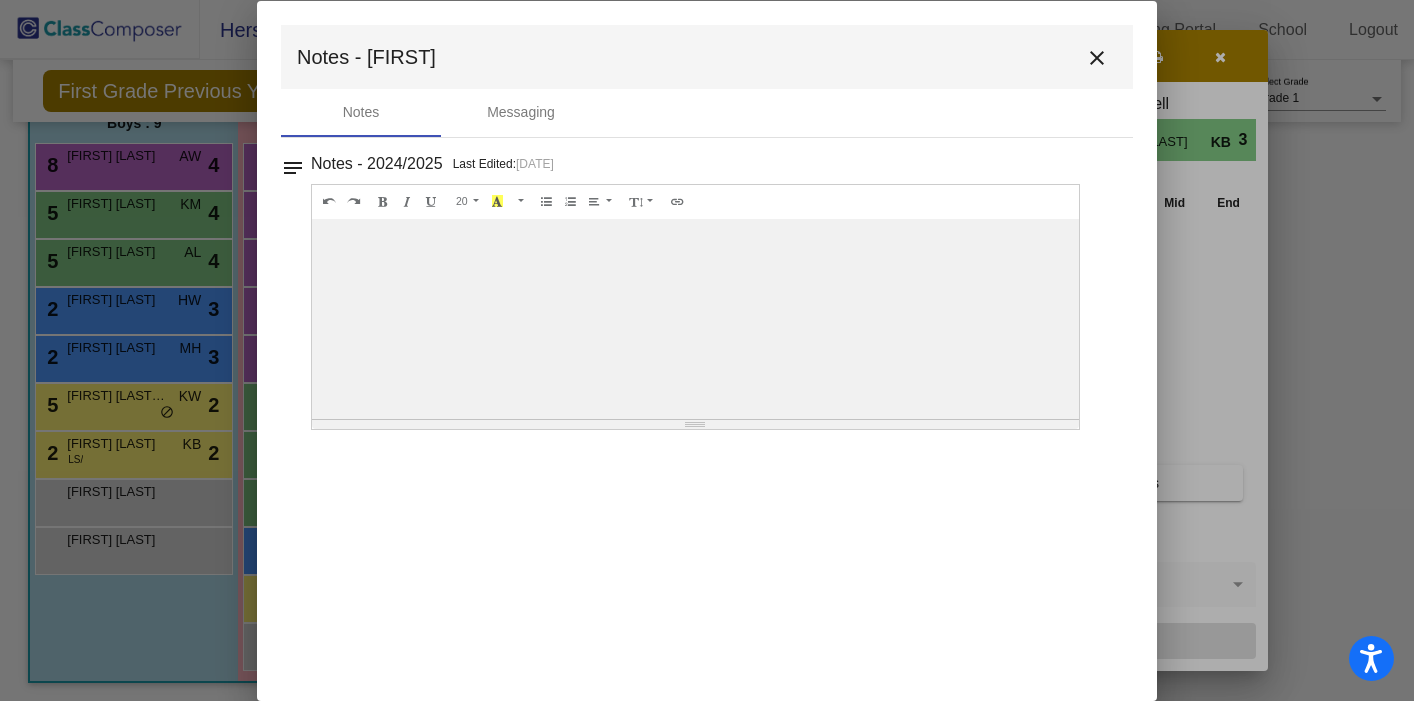 click on "close" at bounding box center (1097, 58) 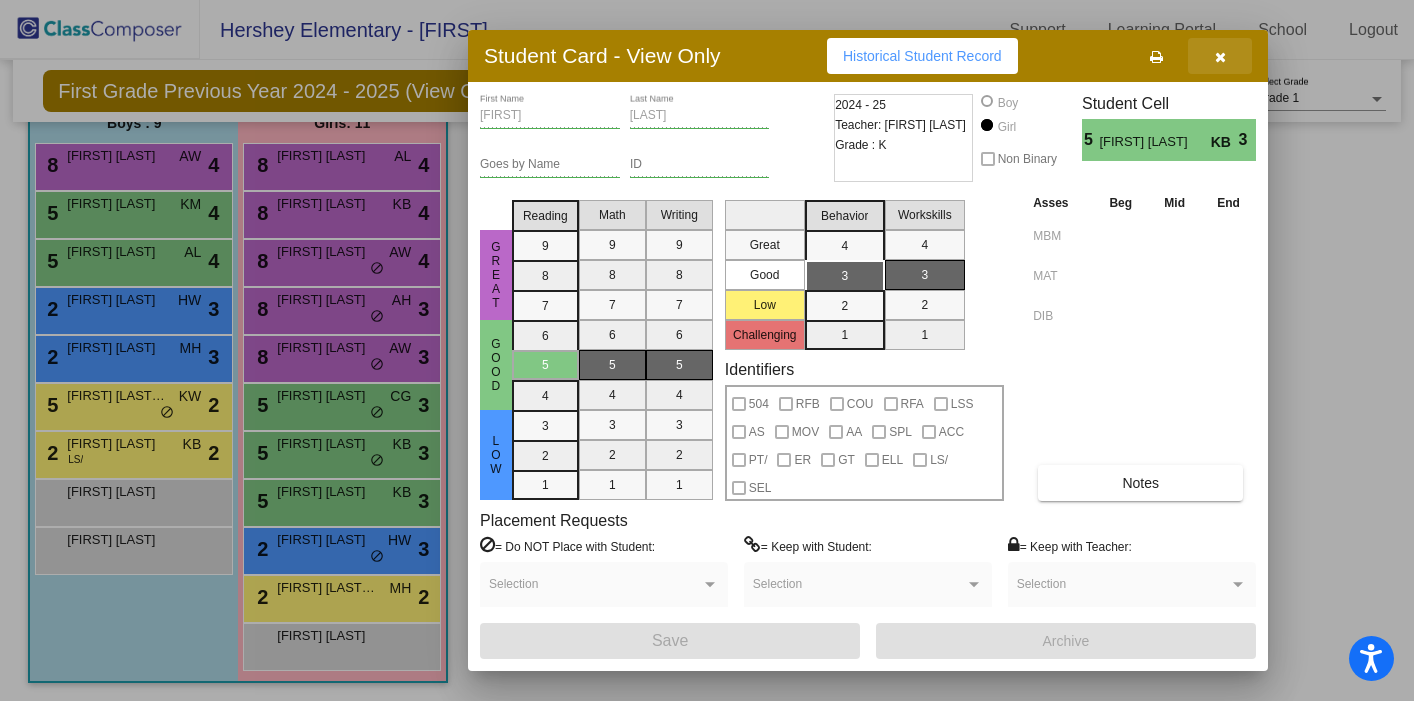 click at bounding box center [1220, 56] 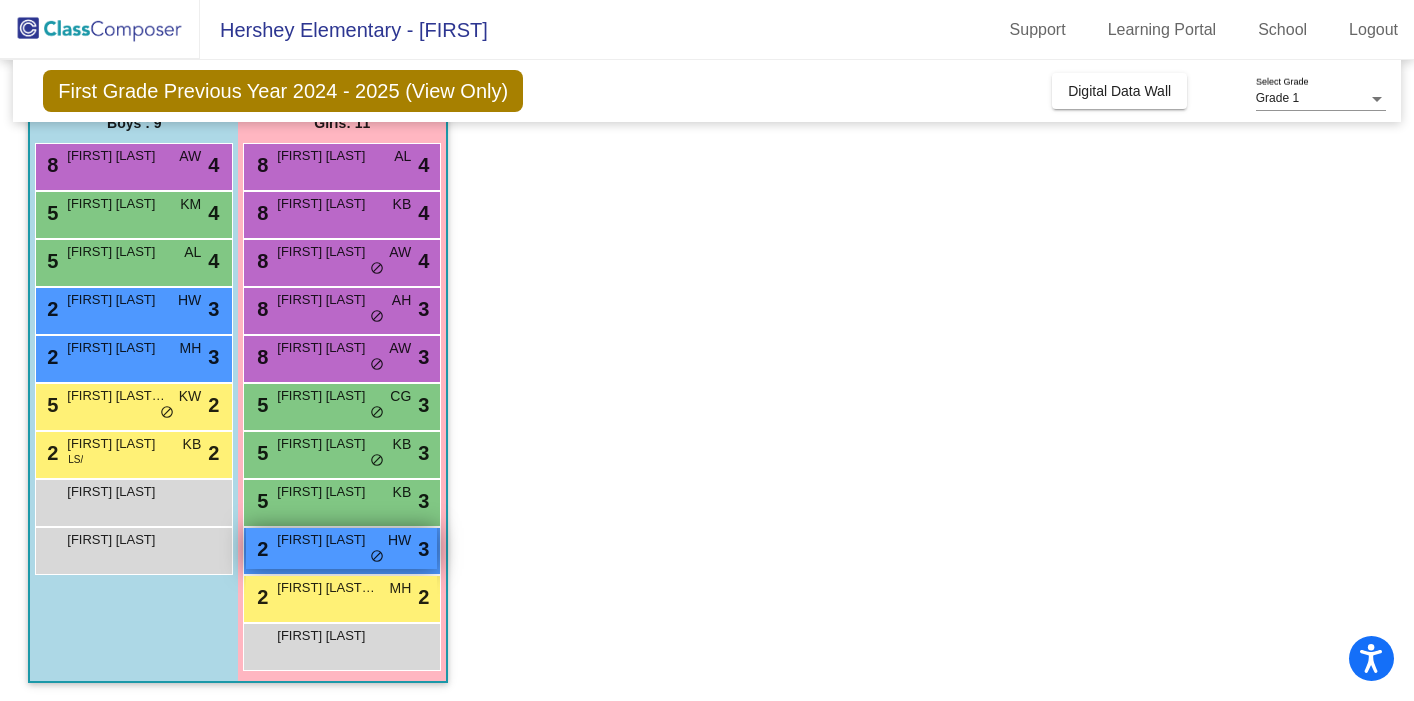 click on "[FIRST] [LAST]" at bounding box center (327, 540) 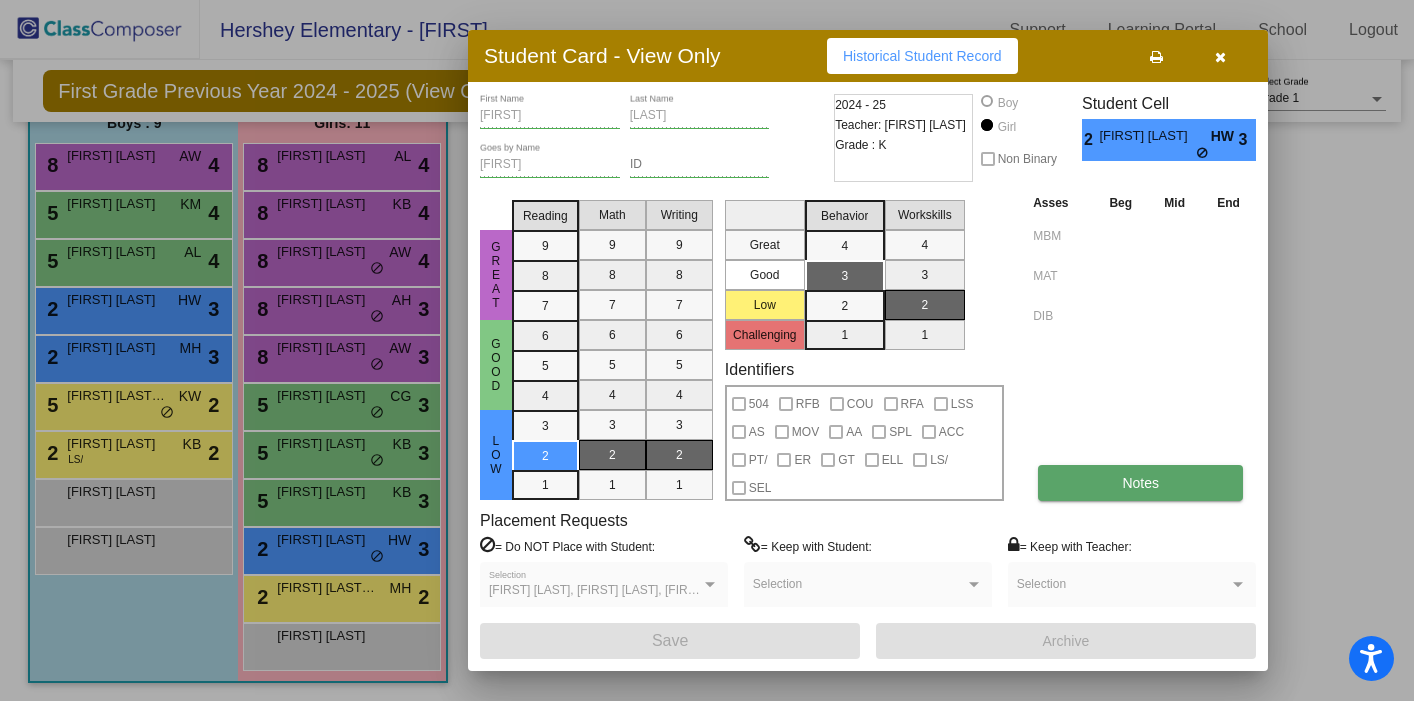 click on "Notes" at bounding box center [1140, 483] 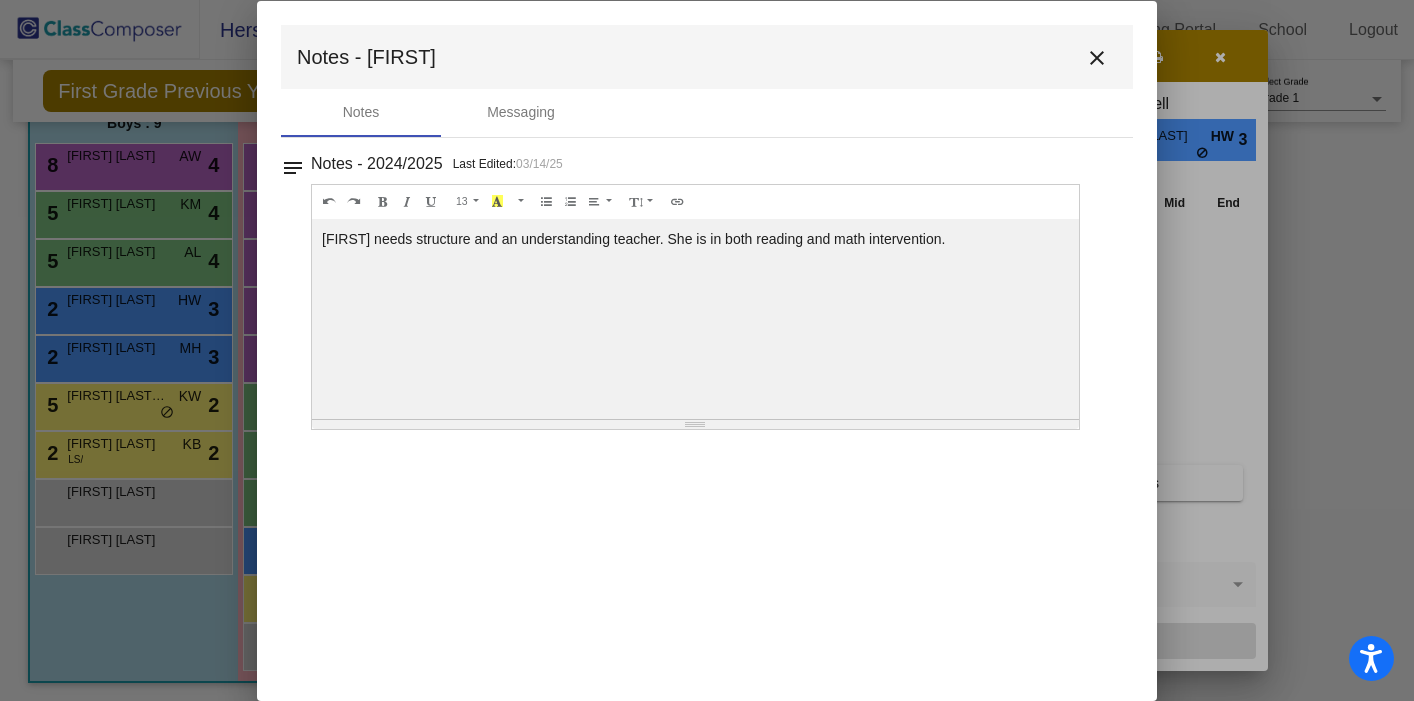 click on "close" at bounding box center (1097, 58) 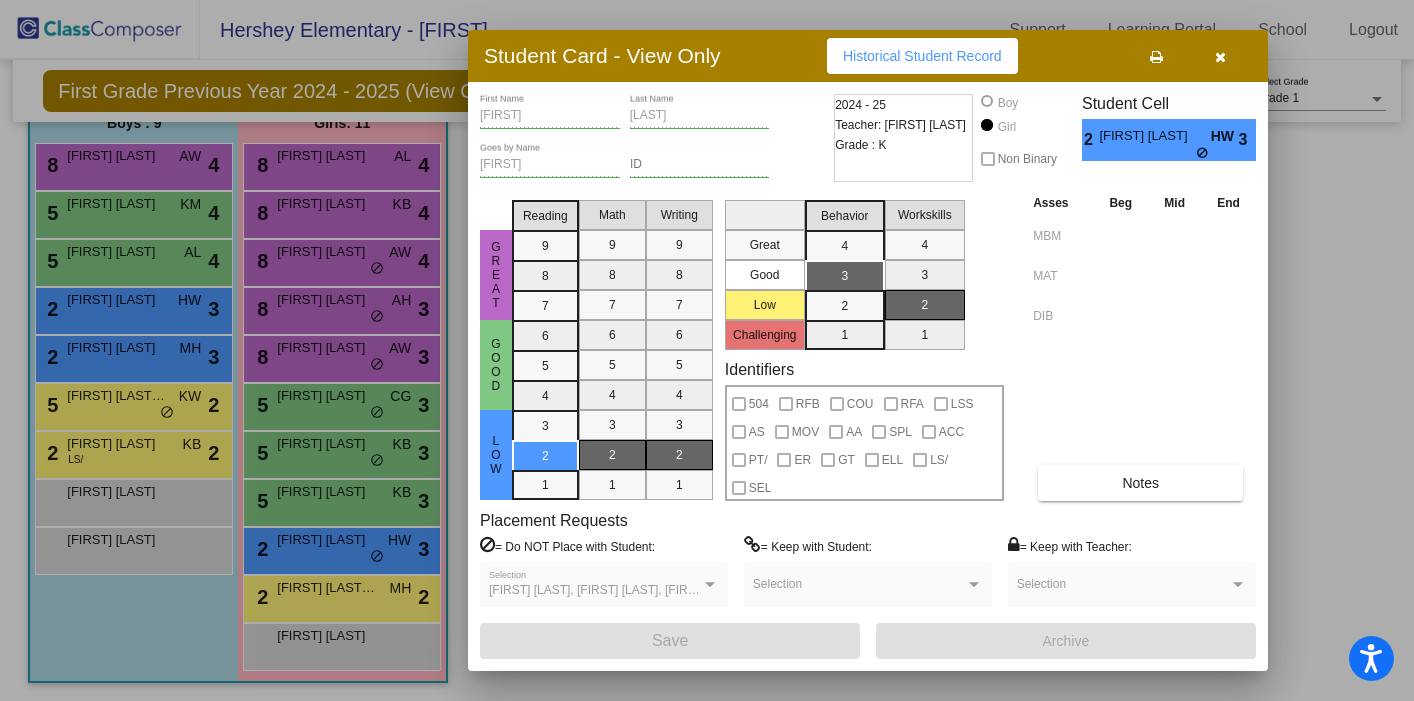 click at bounding box center (1220, 57) 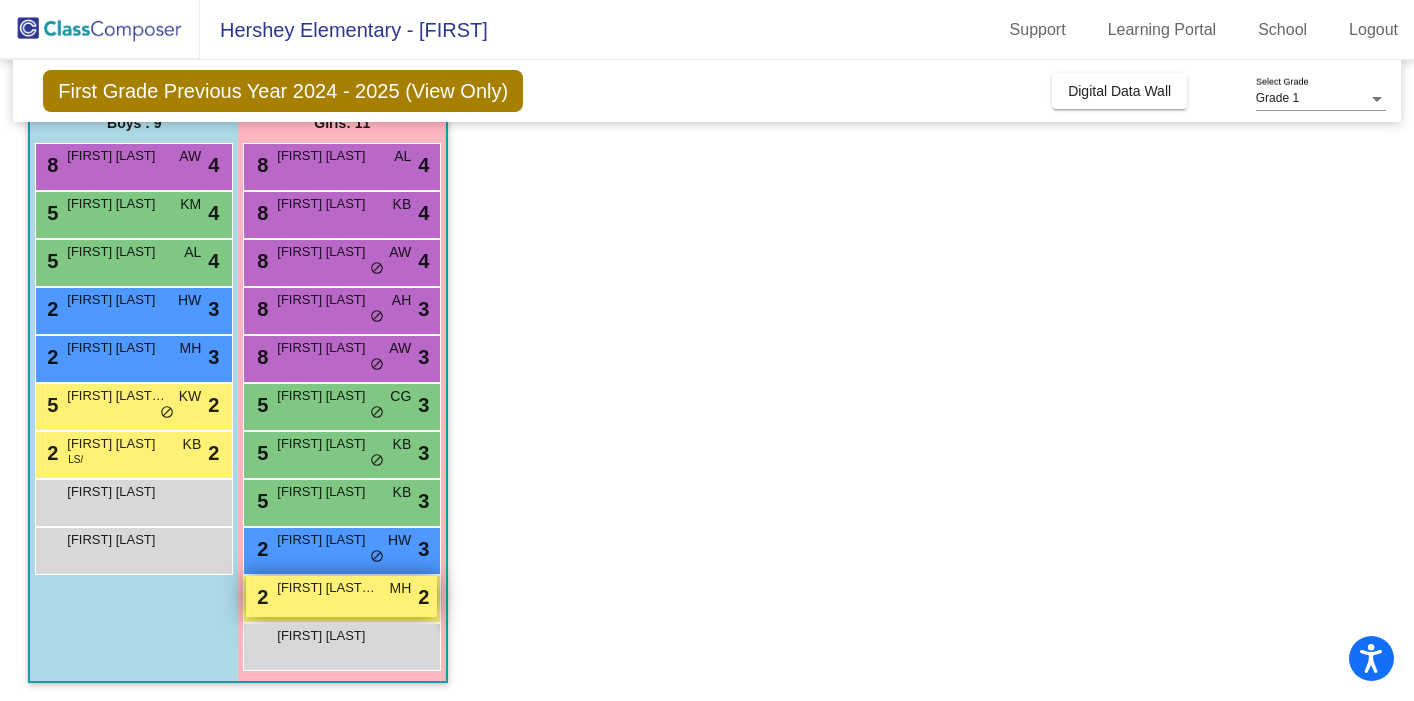 click on "[FIRST] [LAST]-[LAST]" at bounding box center [327, 588] 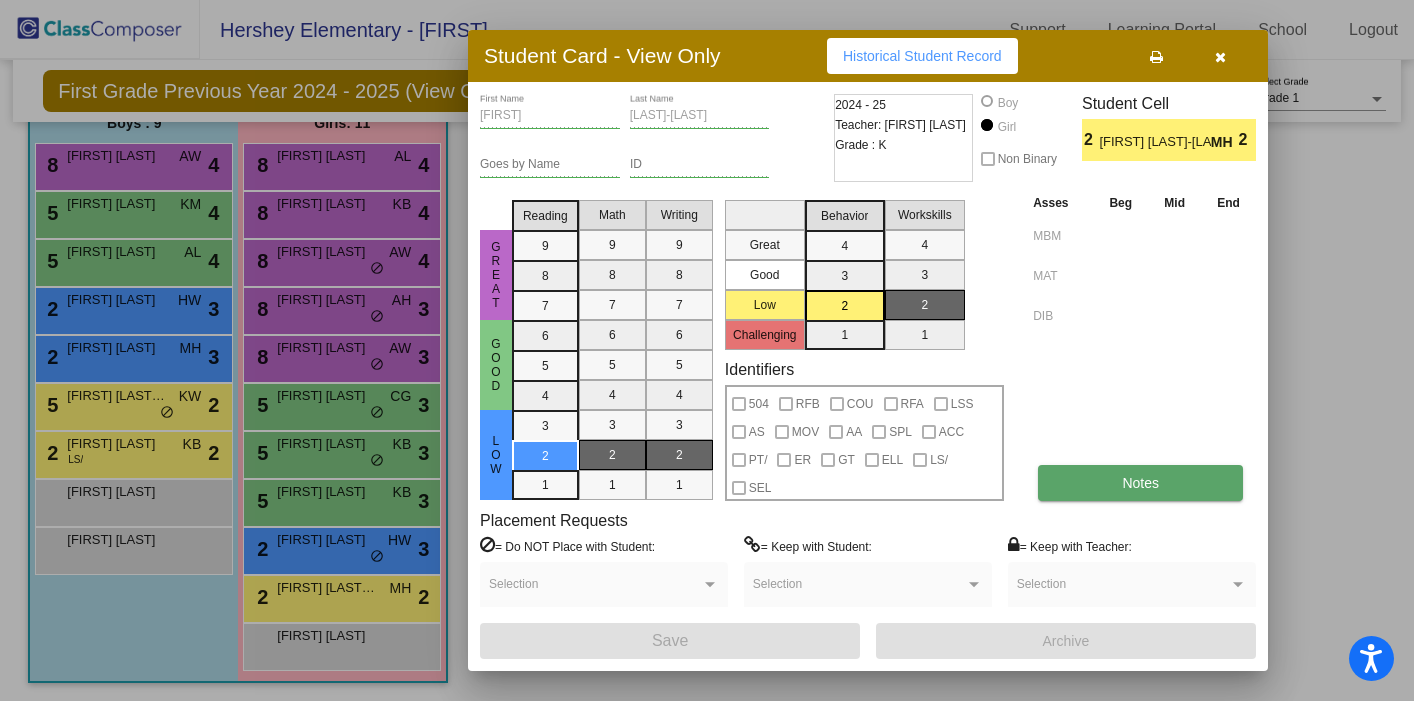click on "Notes" at bounding box center (1140, 483) 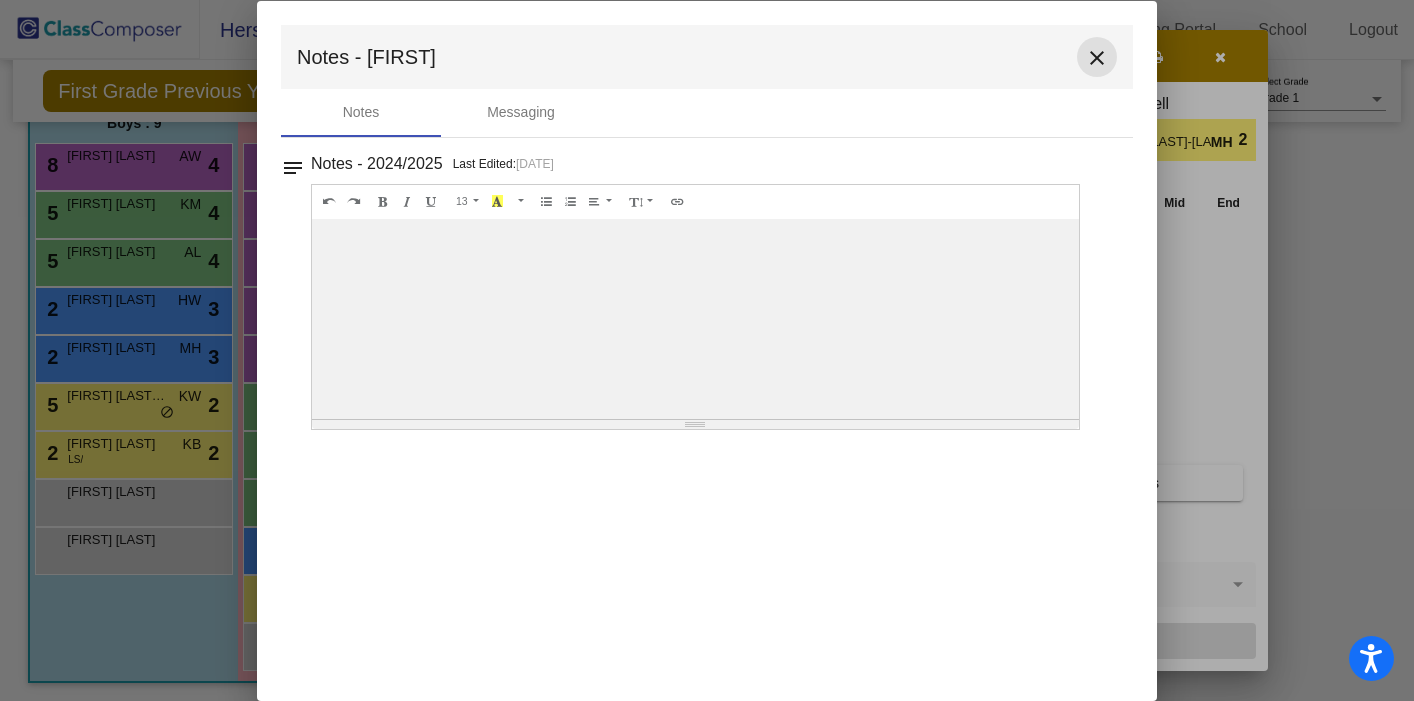 click on "close" at bounding box center [1097, 58] 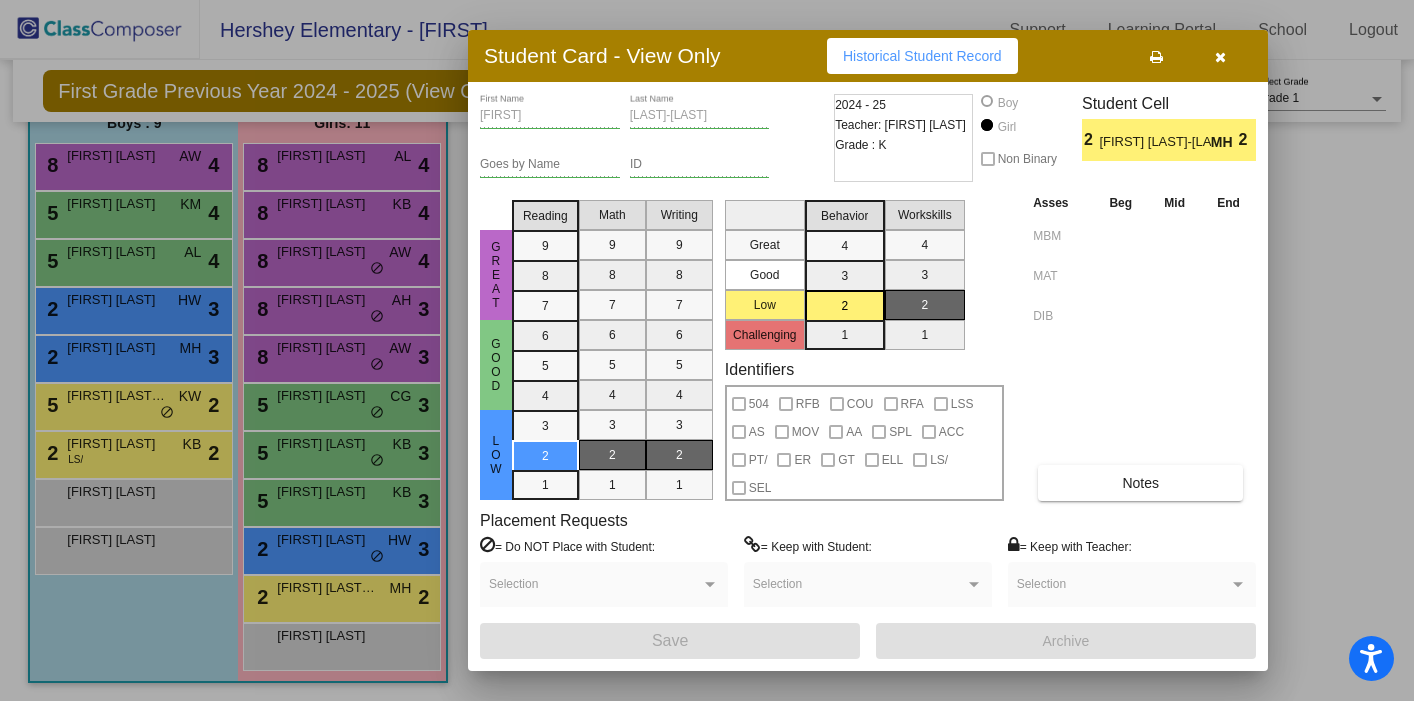 click at bounding box center (1220, 57) 